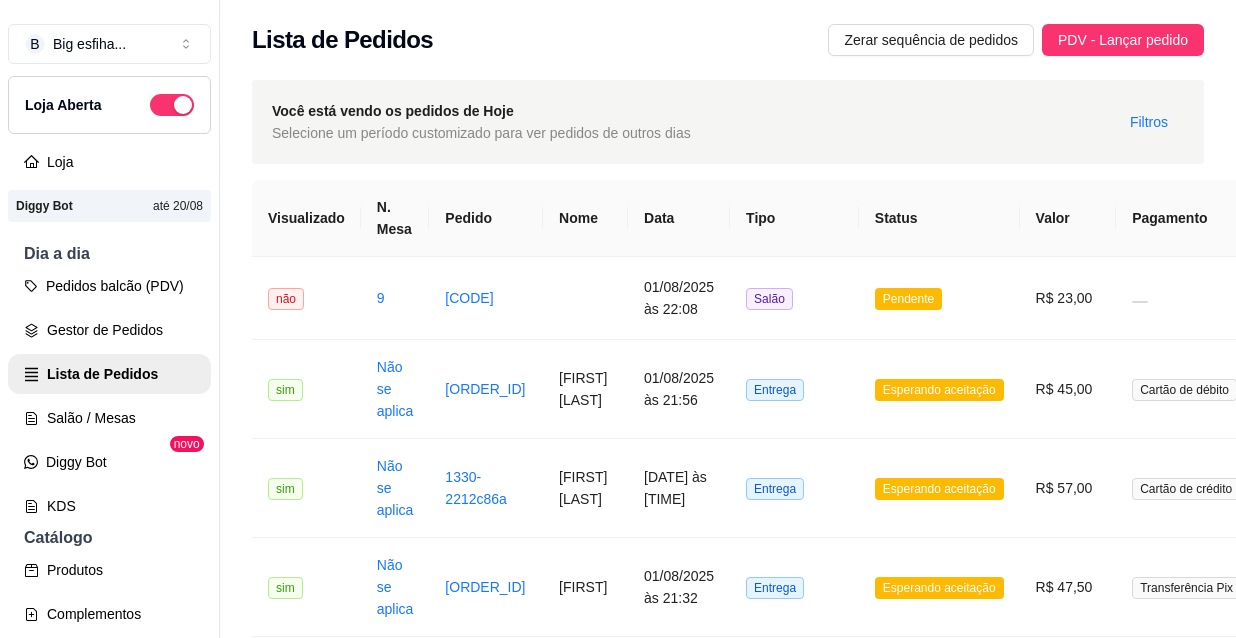 scroll, scrollTop: 0, scrollLeft: 0, axis: both 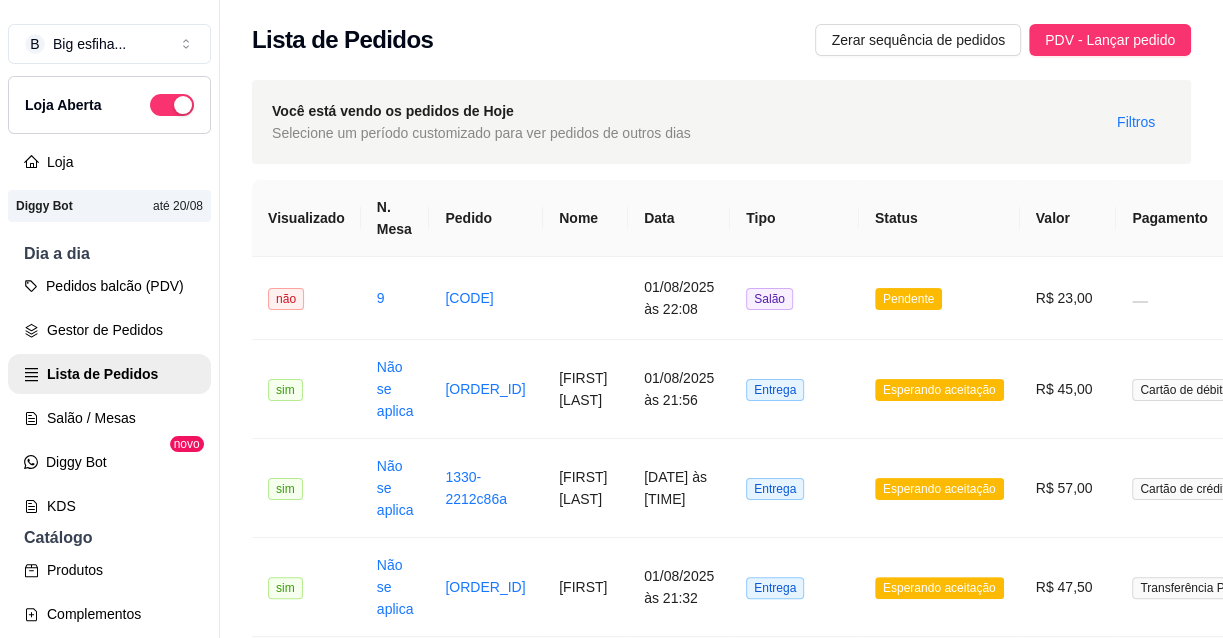click on "Salão / Mesas" at bounding box center [109, 418] 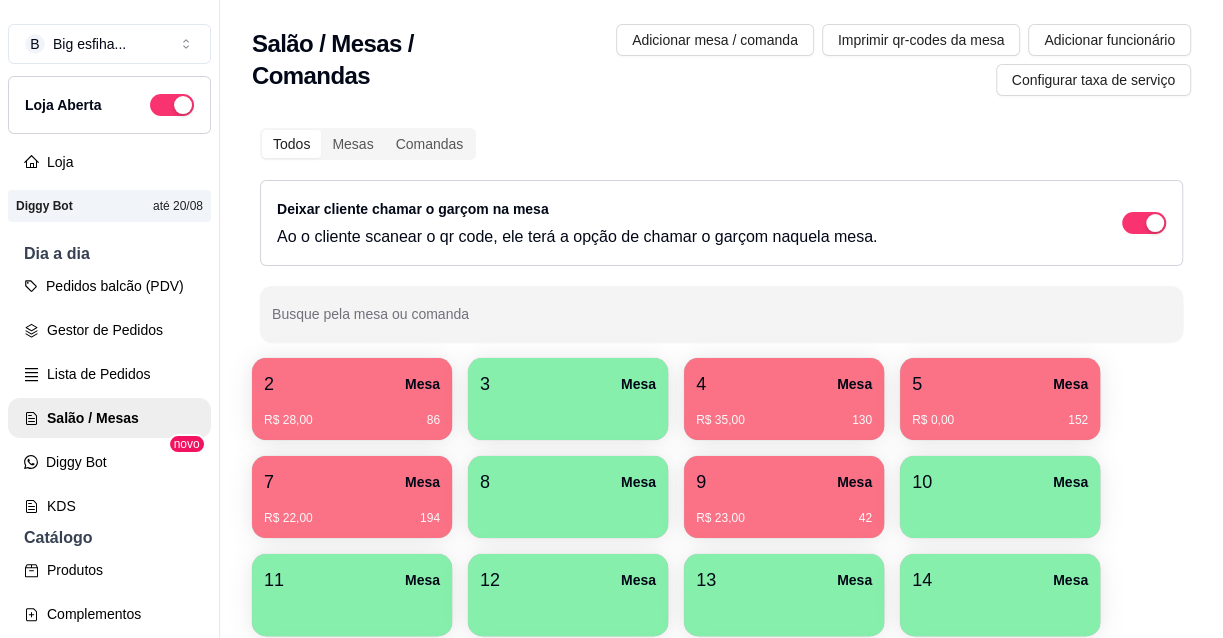click on "9 Mesa" at bounding box center (784, 482) 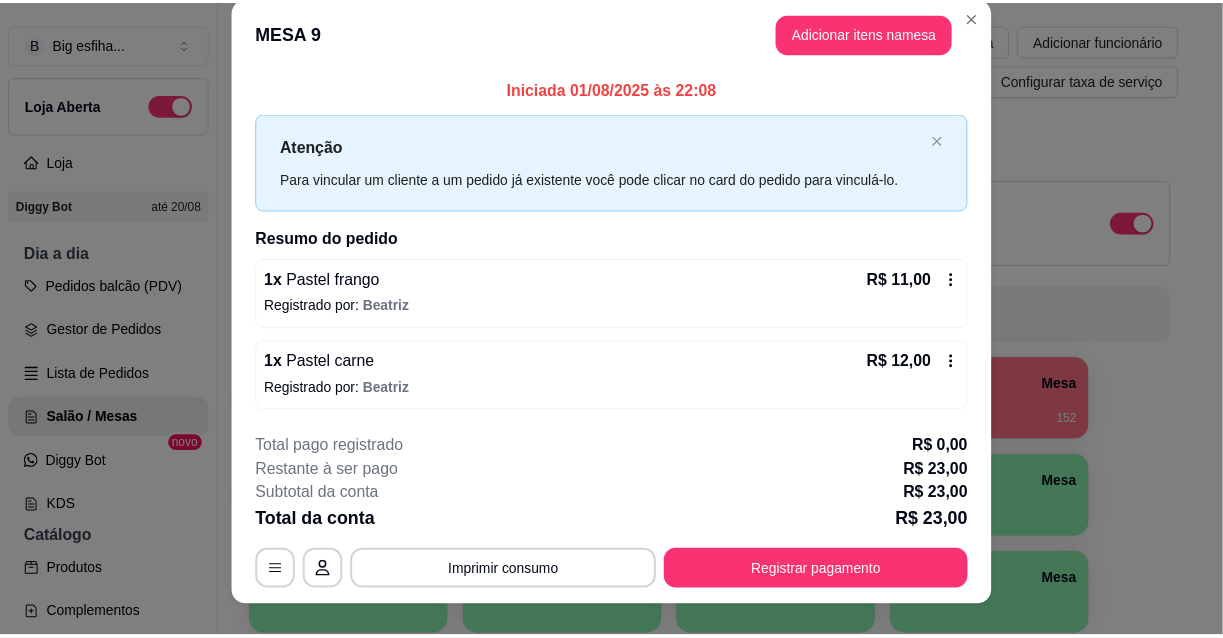scroll, scrollTop: 0, scrollLeft: 0, axis: both 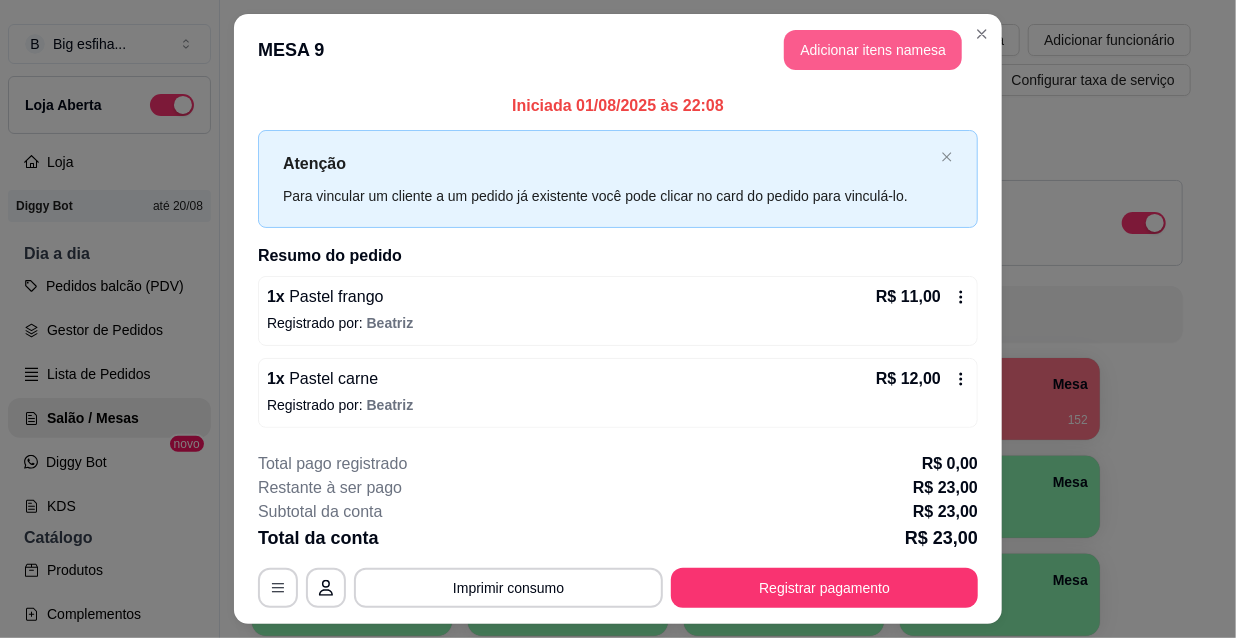 click on "Adicionar itens na  mesa" at bounding box center (873, 50) 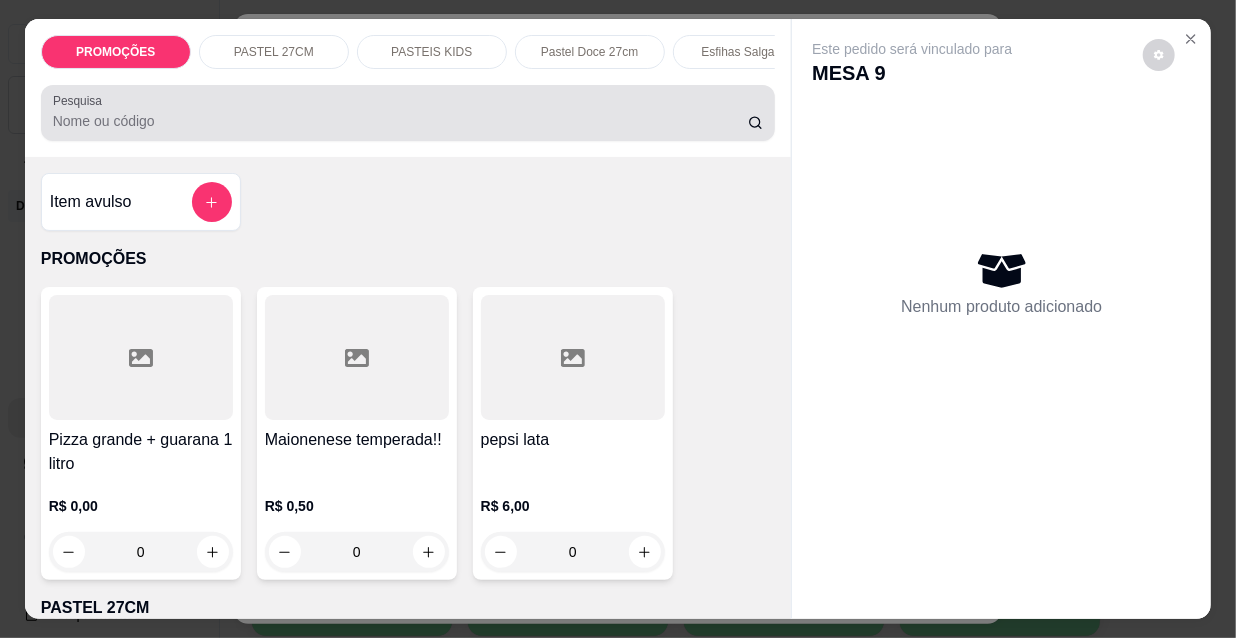 click on "Pesquisa" at bounding box center [400, 121] 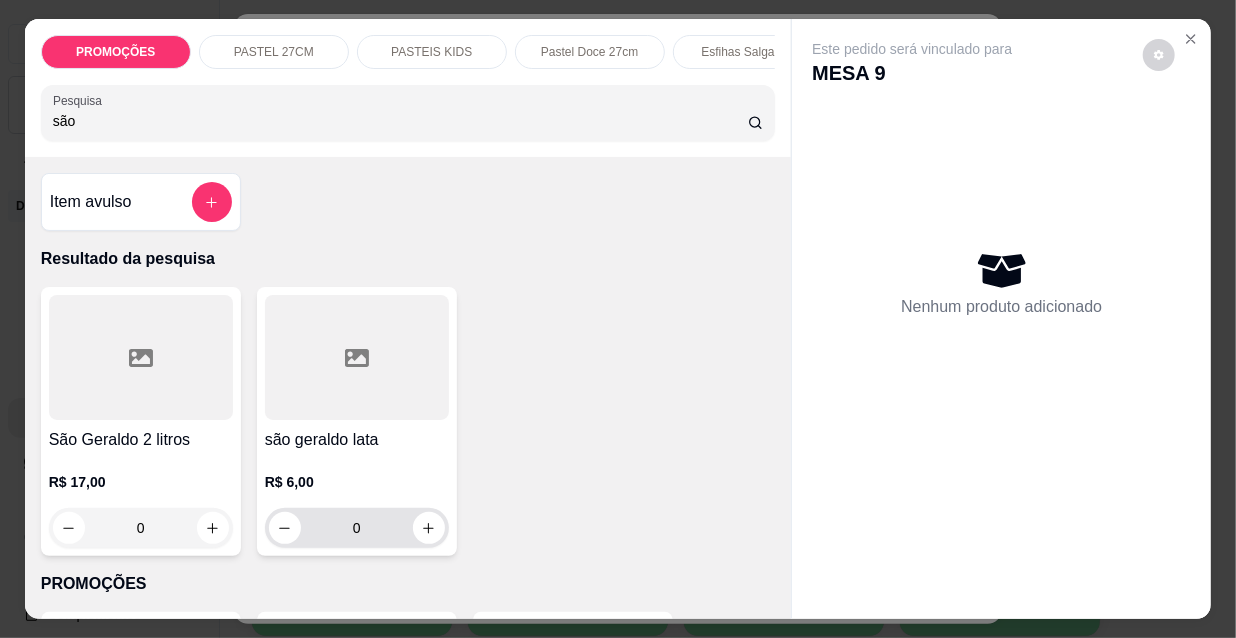 type on "são" 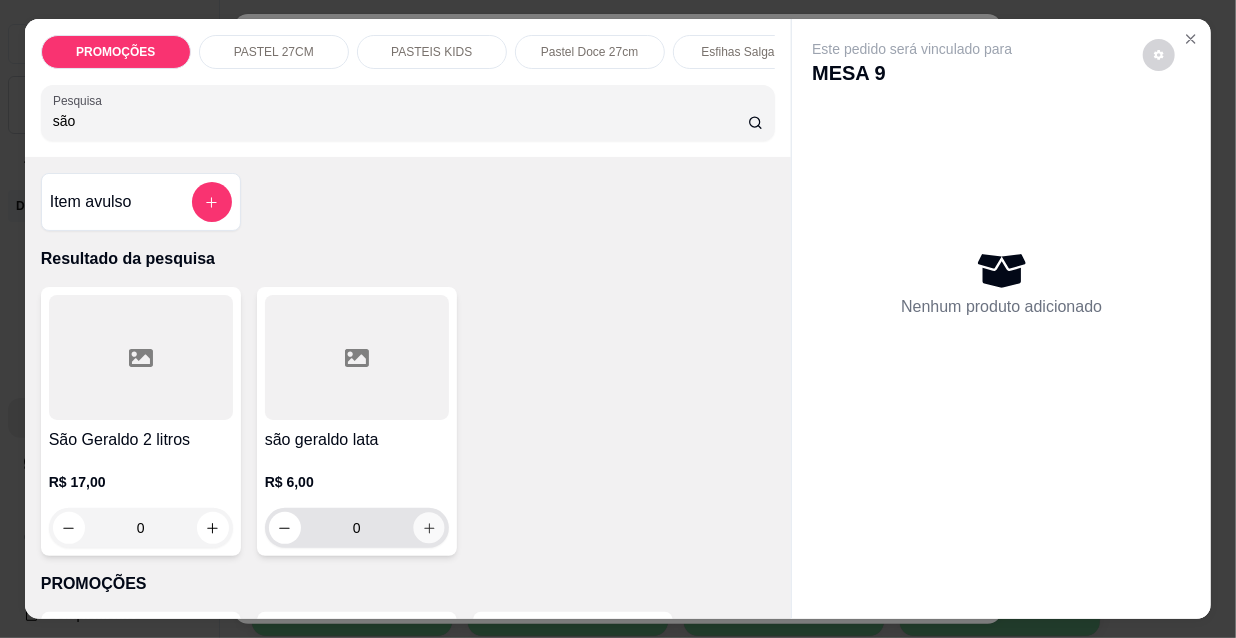 click 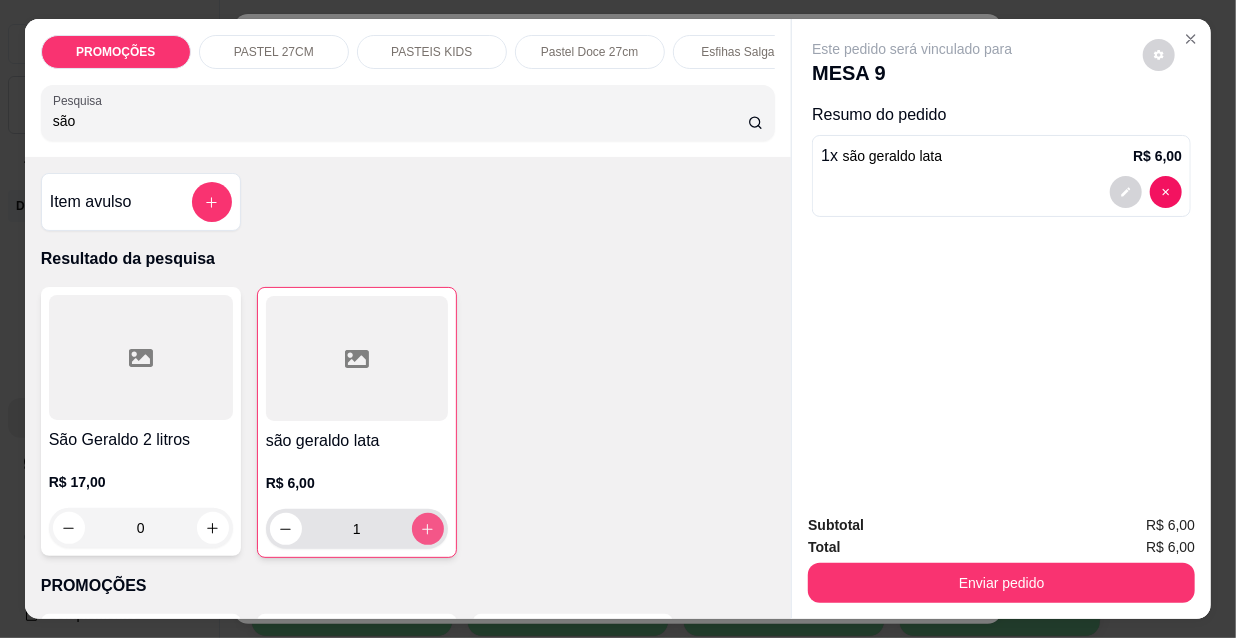 click on "Enviar pedido" at bounding box center (1001, 583) 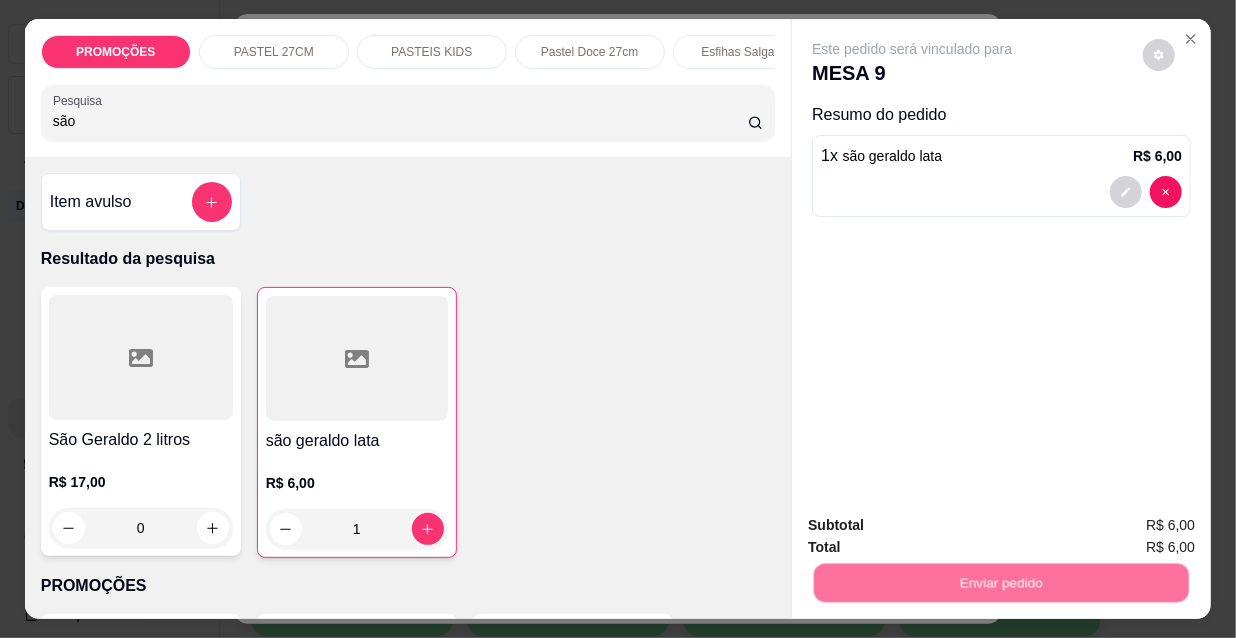 click on "Não registrar e enviar pedido" at bounding box center [937, 526] 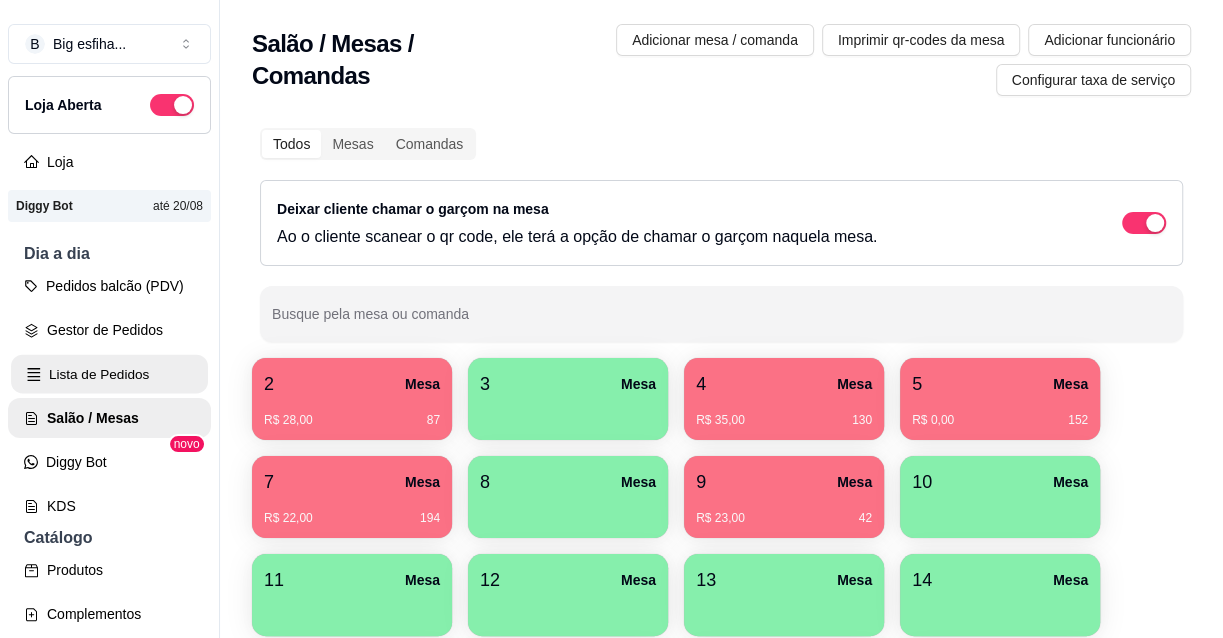 click on "Lista de Pedidos" at bounding box center (109, 374) 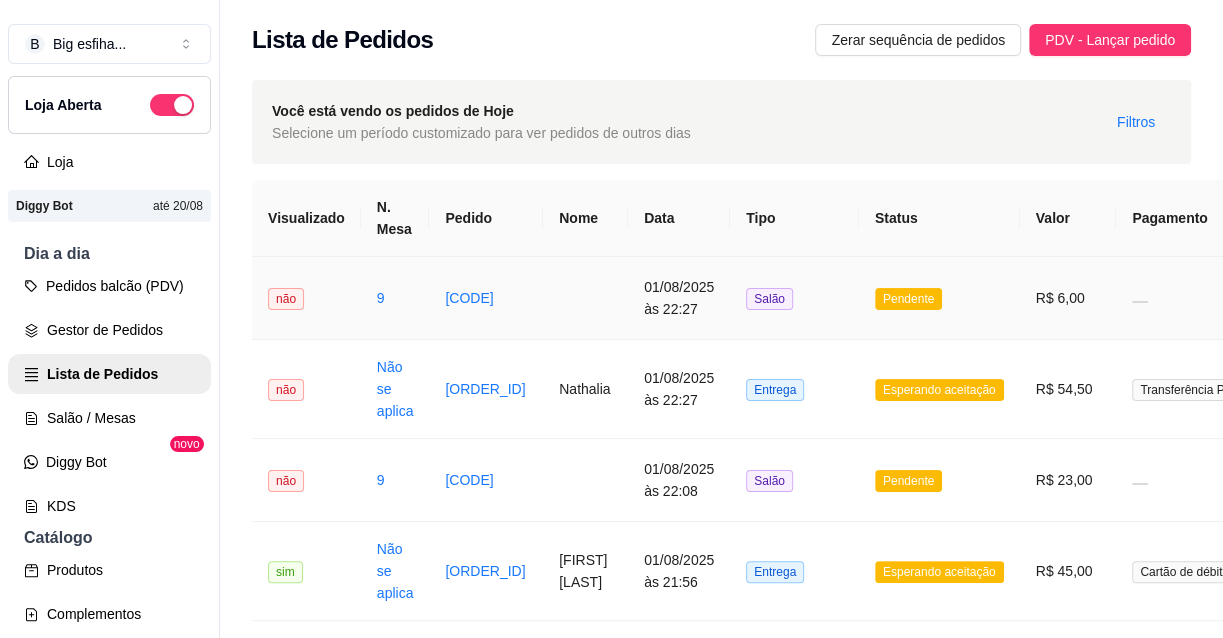 click on "01/08/2025 às 22:27" at bounding box center (679, 298) 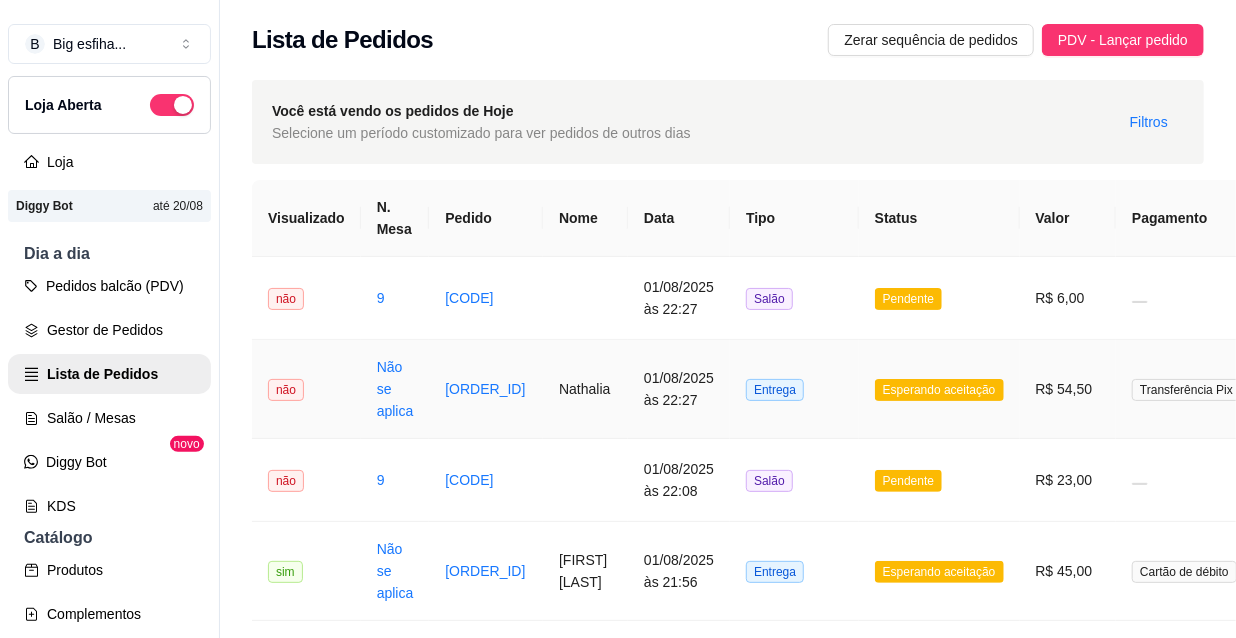 click on "R$ 54,50" at bounding box center (1068, 389) 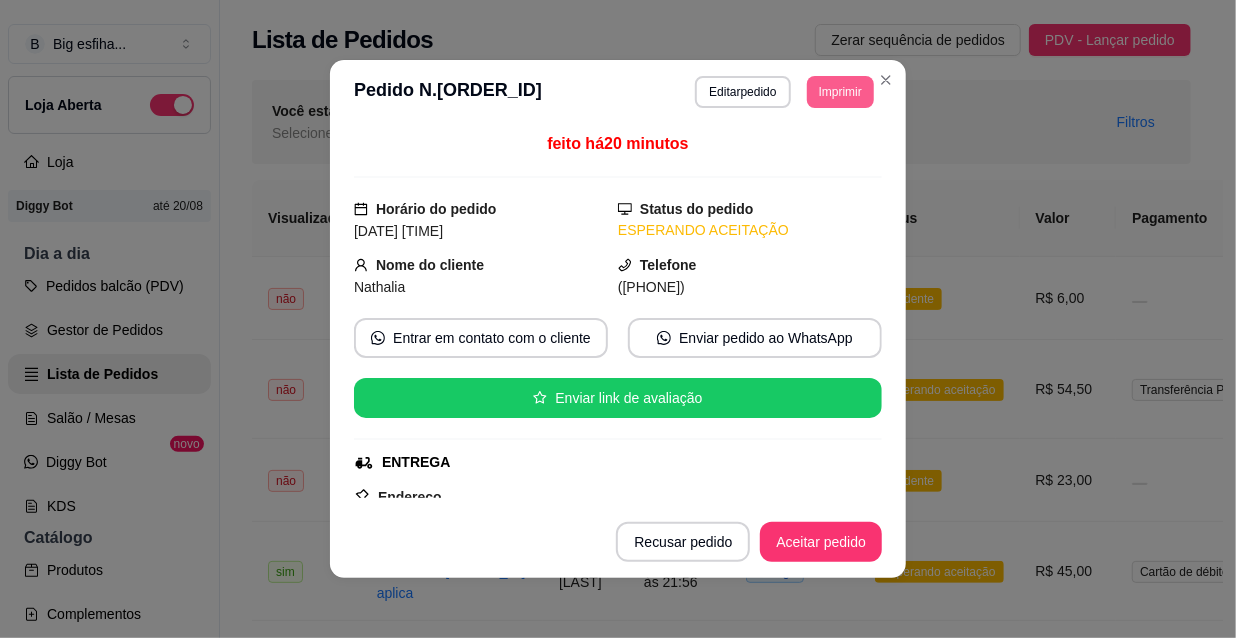 click on "Imprimir" at bounding box center (840, 92) 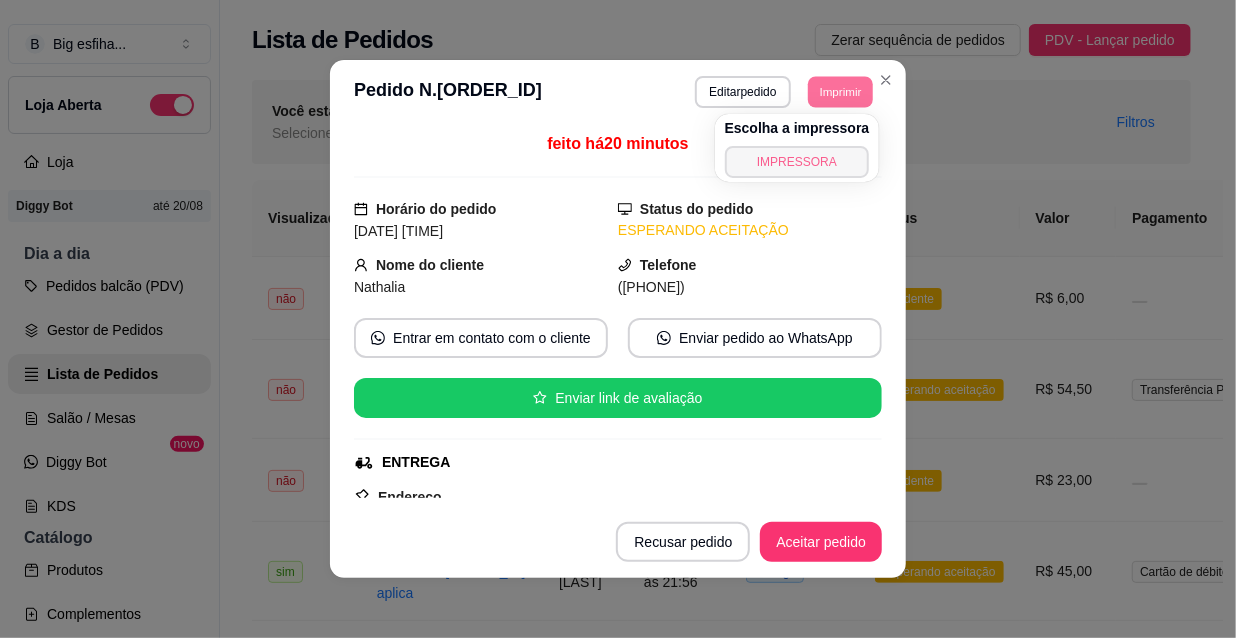 click on "IMPRESSORA" at bounding box center (797, 162) 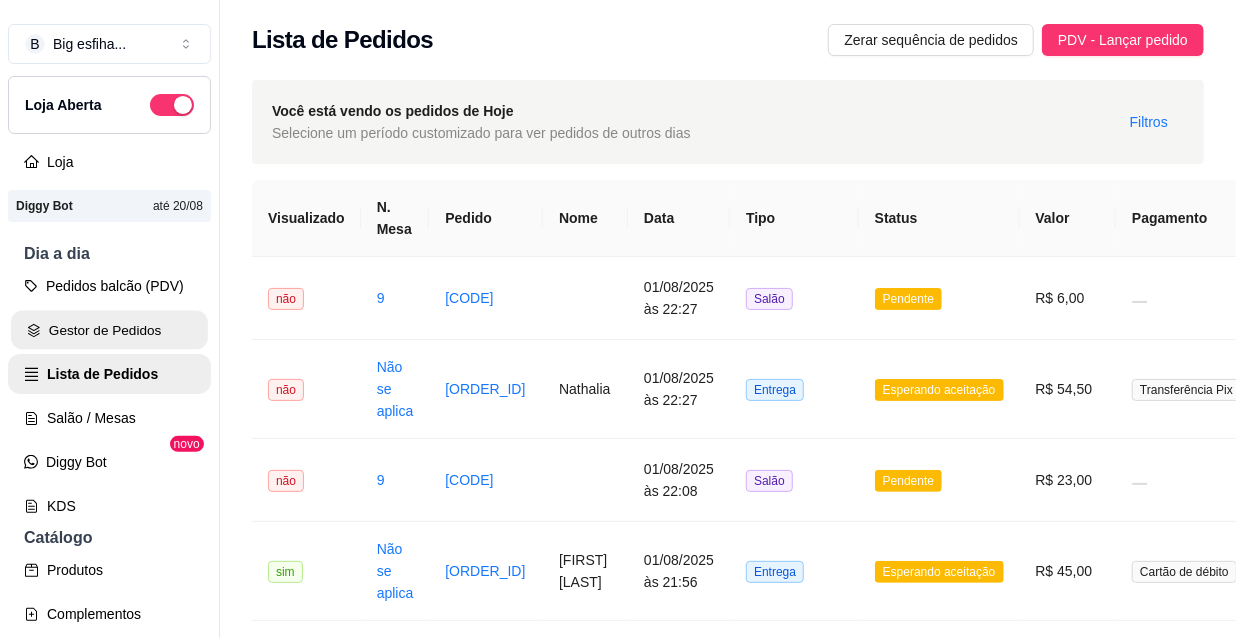 click on "Gestor de Pedidos" at bounding box center (109, 330) 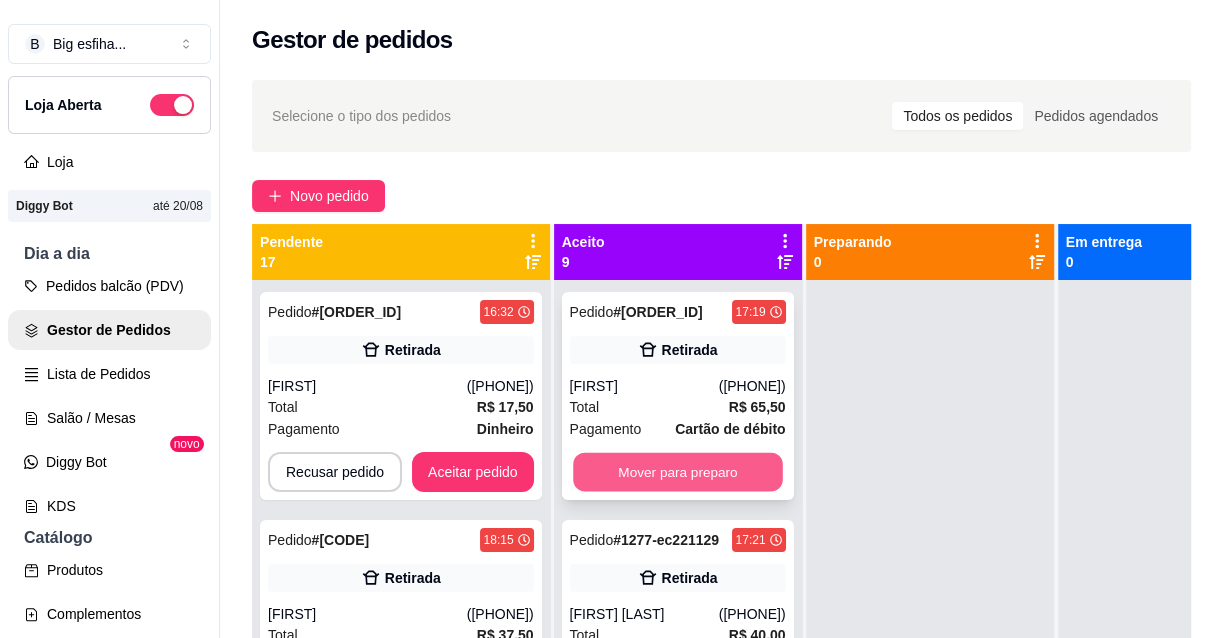 click on "Mover para preparo" at bounding box center [678, 472] 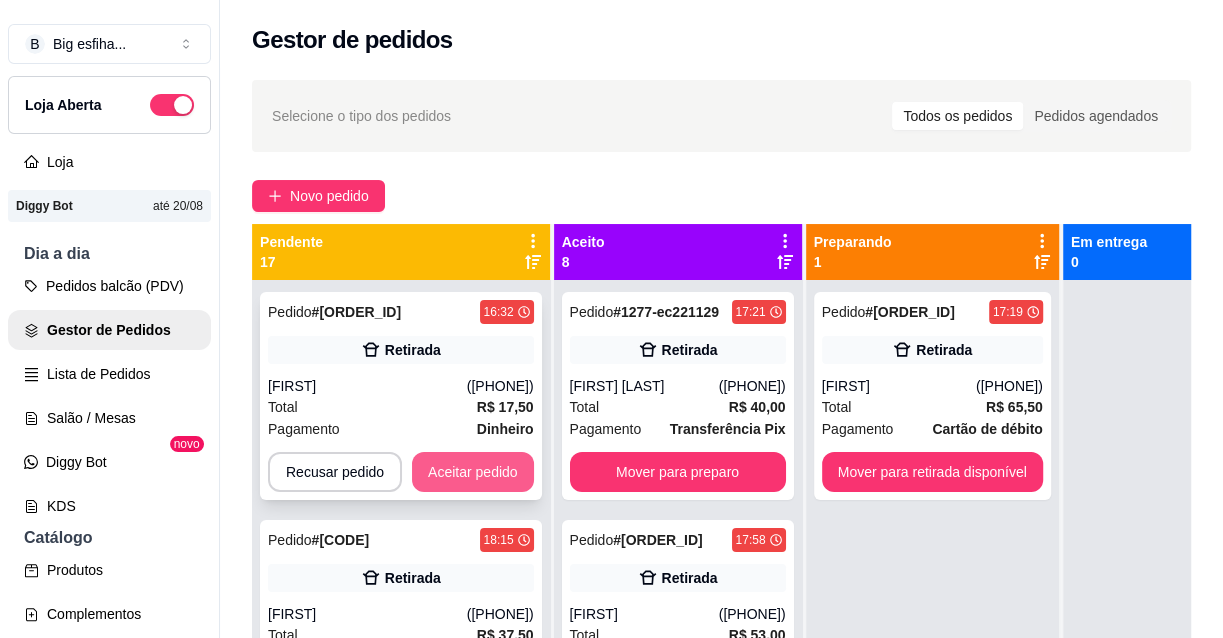 click on "Aceitar pedido" at bounding box center (473, 472) 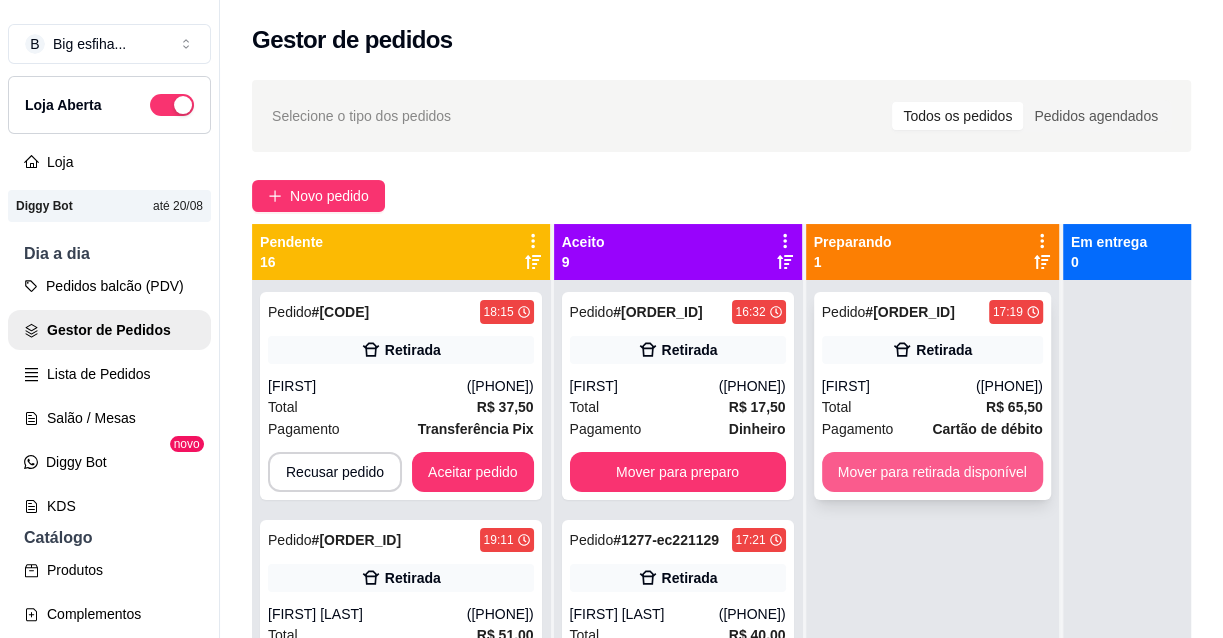 click on "Mover para retirada disponível" at bounding box center [932, 472] 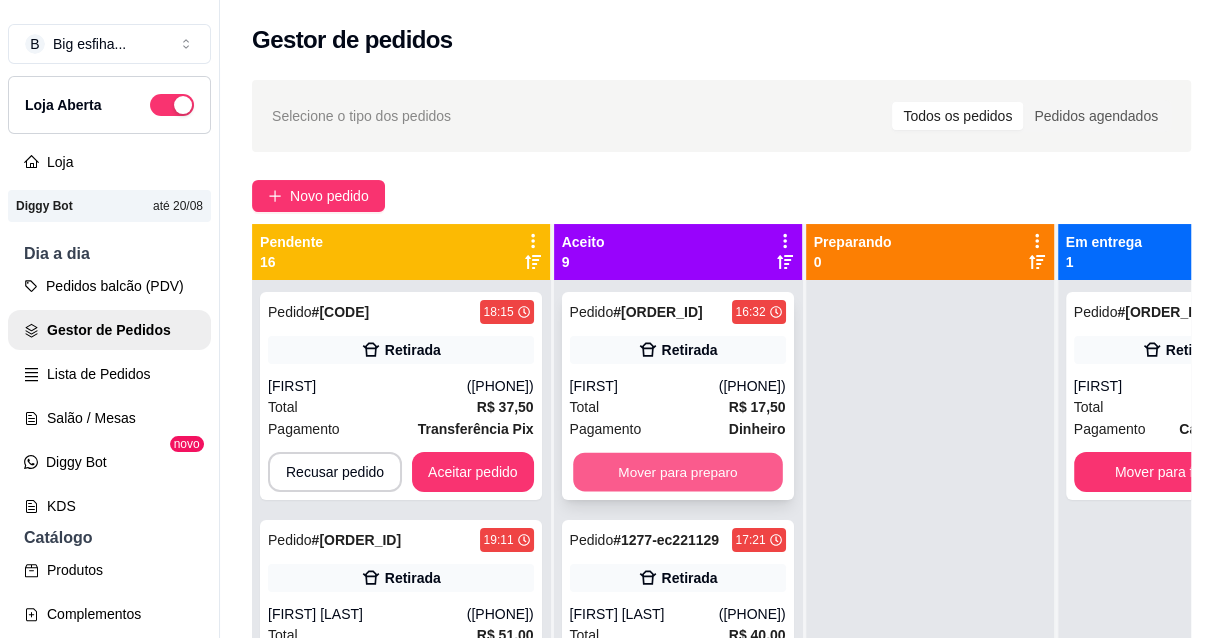 click on "Mover para preparo" at bounding box center (678, 472) 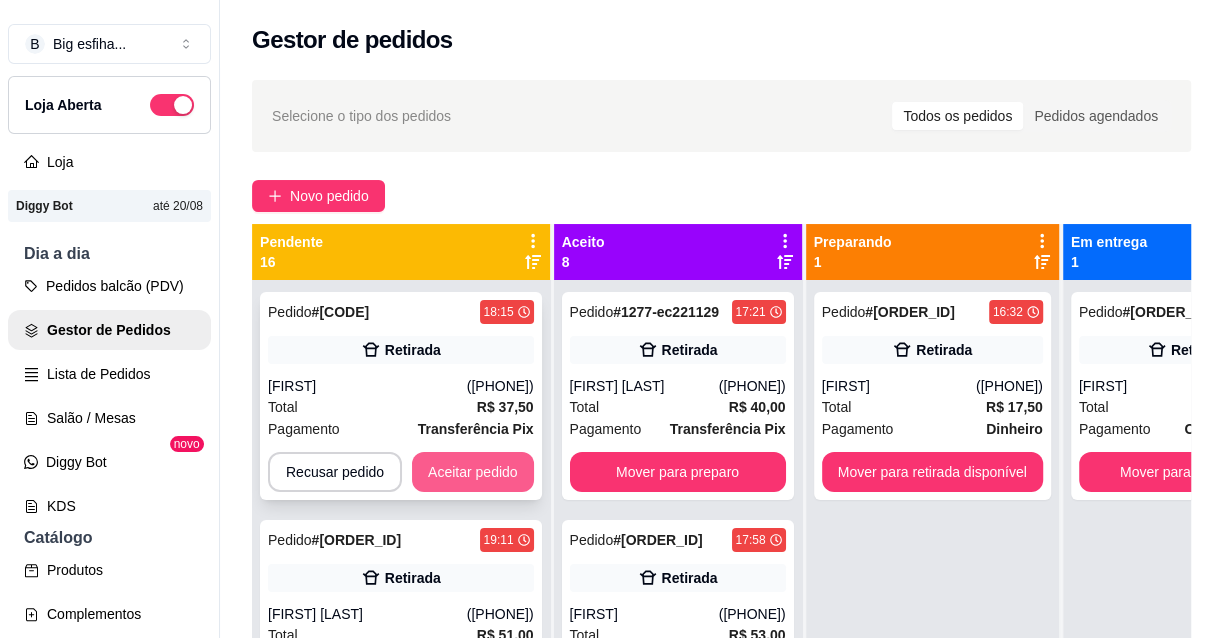 click on "Aceitar pedido" at bounding box center [473, 472] 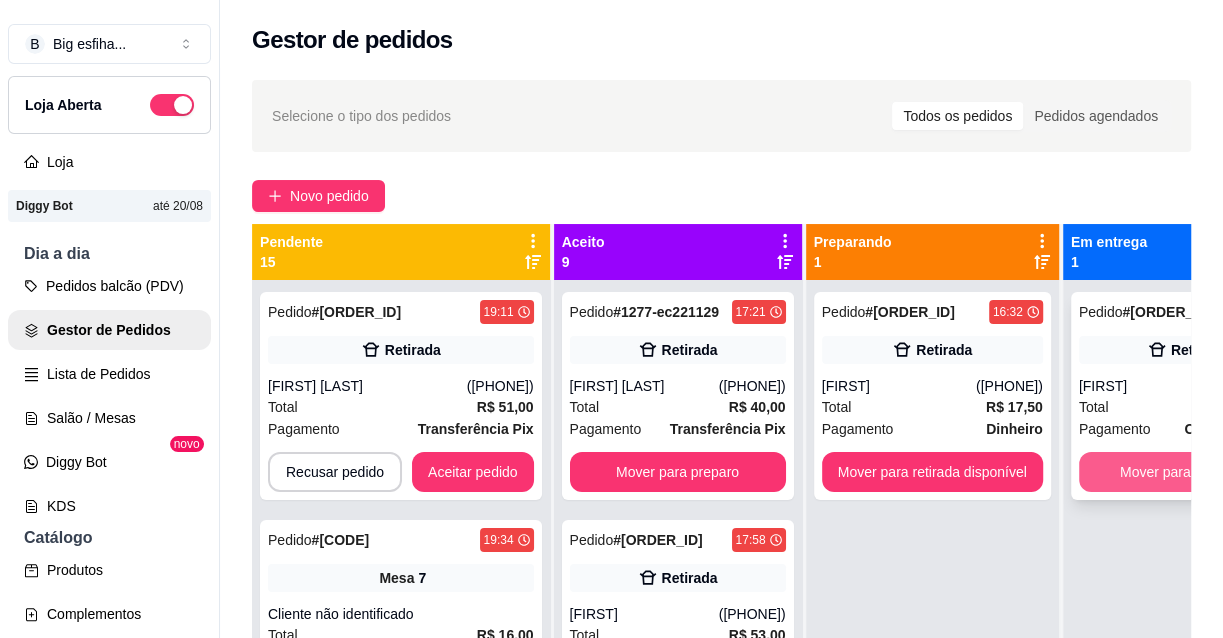 click on "Mover para finalizado" at bounding box center [1187, 472] 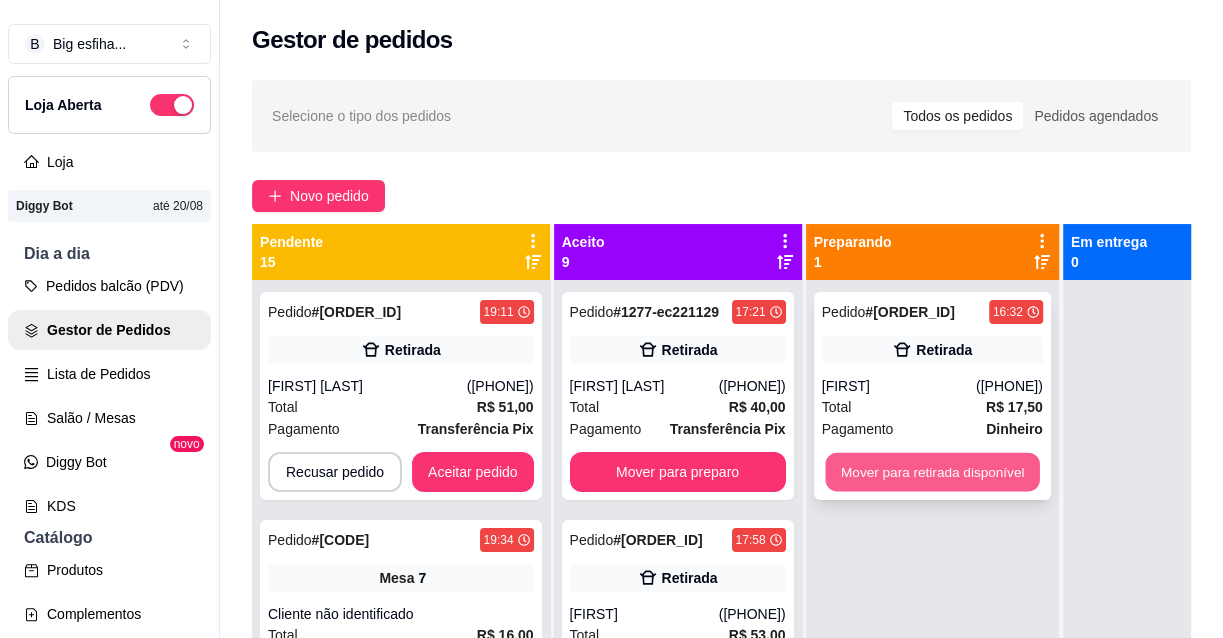 click on "Mover para retirada disponível" at bounding box center (932, 472) 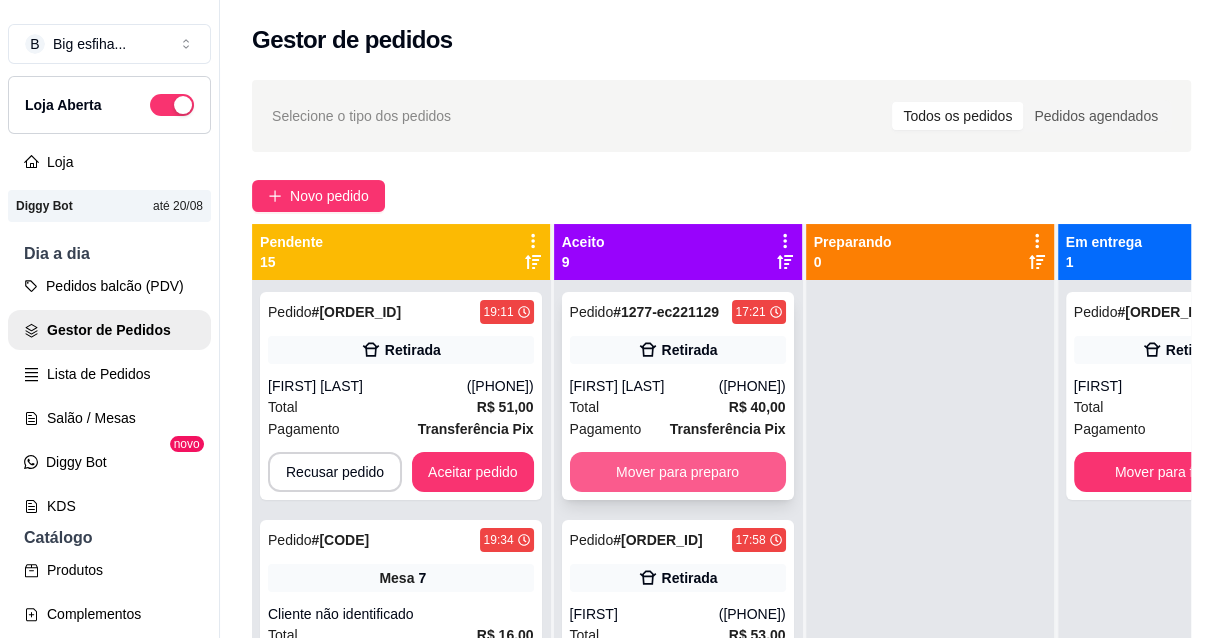 click on "Mover para preparo" at bounding box center (678, 472) 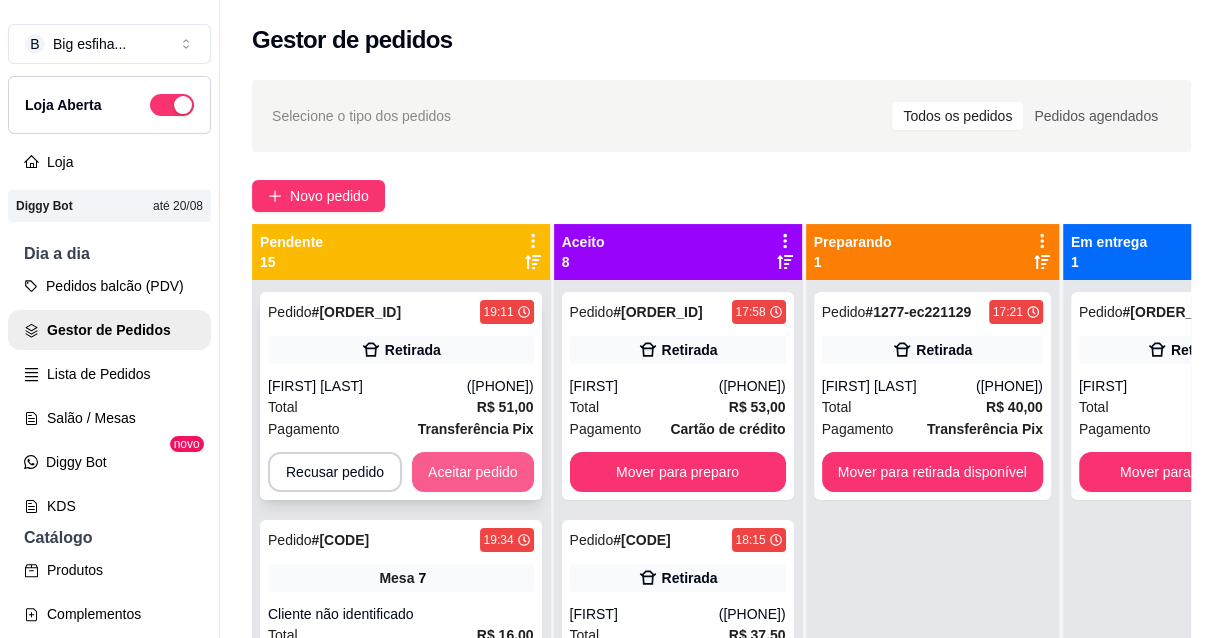 click on "Aceitar pedido" at bounding box center (473, 472) 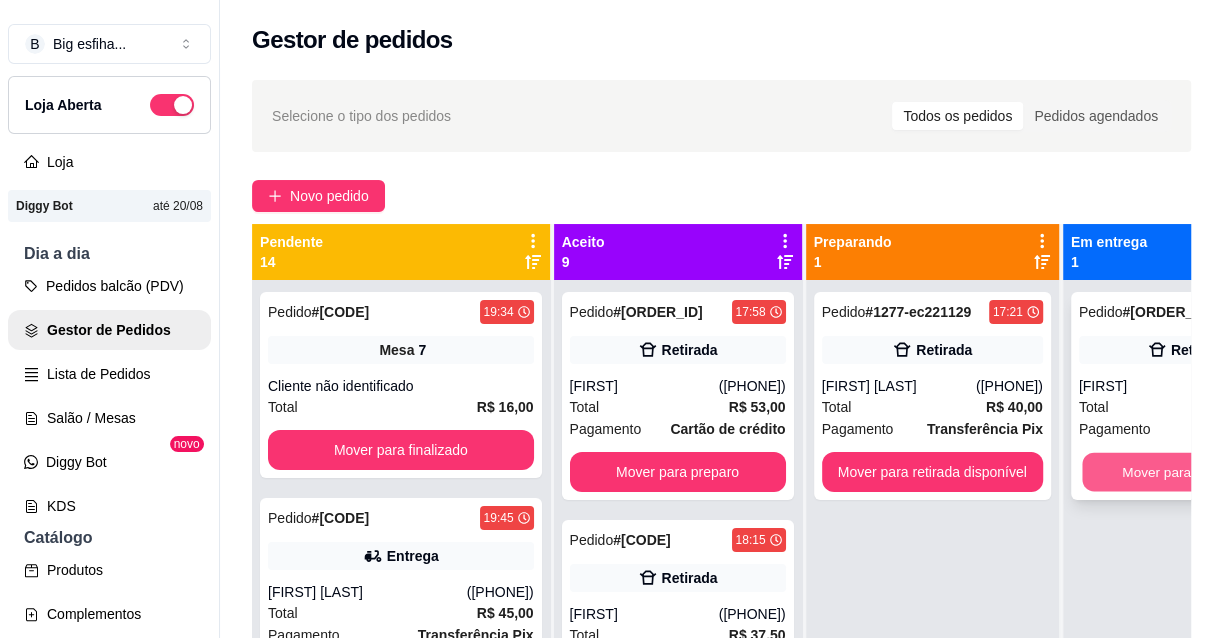 click on "Mover para finalizado" at bounding box center [1187, 472] 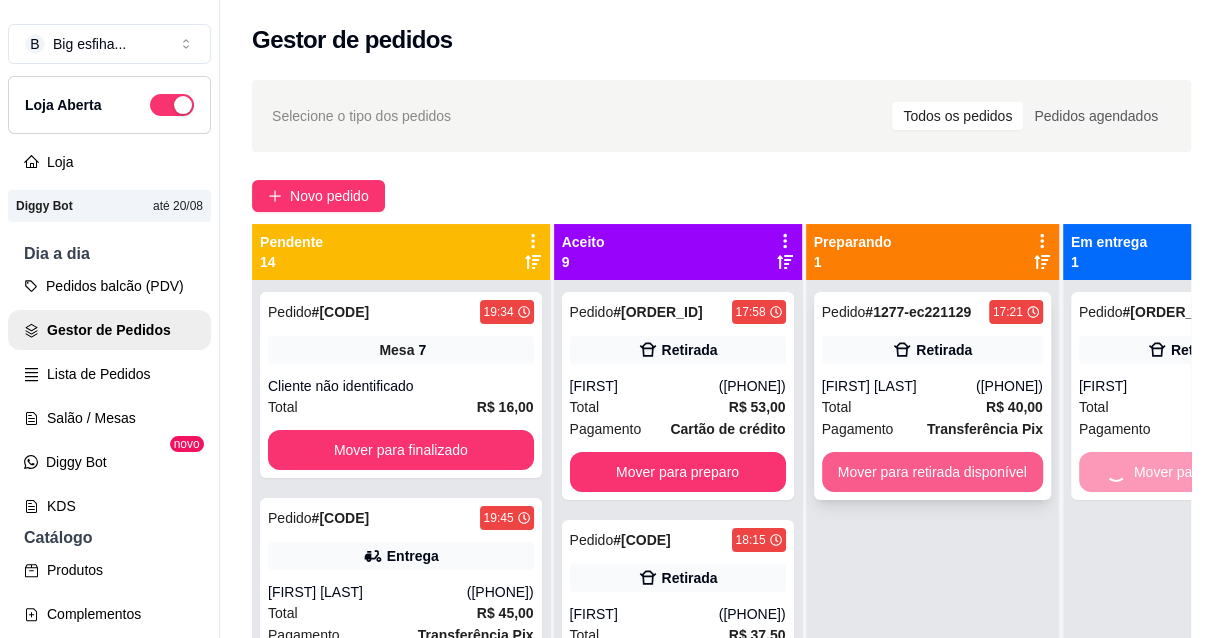 click on "Mover para retirada disponível" at bounding box center (932, 472) 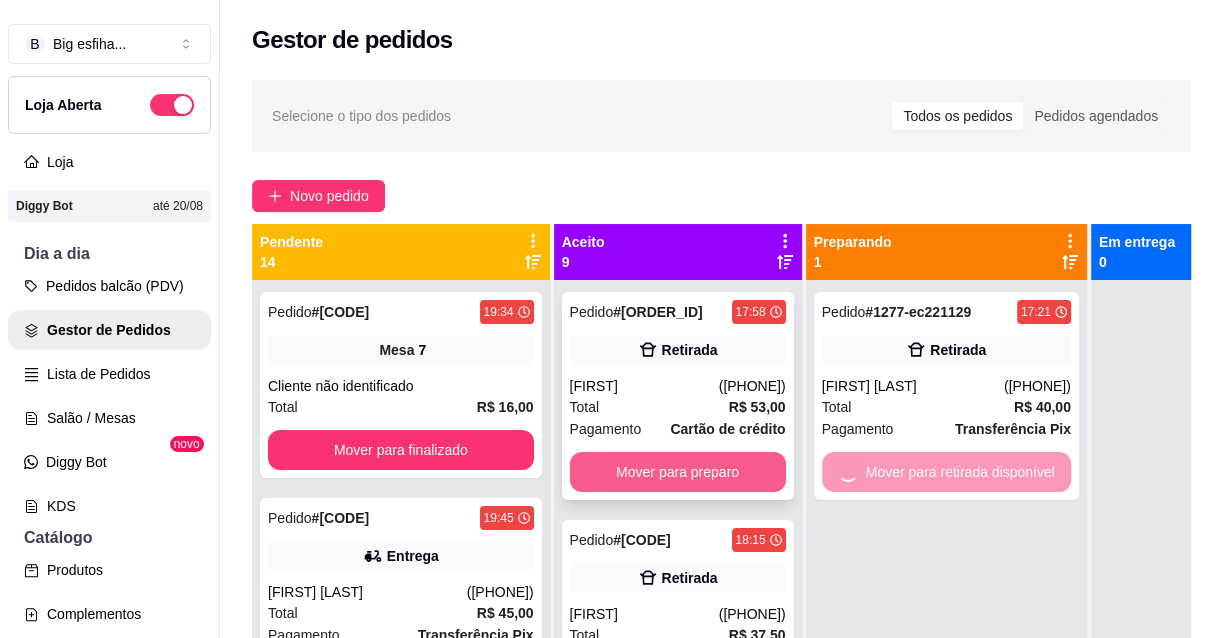 click on "Mover para preparo" at bounding box center (678, 472) 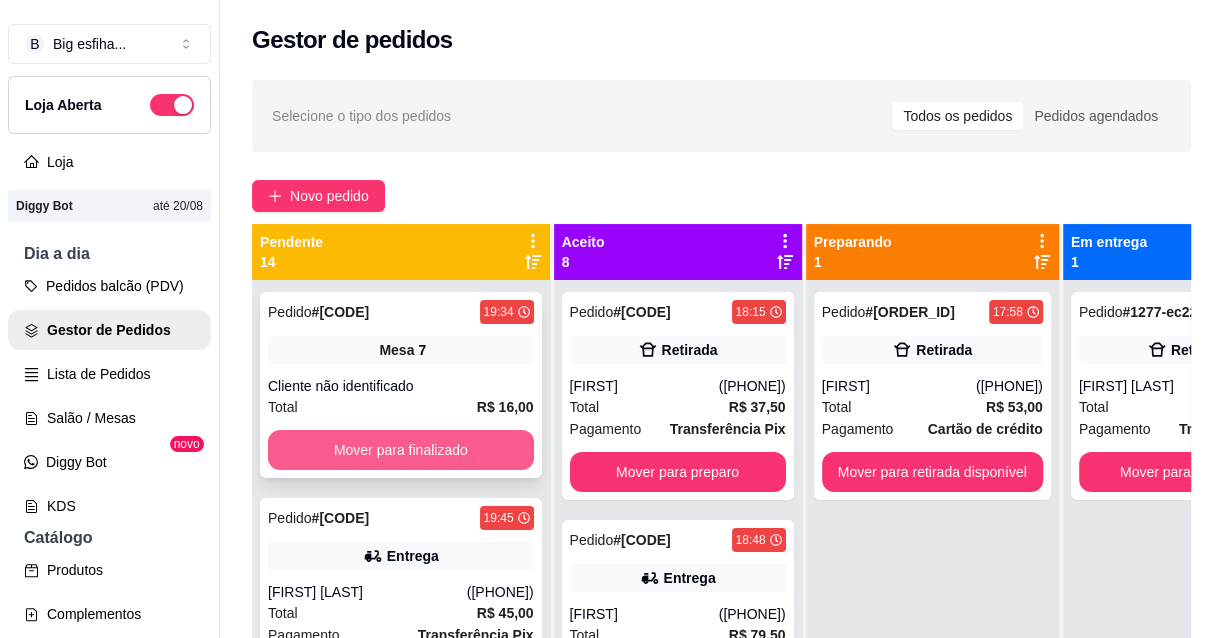 click on "Mover para finalizado" at bounding box center [401, 450] 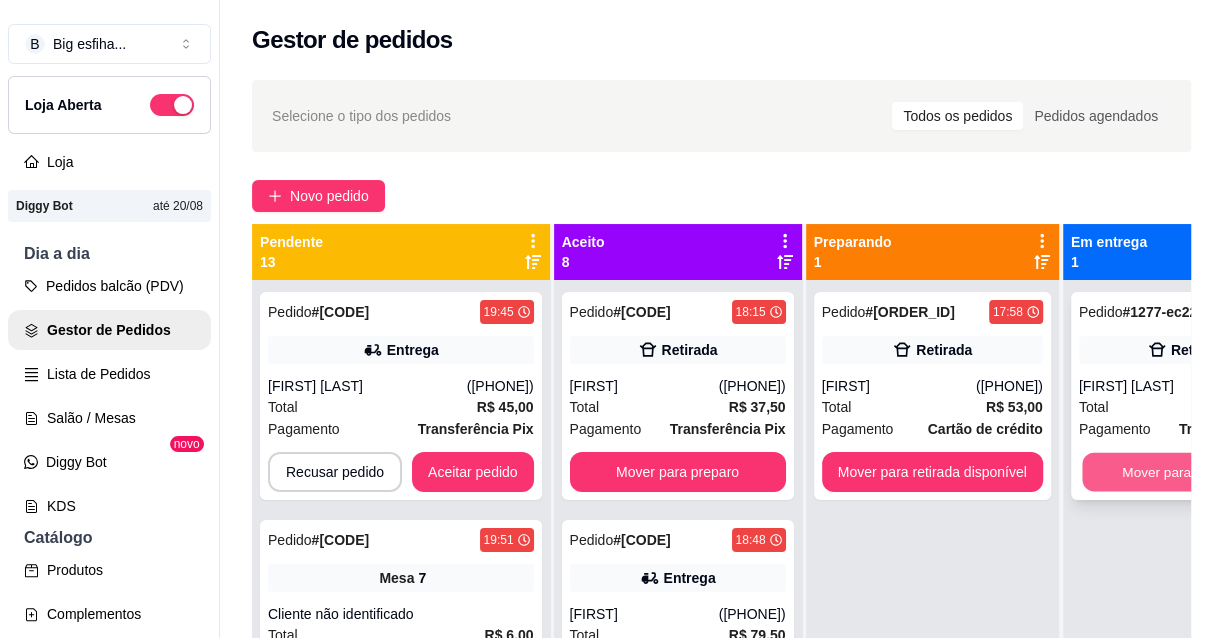 click on "Mover para finalizado" at bounding box center (1187, 472) 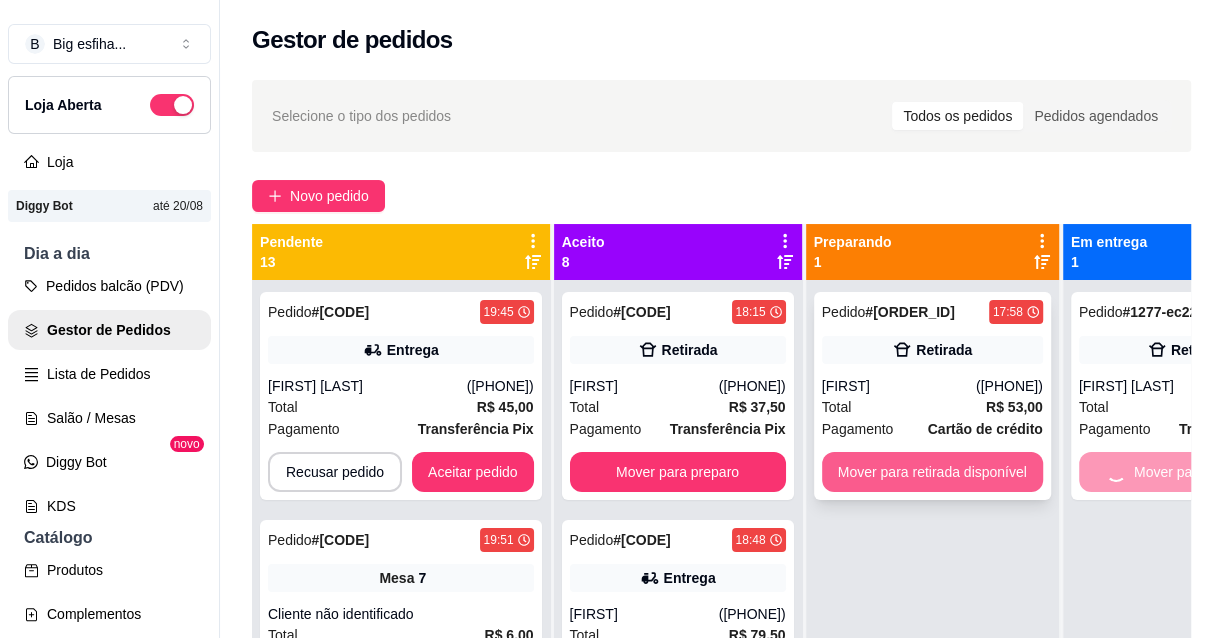 click on "Mover para retirada disponível" at bounding box center [932, 472] 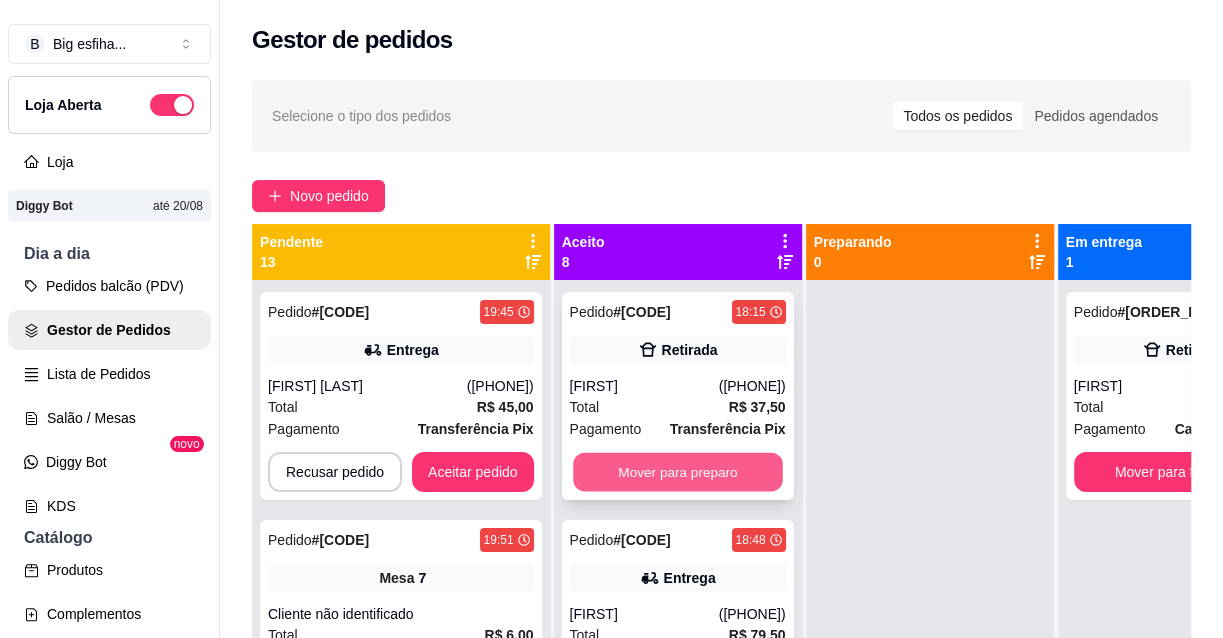 click on "Mover para preparo" at bounding box center [678, 472] 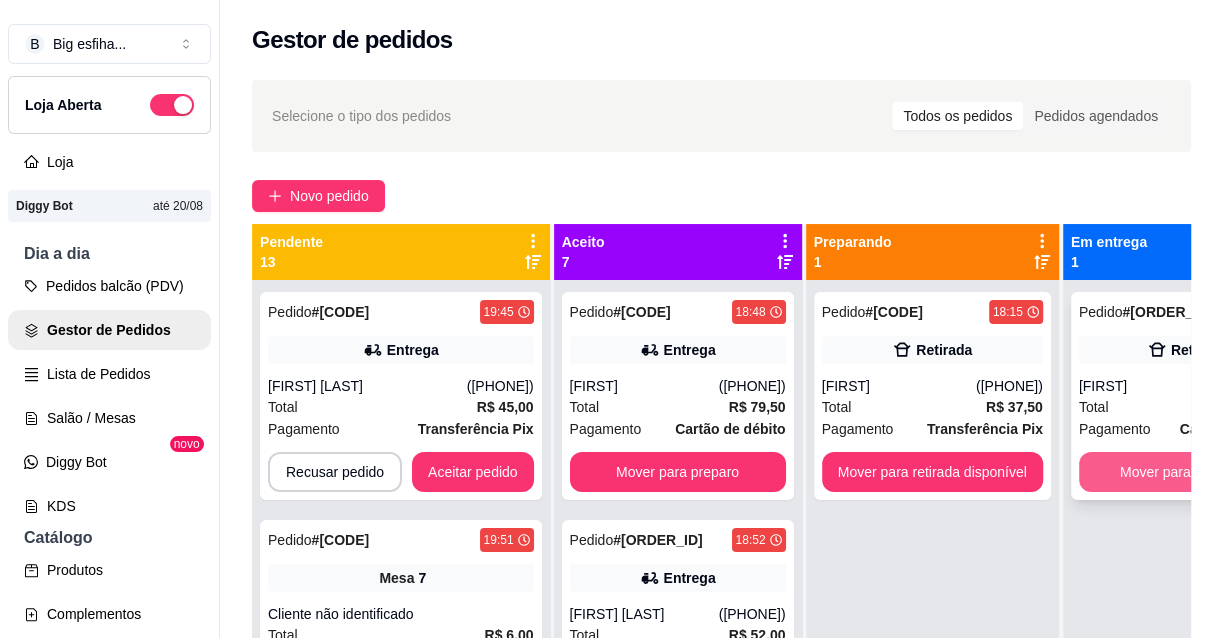 click on "Mover para finalizado" at bounding box center (1187, 472) 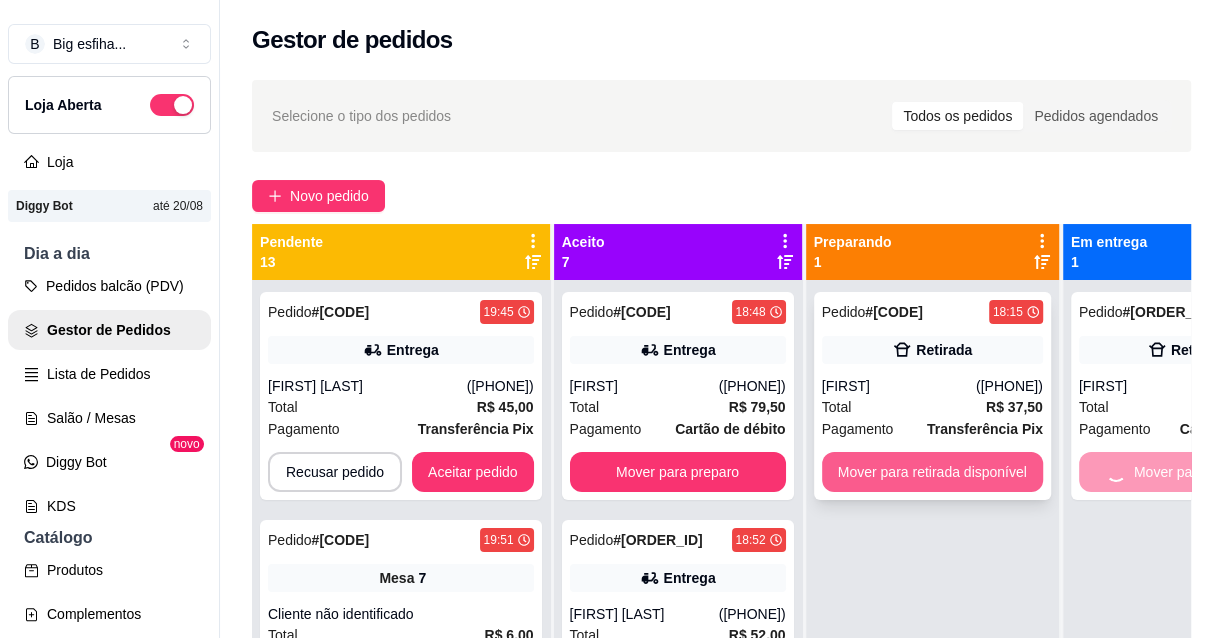 click on "Mover para retirada disponível" at bounding box center (932, 472) 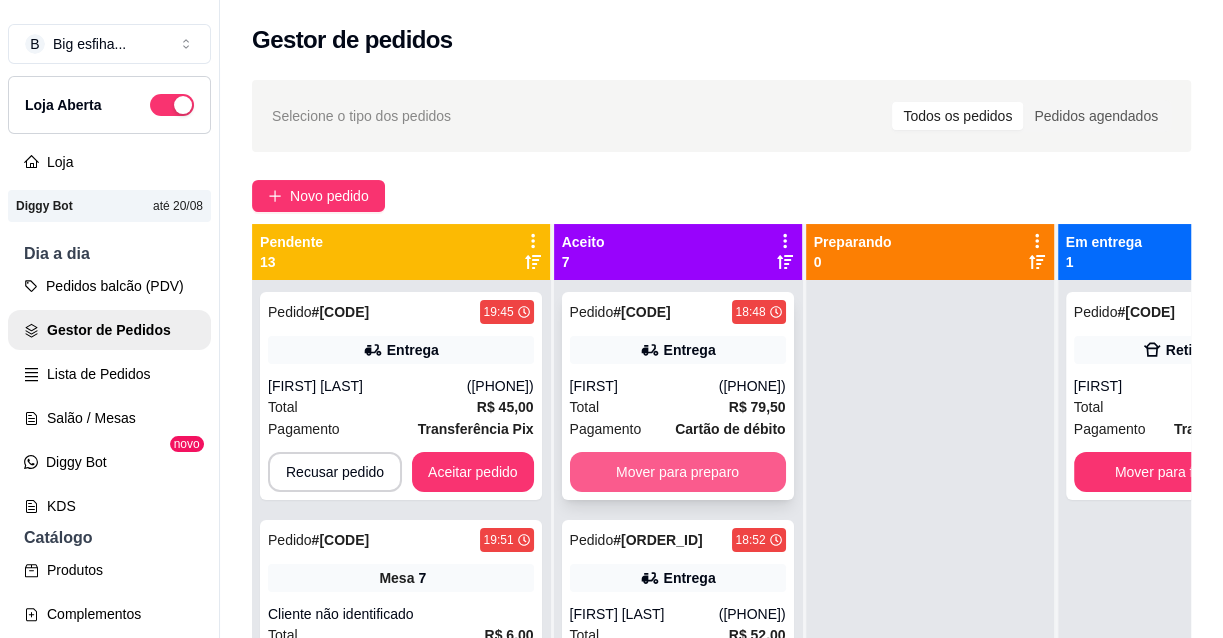 click on "Mover para preparo" at bounding box center (678, 472) 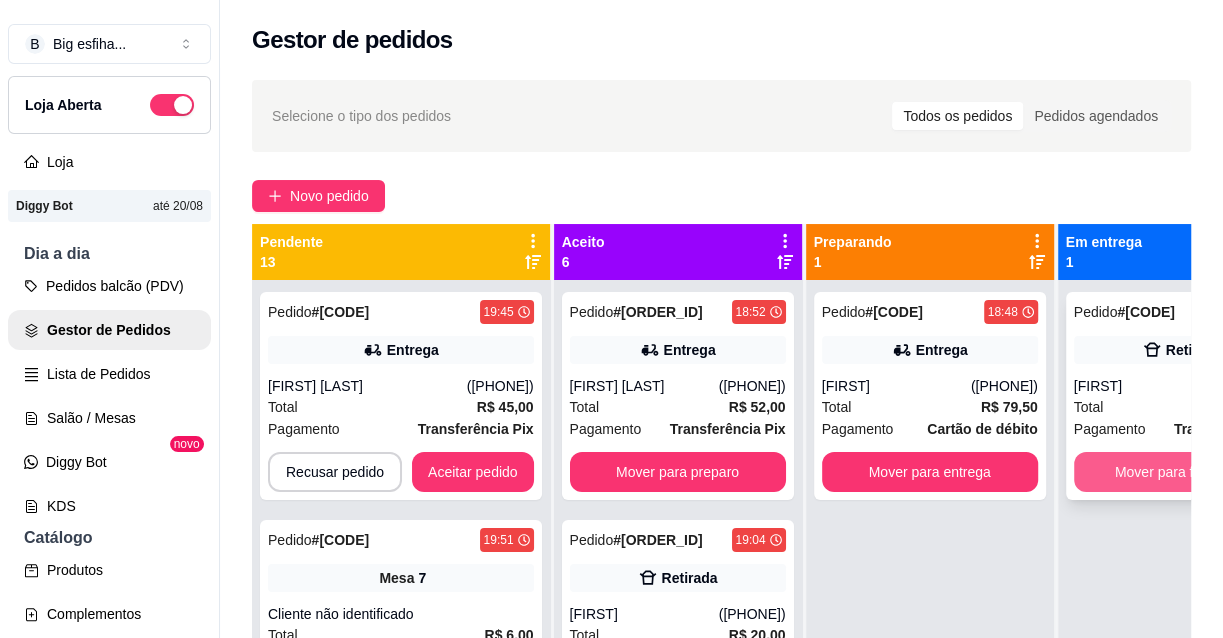 click on "Mover para finalizado" at bounding box center (1182, 472) 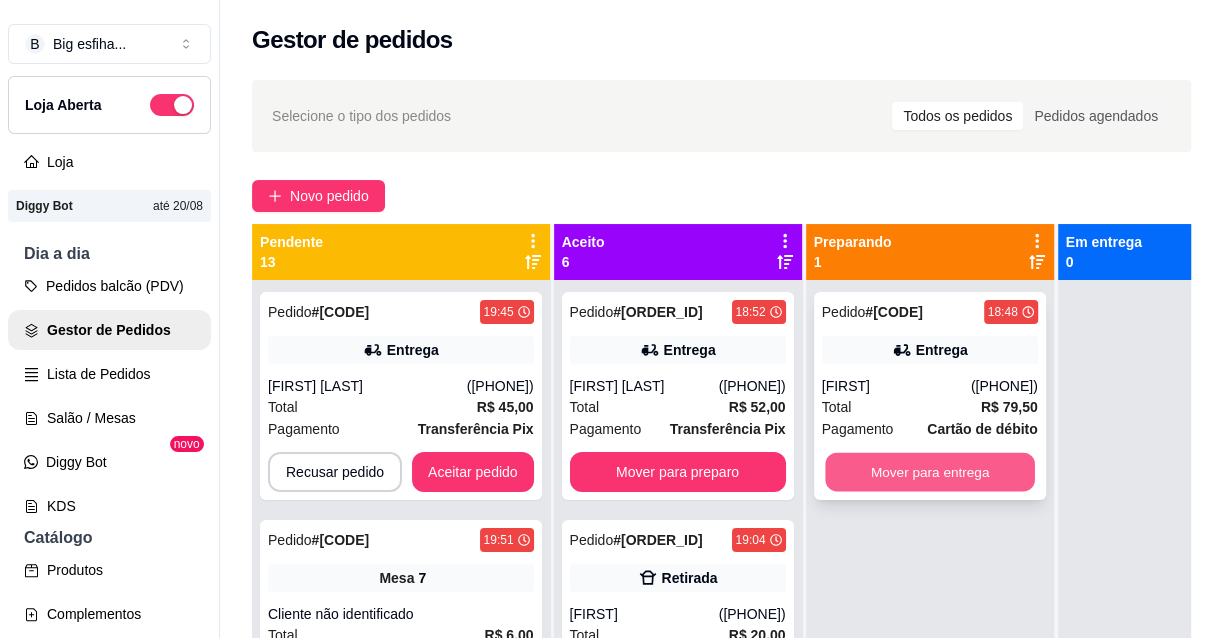click on "Mover para entrega" at bounding box center [930, 472] 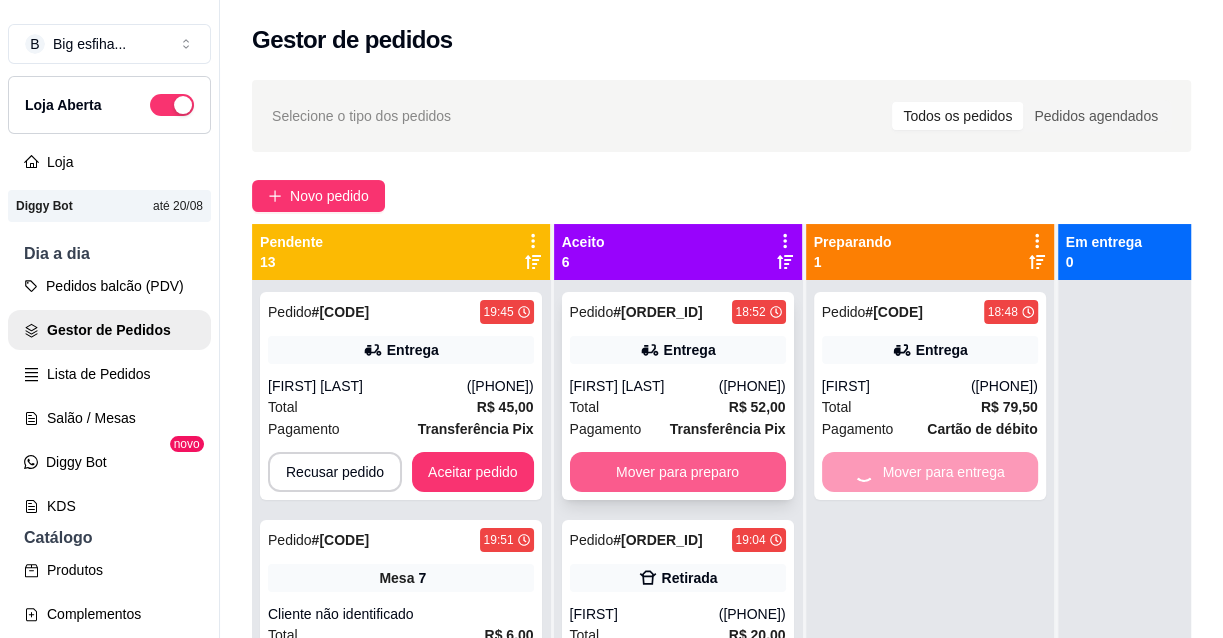 click on "Mover para preparo" at bounding box center [678, 472] 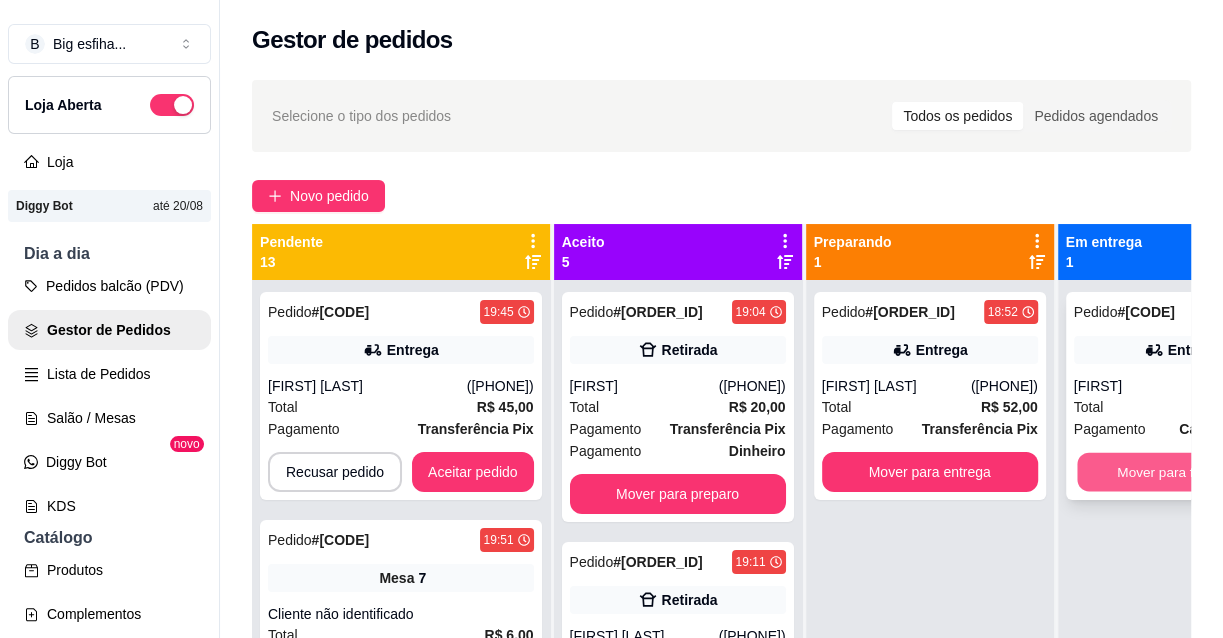 click on "Mover para finalizado" at bounding box center (1182, 472) 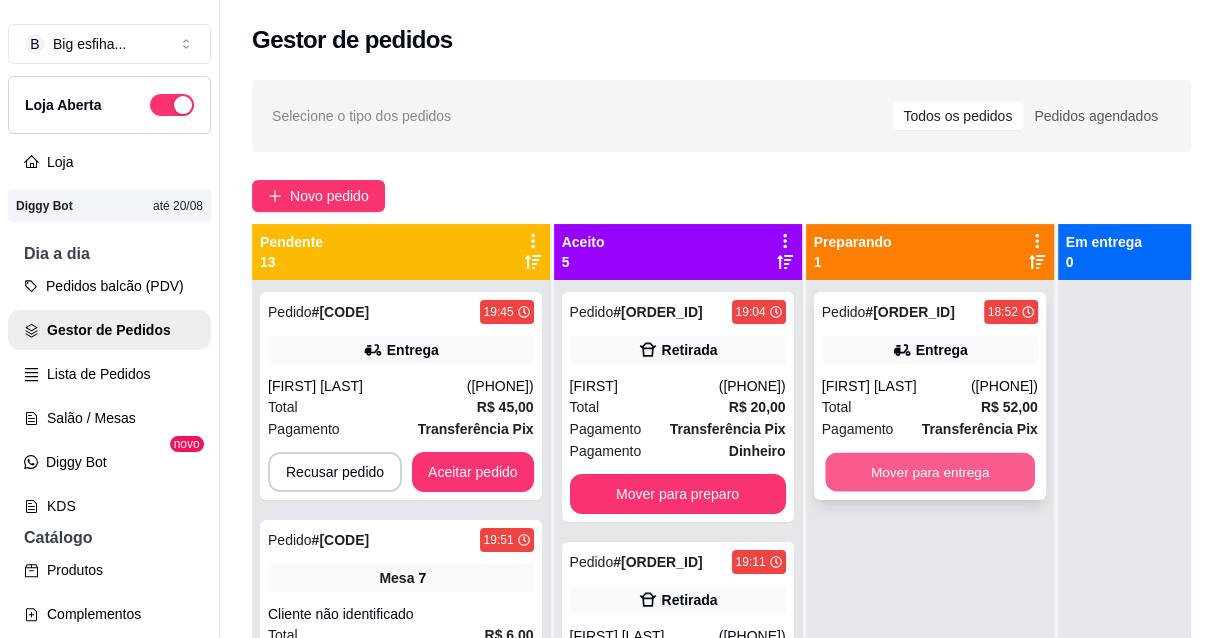 click on "Mover para entrega" at bounding box center (930, 472) 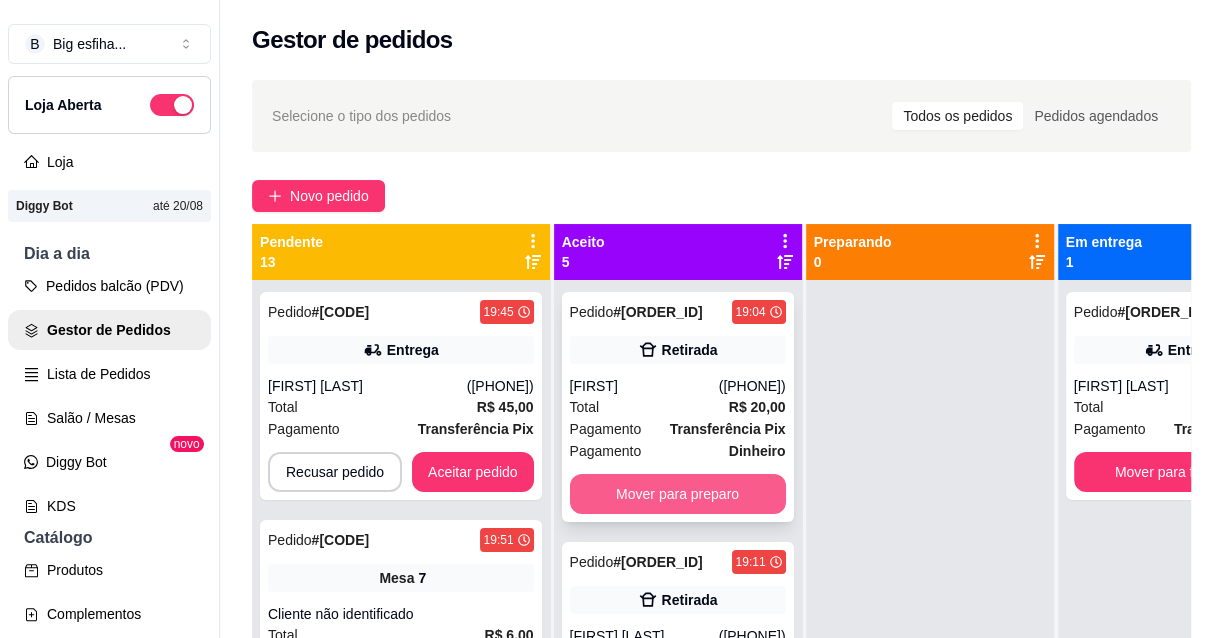 click on "Mover para preparo" at bounding box center [678, 494] 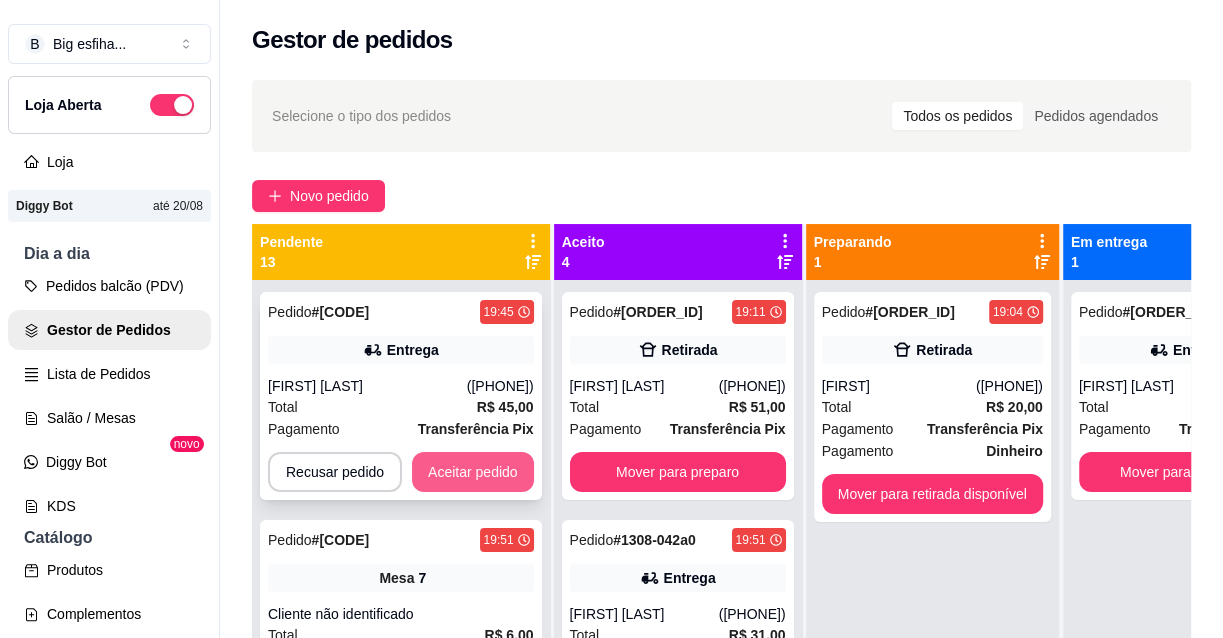 click on "Aceitar pedido" at bounding box center [473, 472] 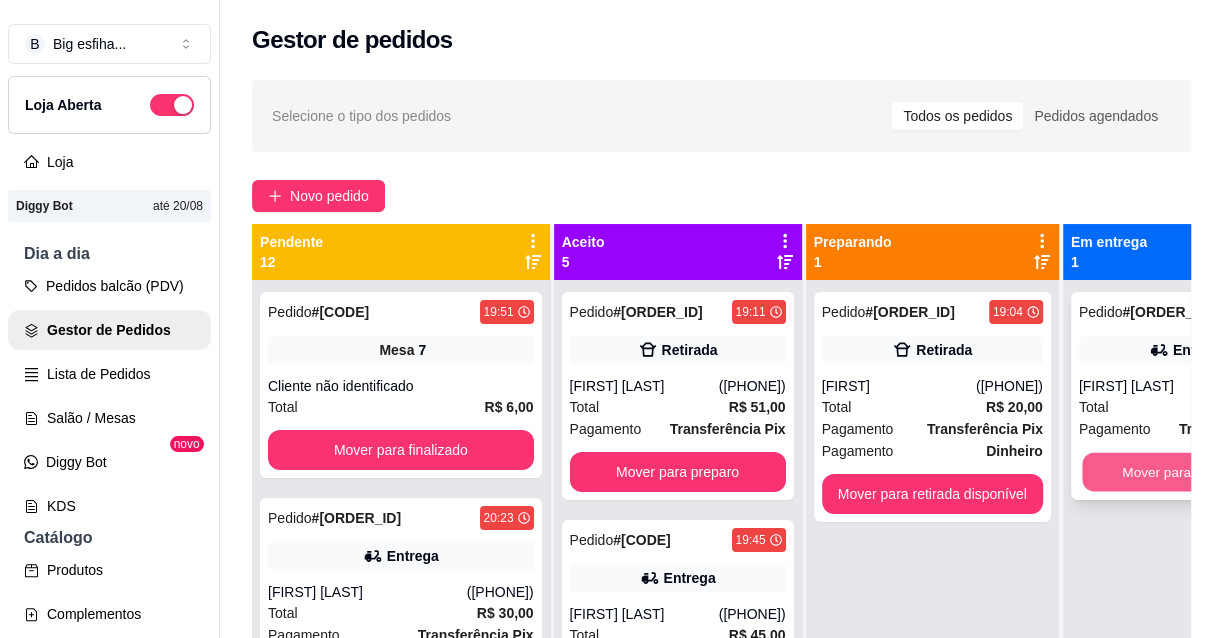 click on "Mover para finalizado" at bounding box center (1187, 472) 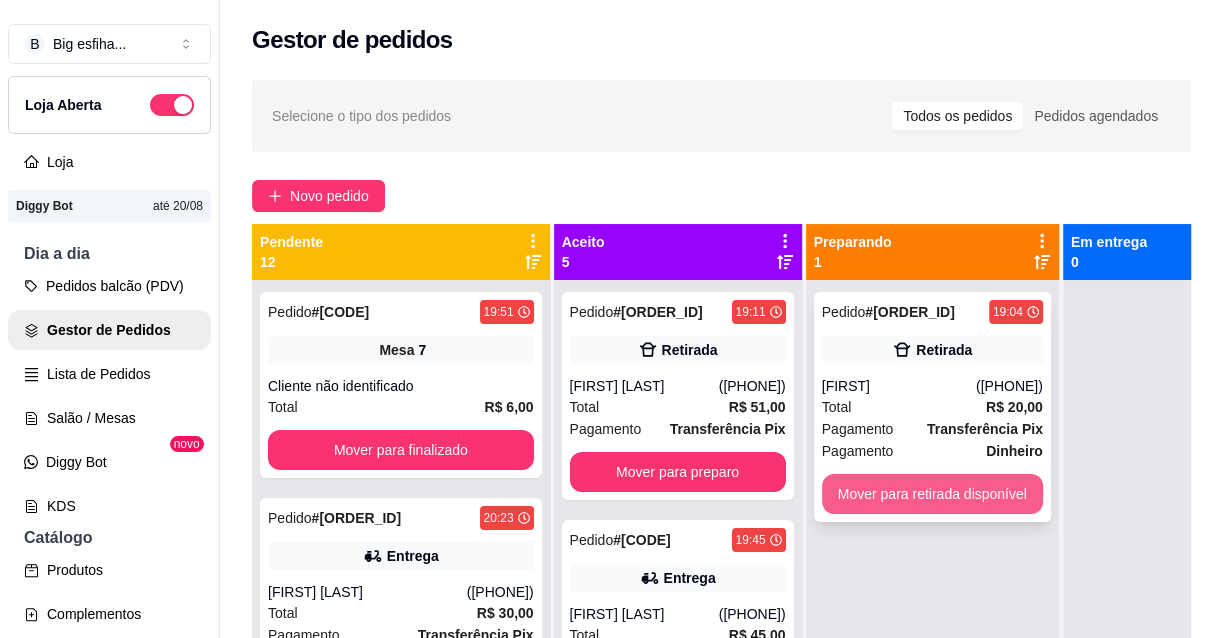 click on "Mover para retirada disponível" at bounding box center (932, 494) 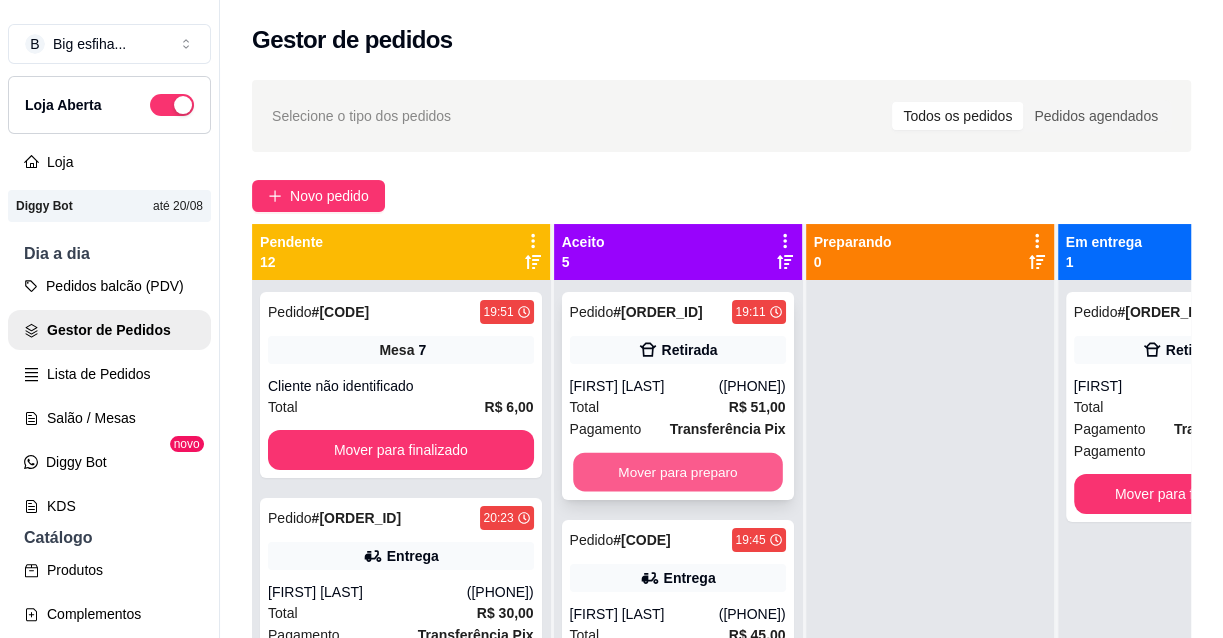 click on "Mover para preparo" at bounding box center (678, 472) 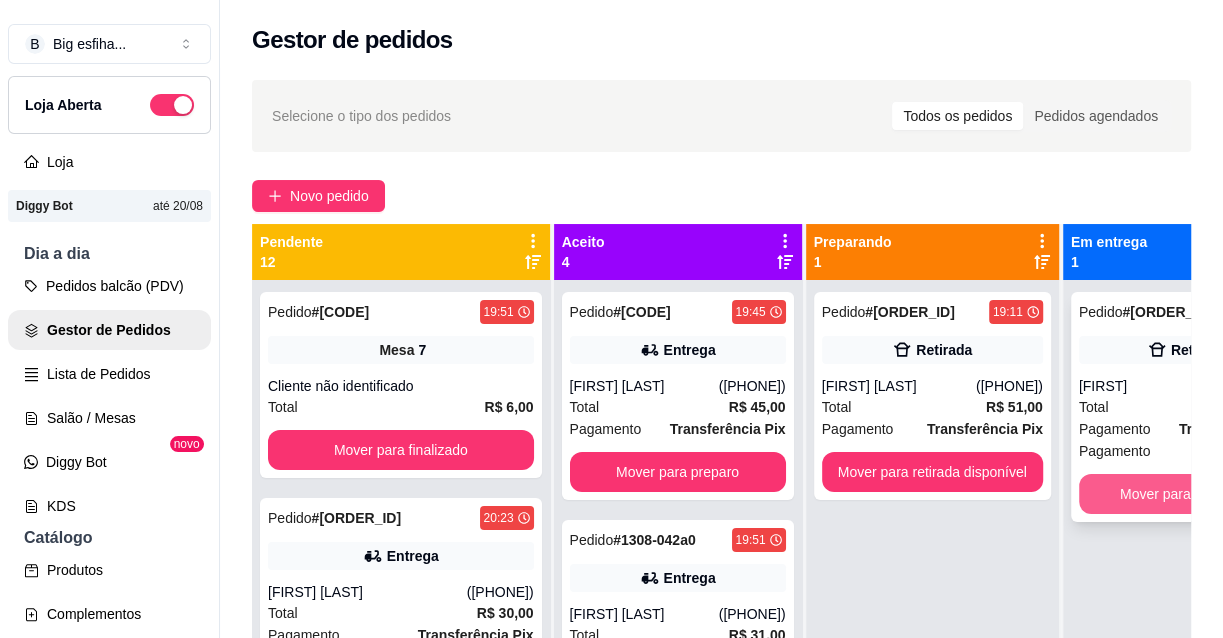 click on "Mover para finalizado" at bounding box center (1187, 494) 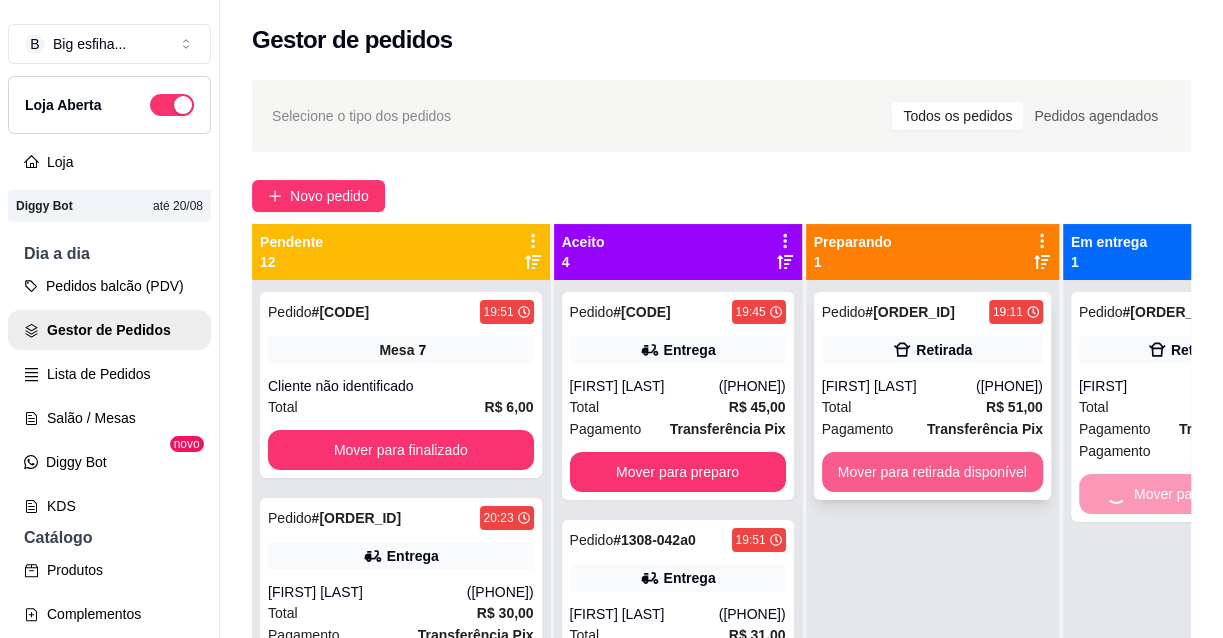 click on "Mover para retirada disponível" at bounding box center (932, 472) 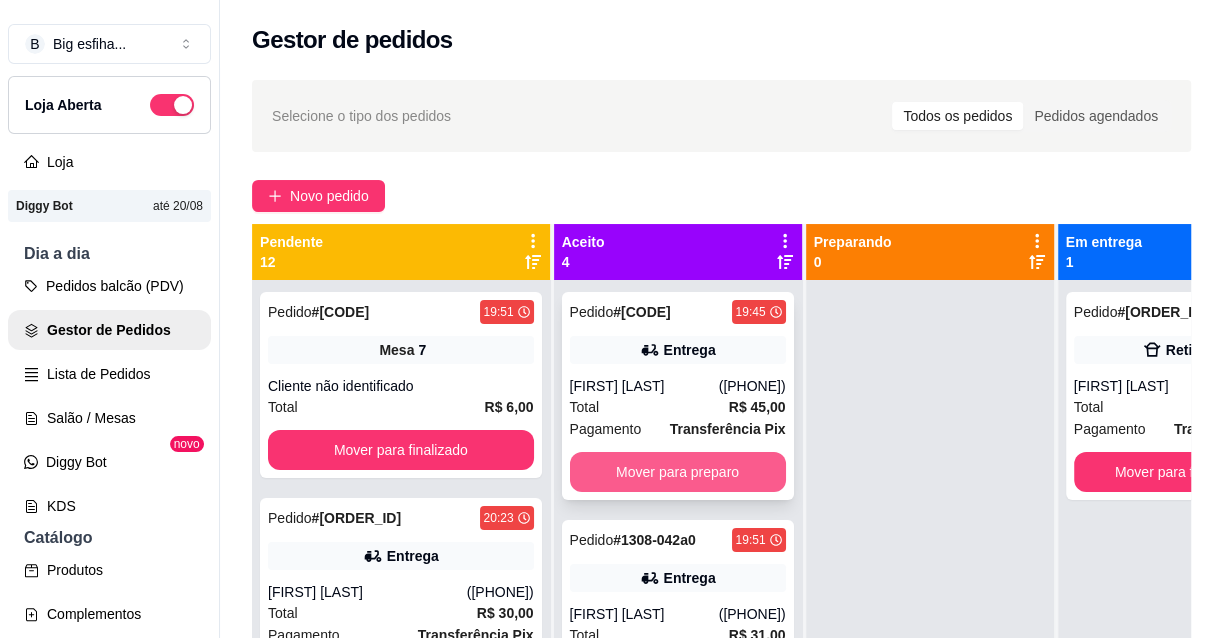 click on "Mover para preparo" at bounding box center [678, 472] 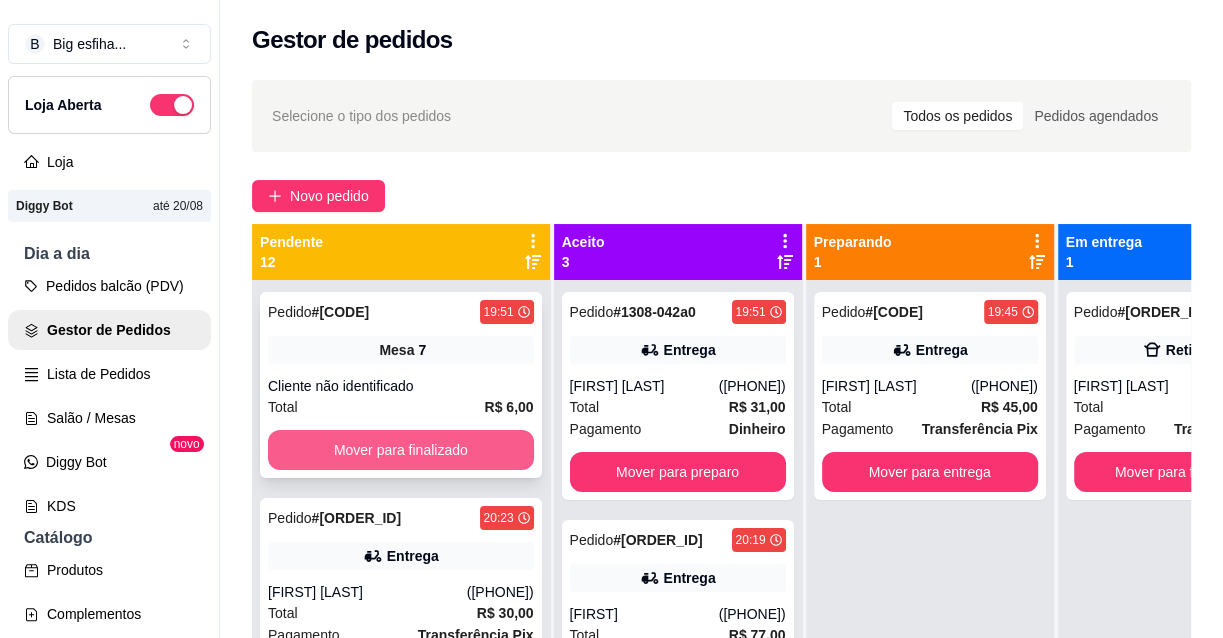 click on "Mover para finalizado" at bounding box center (401, 450) 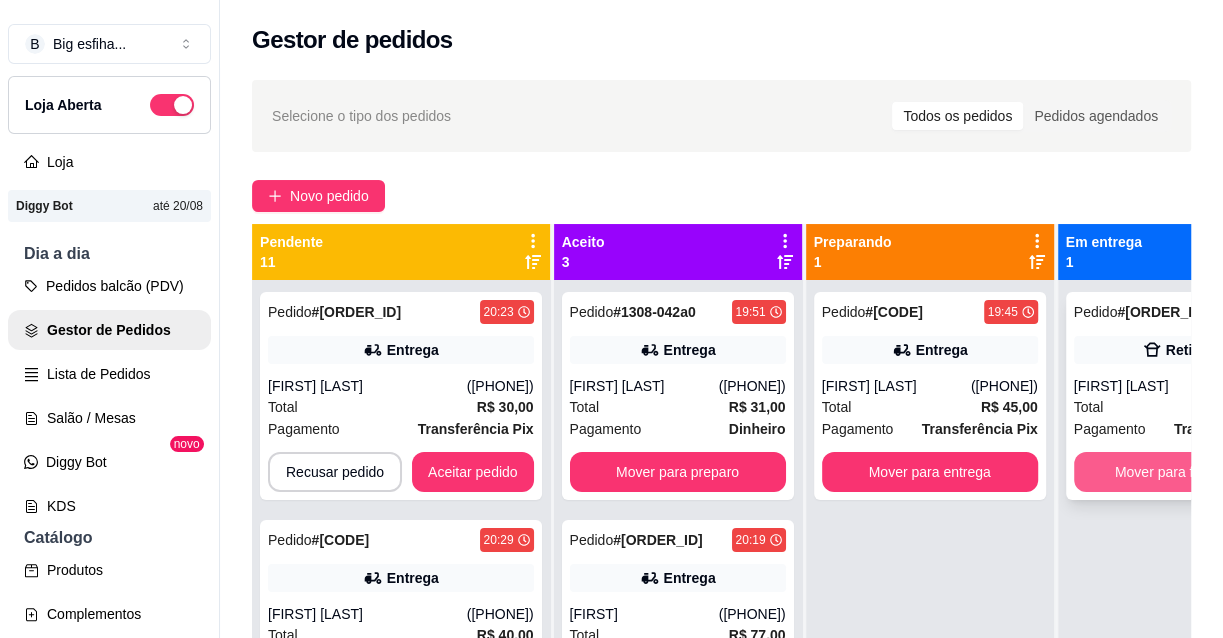 click on "Mover para finalizado" at bounding box center [1182, 472] 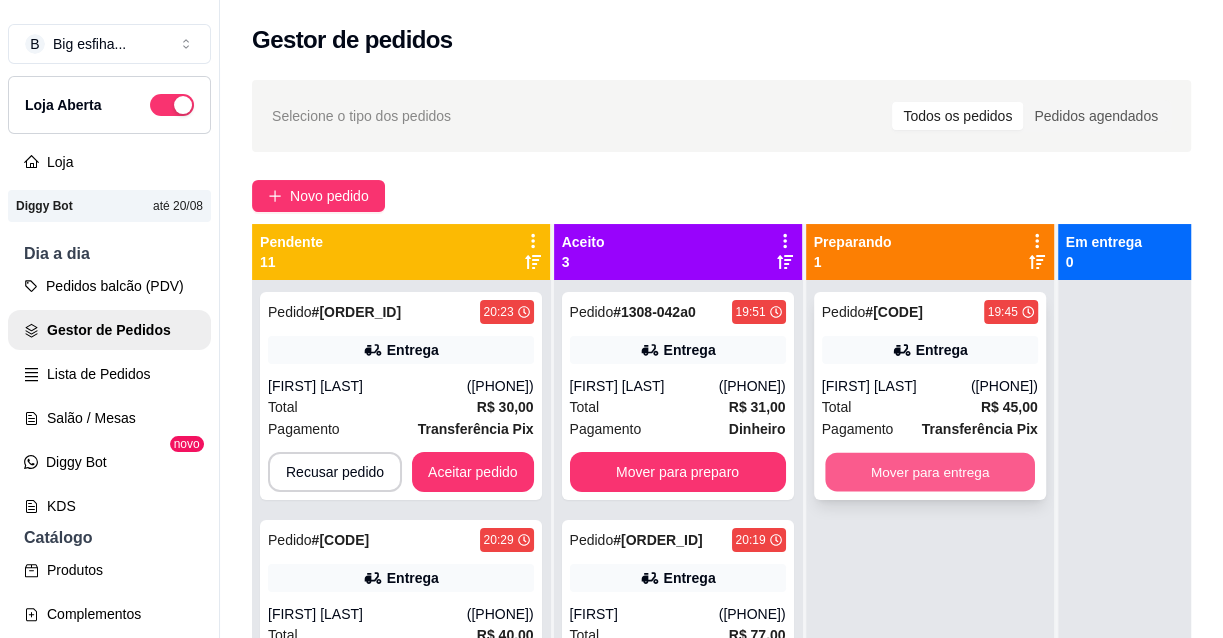 click on "Mover para entrega" at bounding box center (930, 472) 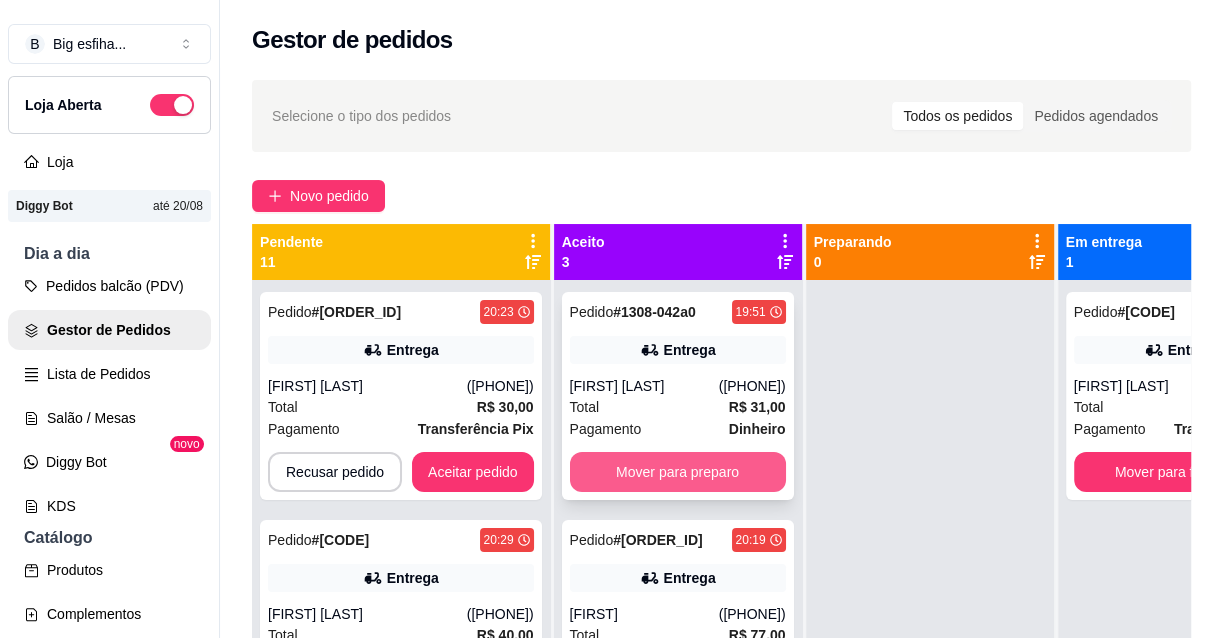 click on "Mover para preparo" at bounding box center (678, 472) 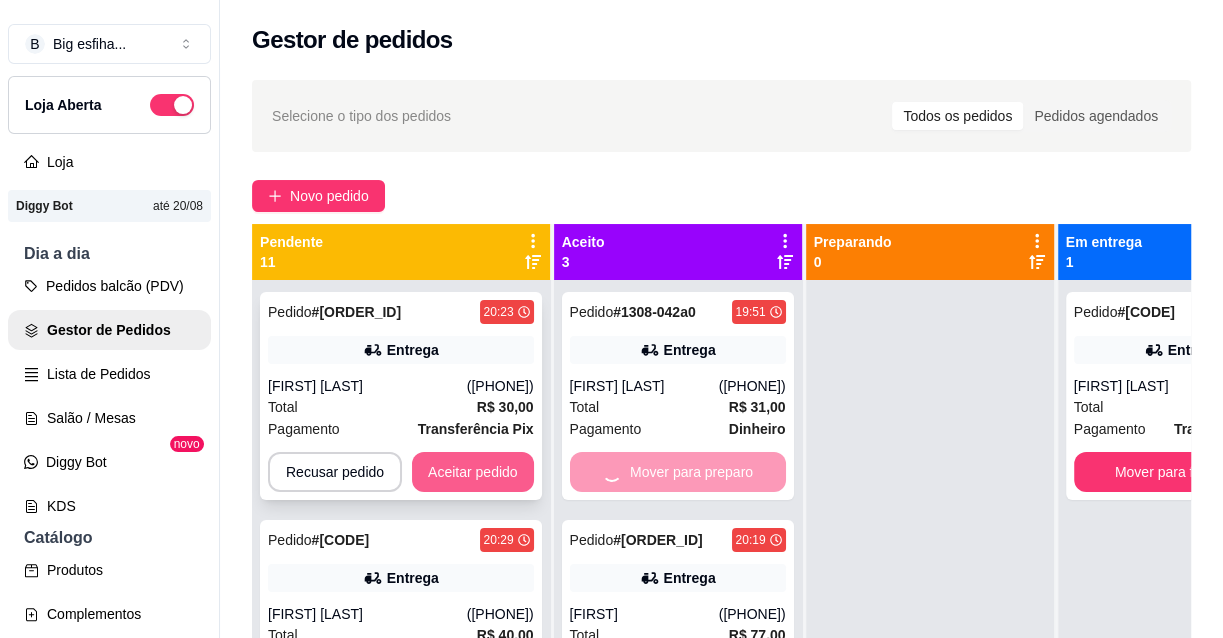 click on "Aceitar pedido" at bounding box center (473, 472) 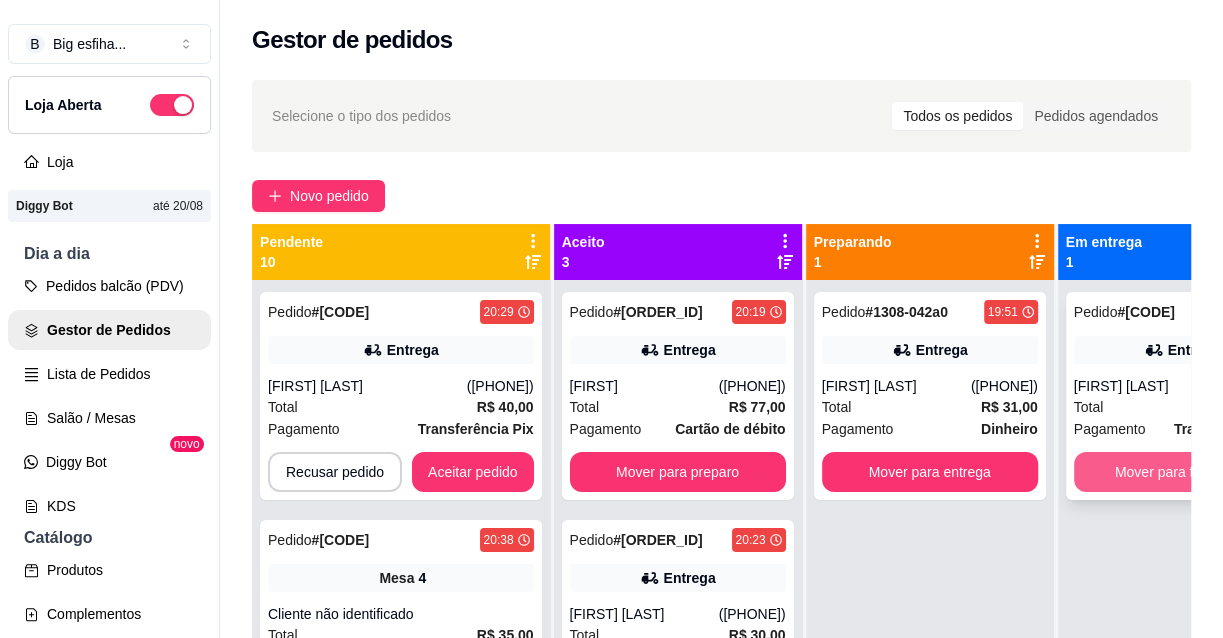 click on "Mover para finalizado" at bounding box center (1182, 472) 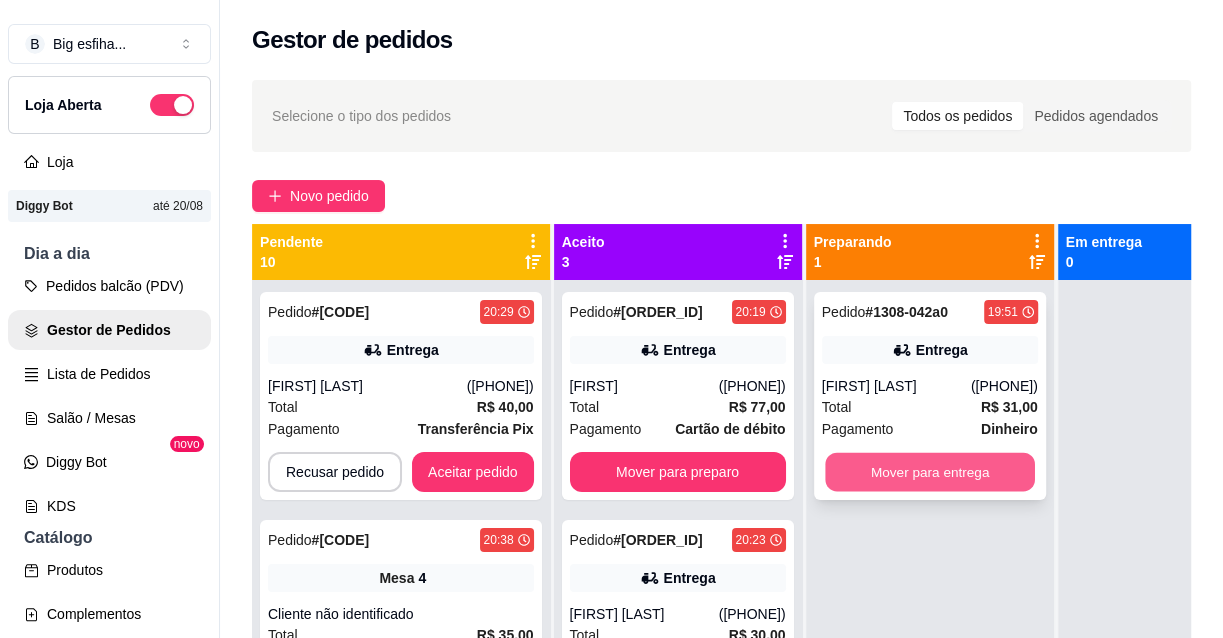 click on "Mover para entrega" at bounding box center [930, 472] 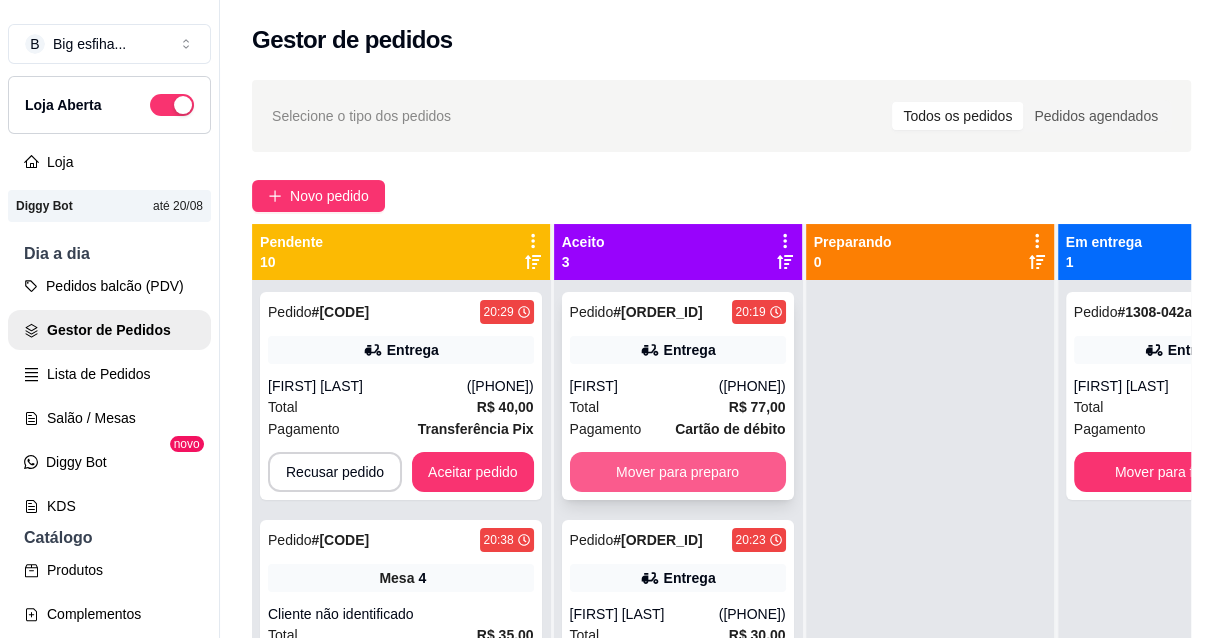 click on "Mover para preparo" at bounding box center [678, 472] 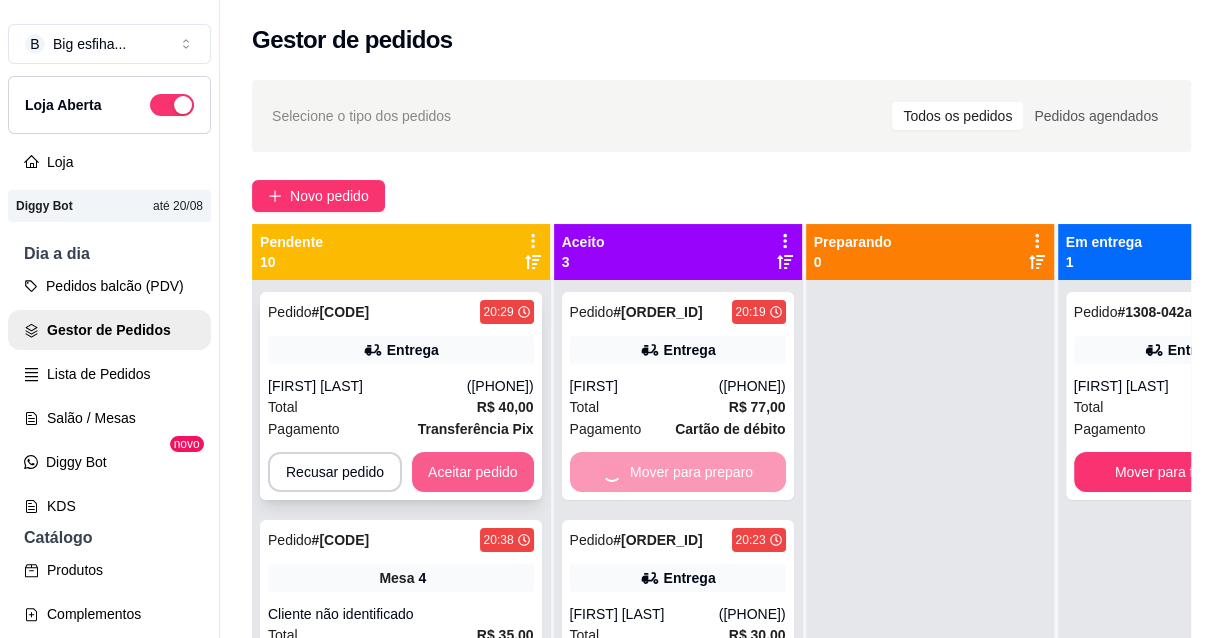 click on "Aceitar pedido" at bounding box center (473, 472) 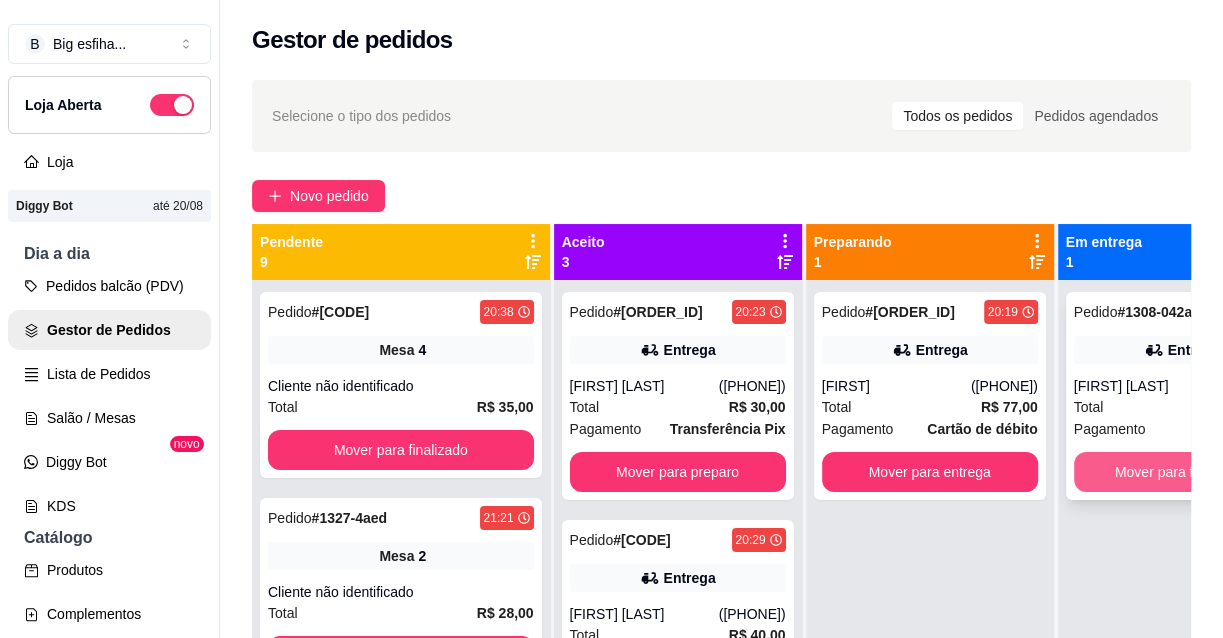 click on "Mover para finalizado" at bounding box center (1182, 472) 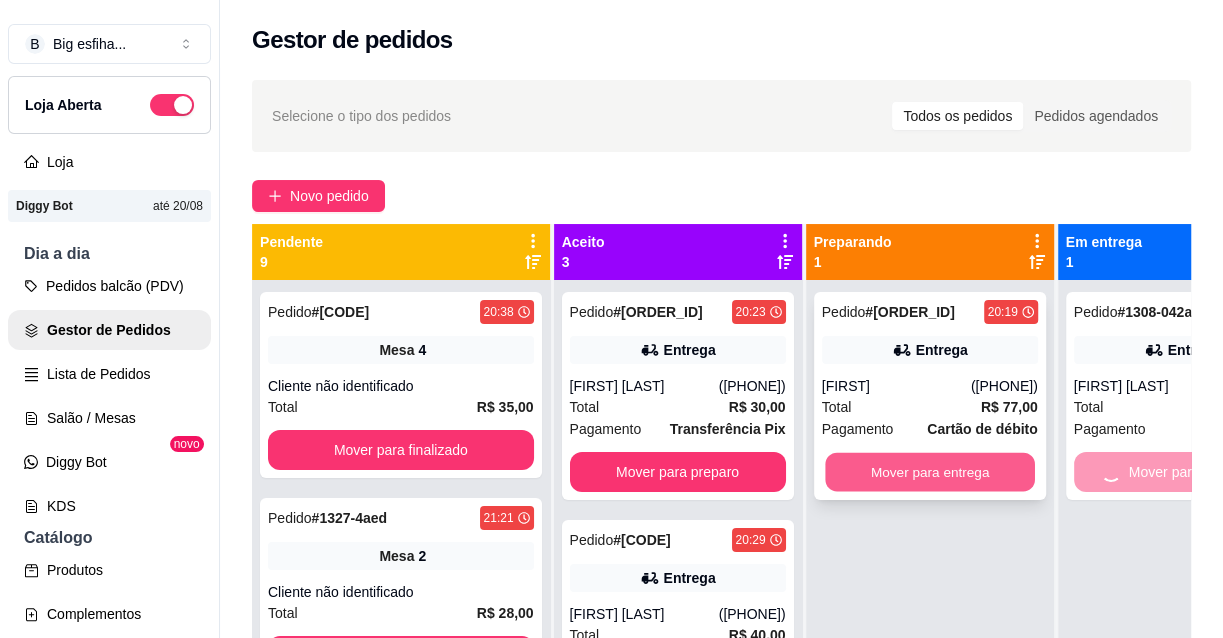 click on "Mover para entrega" at bounding box center [930, 472] 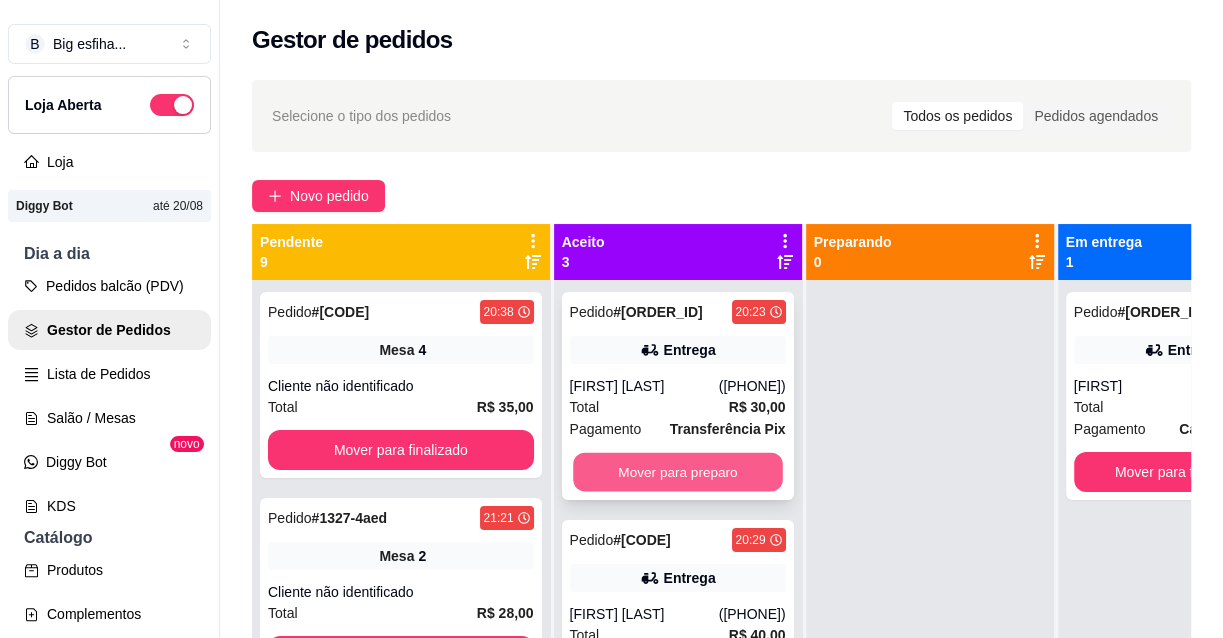 click on "Mover para preparo" at bounding box center (678, 472) 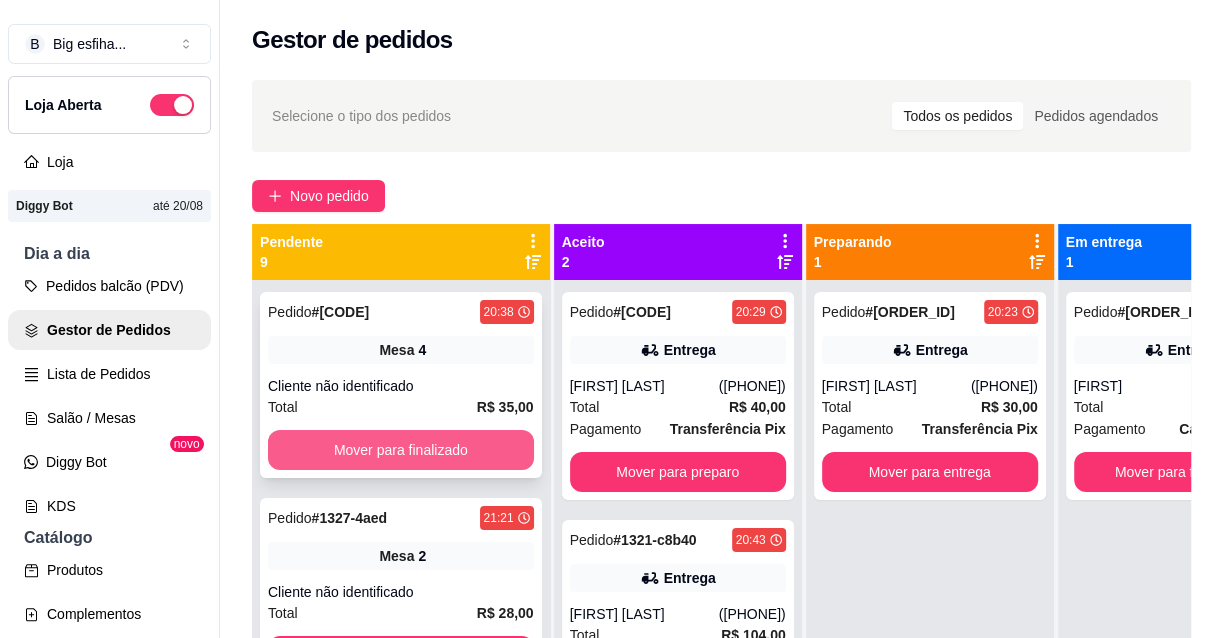 click on "Mover para finalizado" at bounding box center (401, 450) 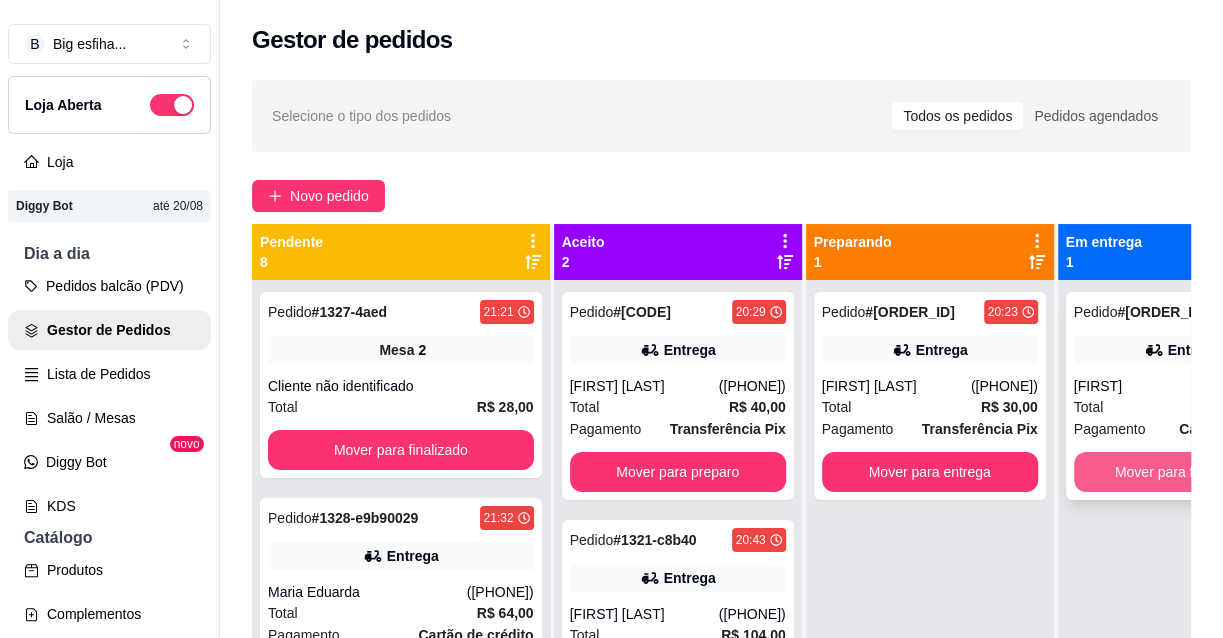 click on "Mover para finalizado" at bounding box center (1182, 472) 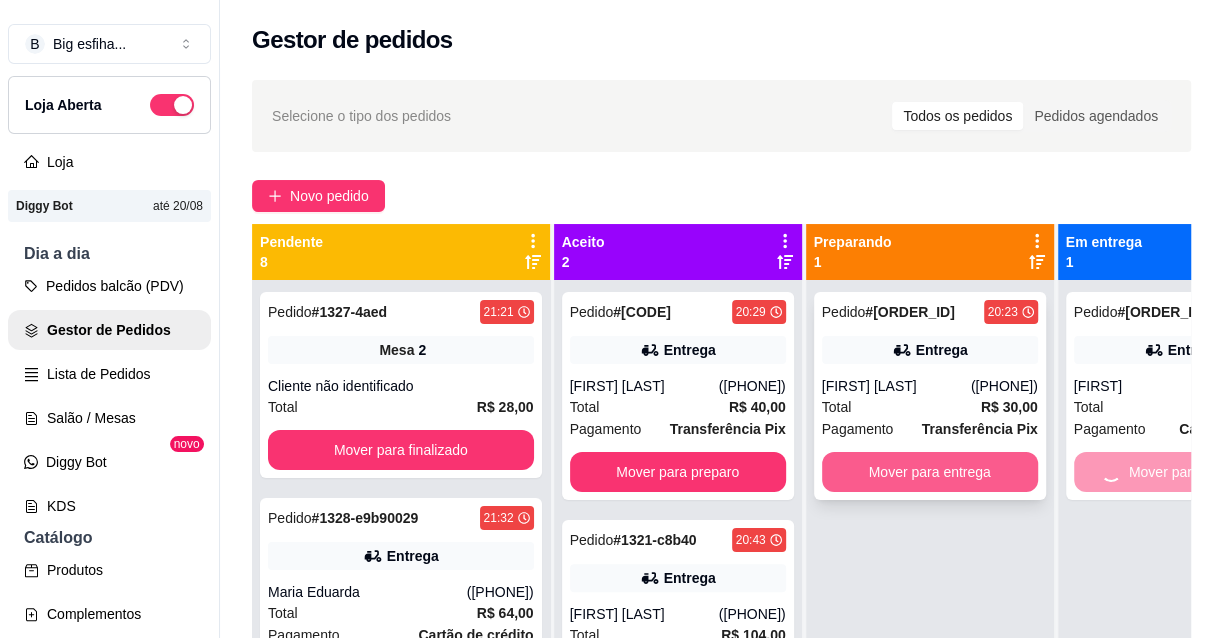 click on "Mover para entrega" at bounding box center [930, 472] 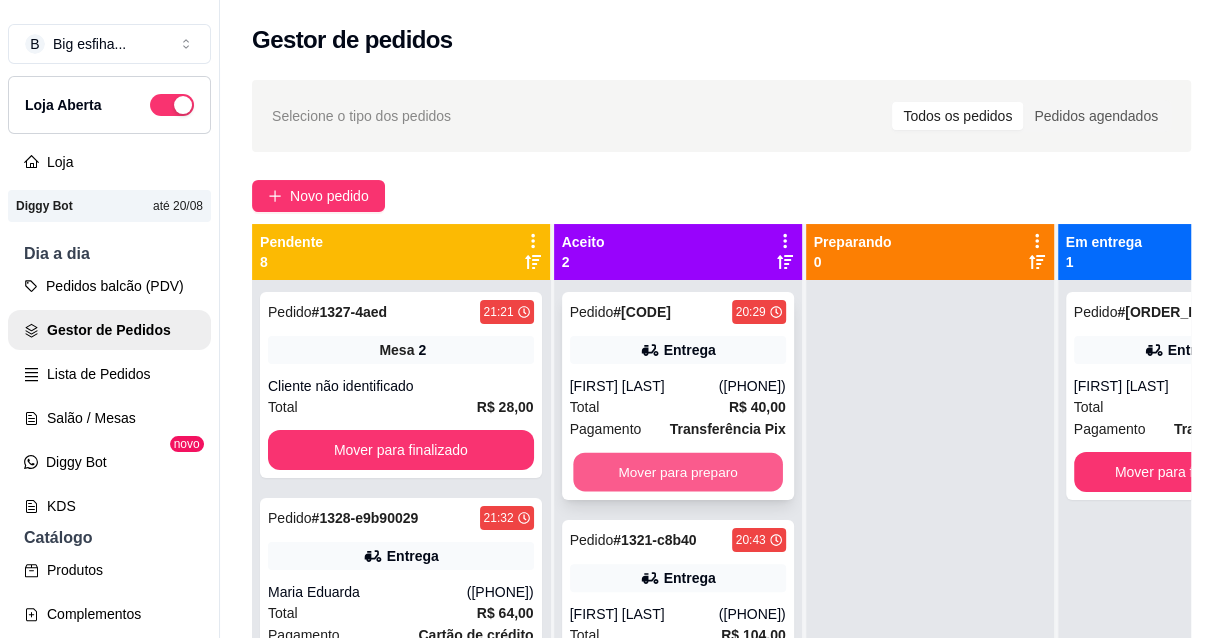 click on "Mover para preparo" at bounding box center [678, 472] 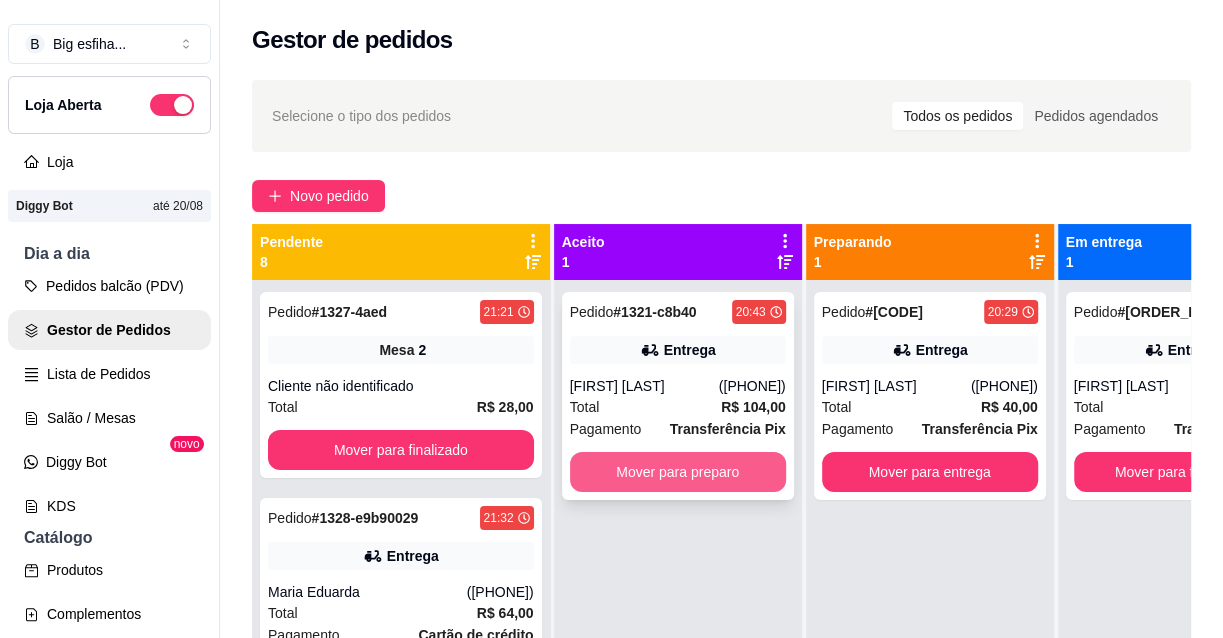 click on "Mover para preparo" at bounding box center [678, 472] 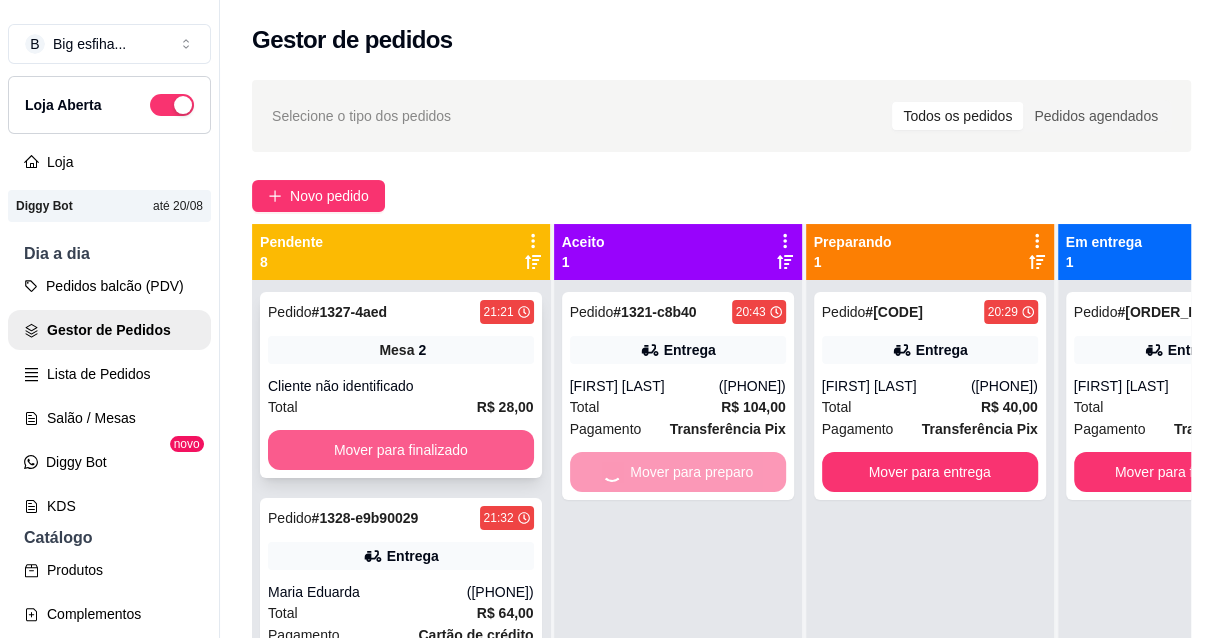 click on "Mover para finalizado" at bounding box center (401, 450) 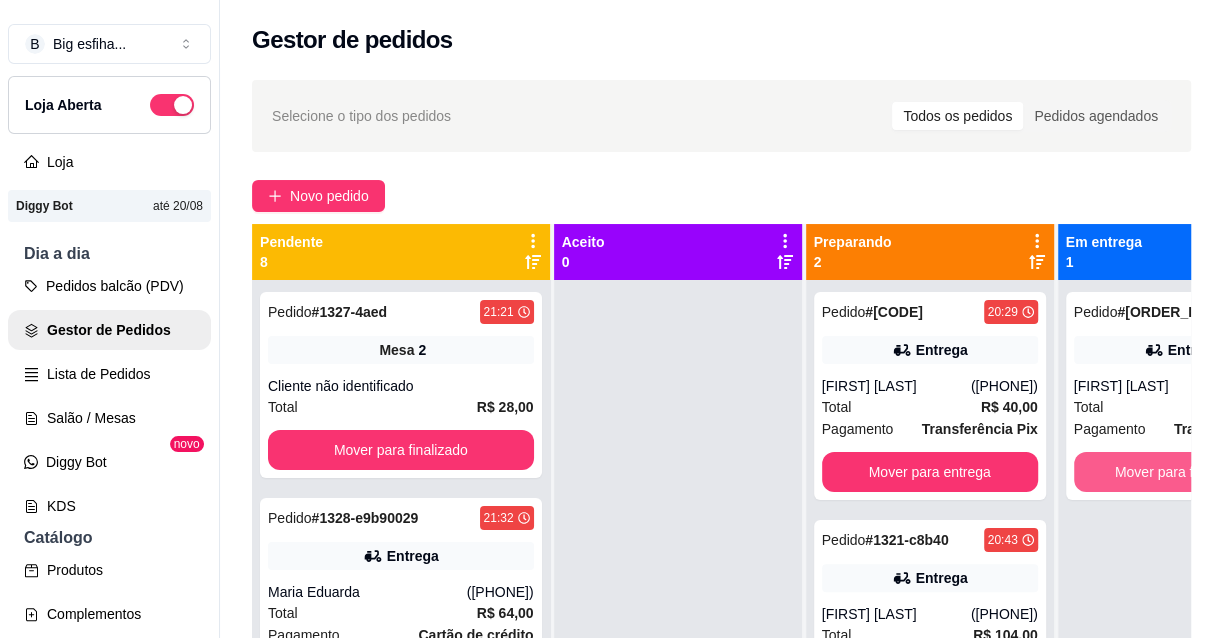 click on "Mover para finalizado" at bounding box center (1182, 472) 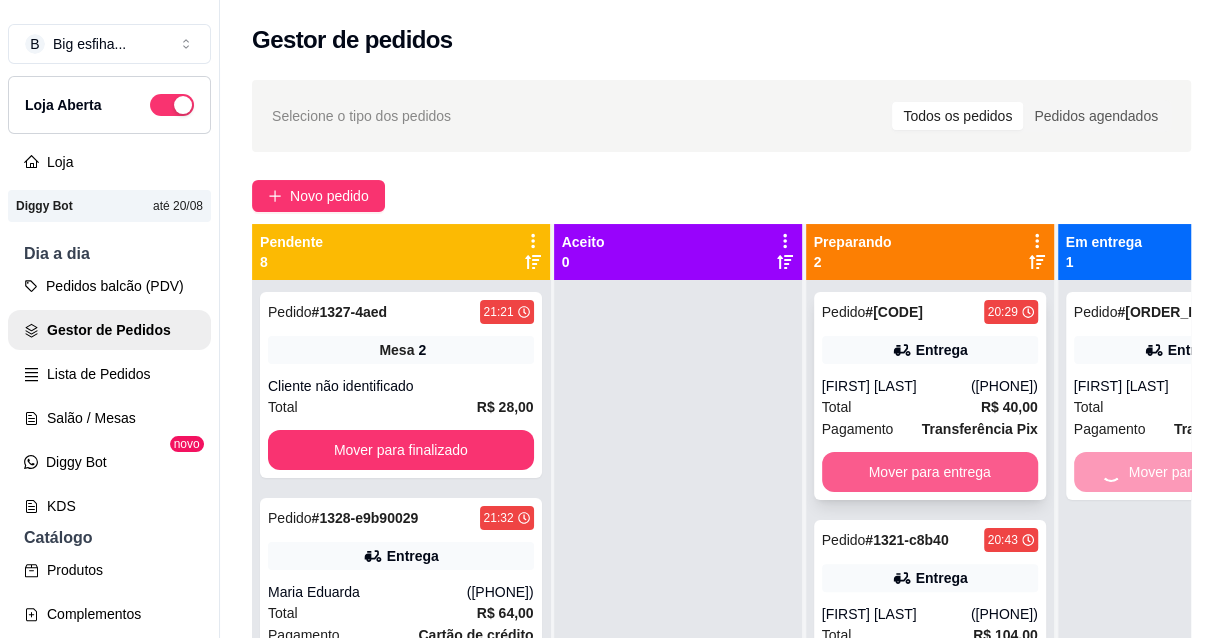 click on "Mover para entrega" at bounding box center [930, 472] 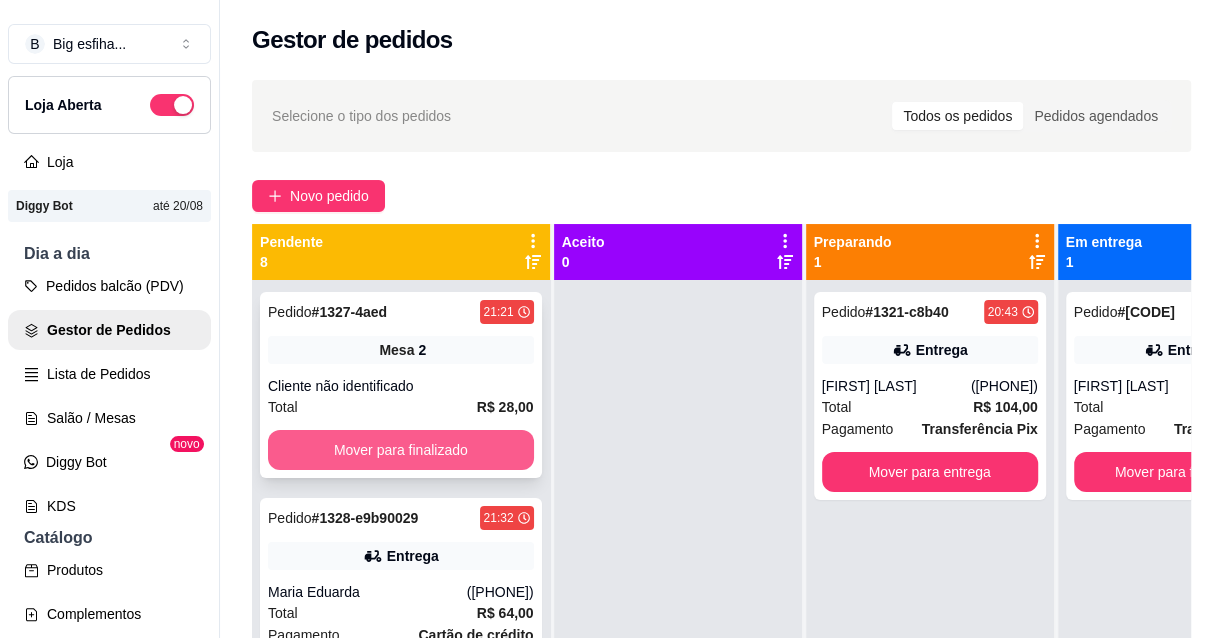 click on "Mover para finalizado" at bounding box center (401, 450) 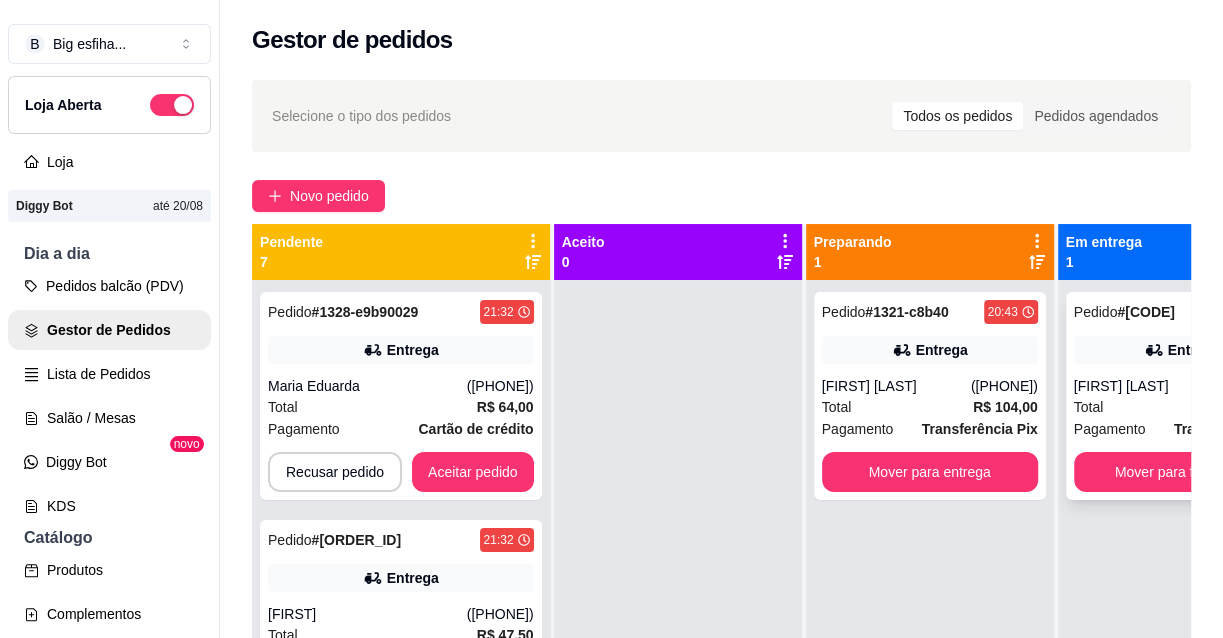 click on "Mover para finalizado" at bounding box center (1182, 472) 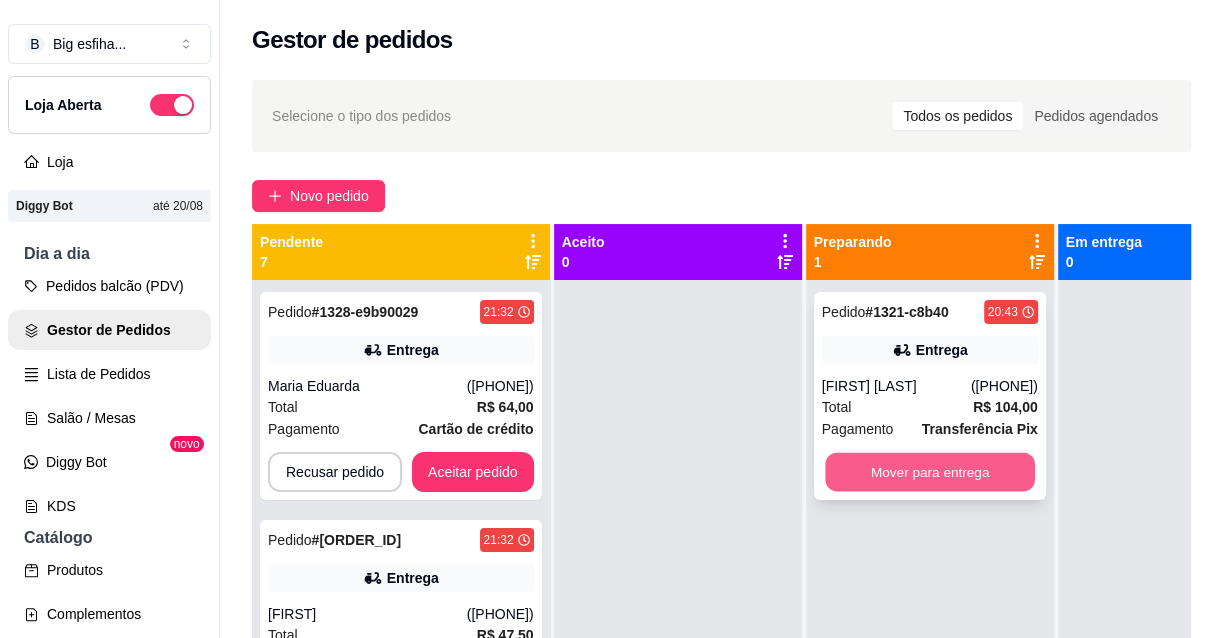 click on "Mover para entrega" at bounding box center (930, 472) 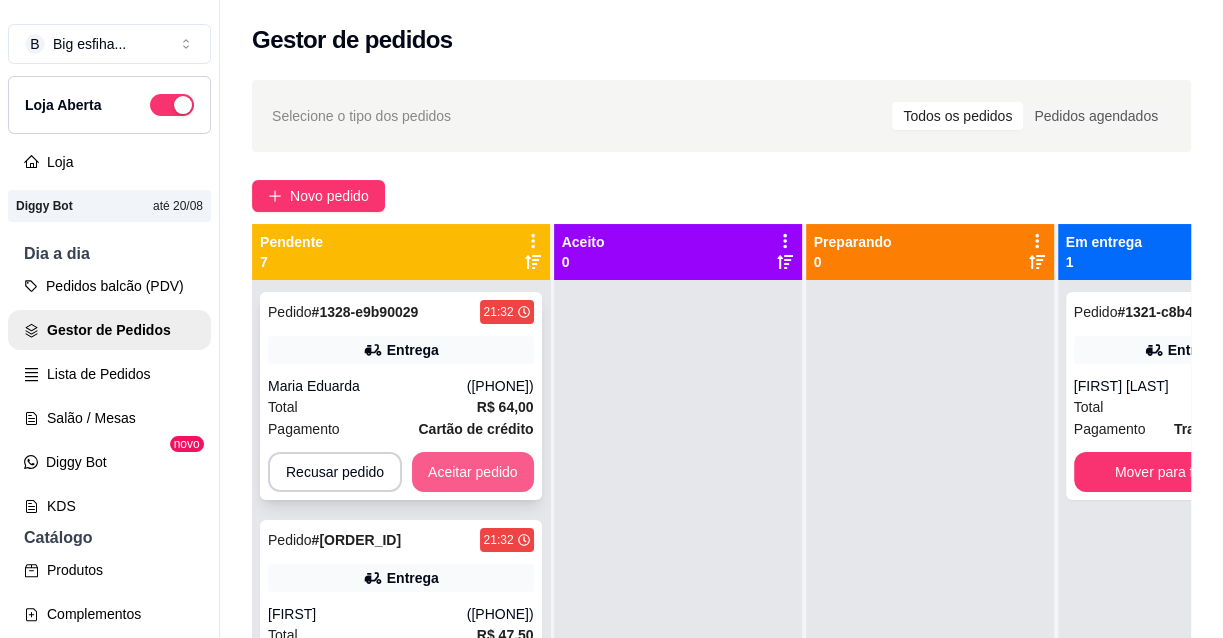 click on "Aceitar pedido" at bounding box center [473, 472] 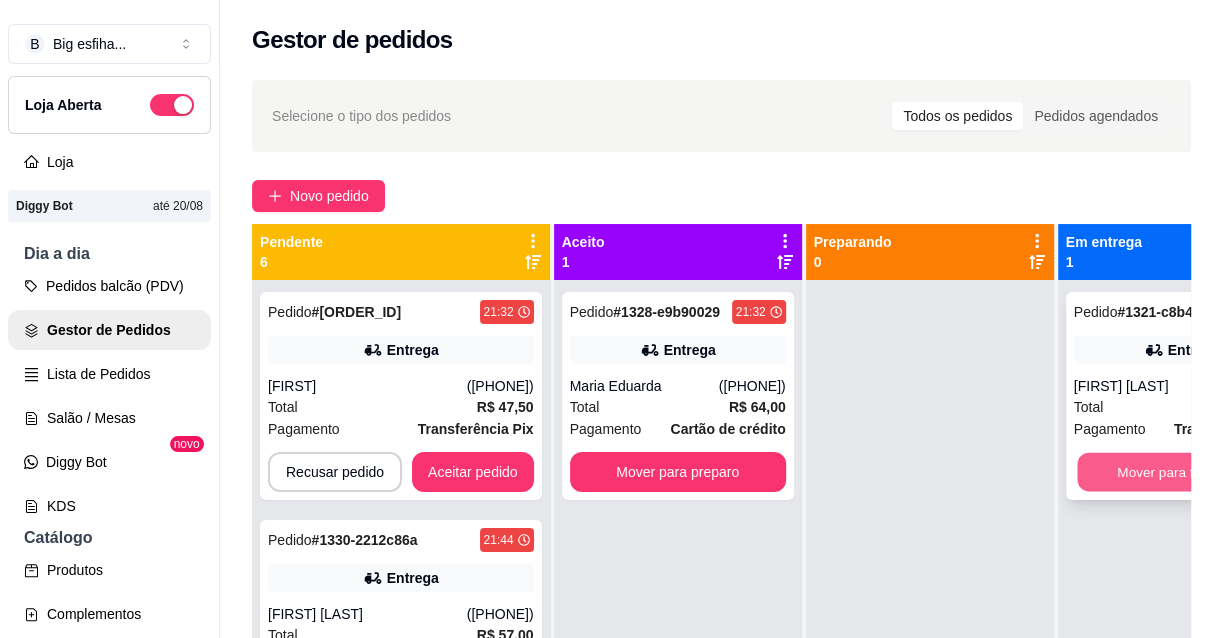 click on "Mover para finalizado" at bounding box center (1182, 472) 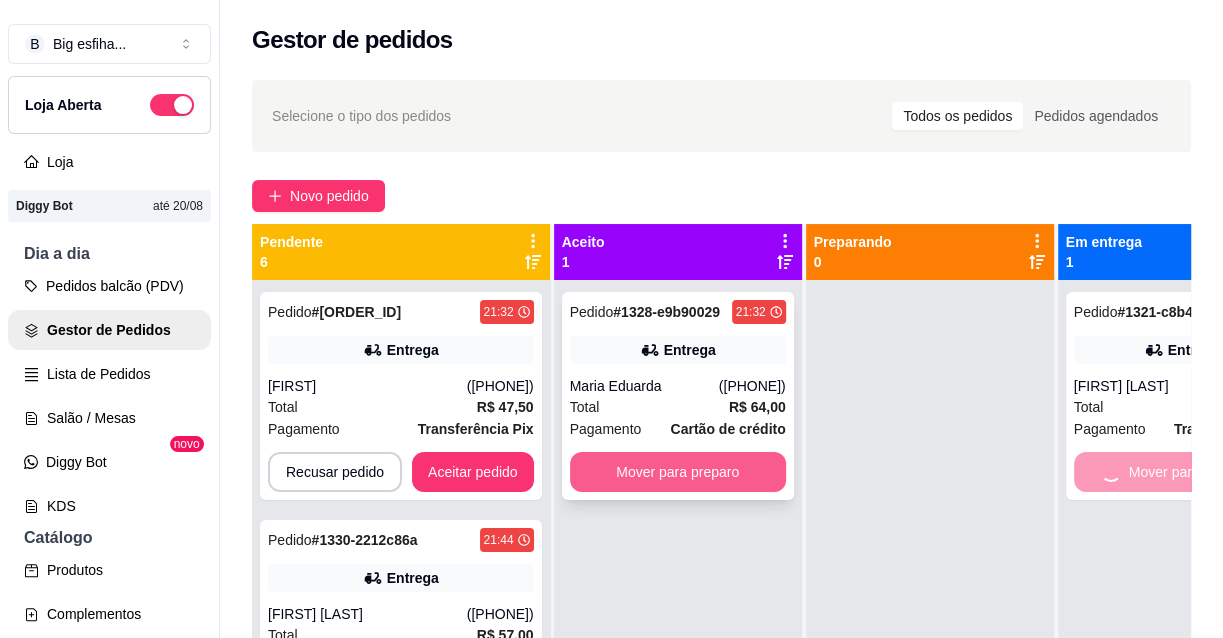 click on "Mover para preparo" at bounding box center [678, 472] 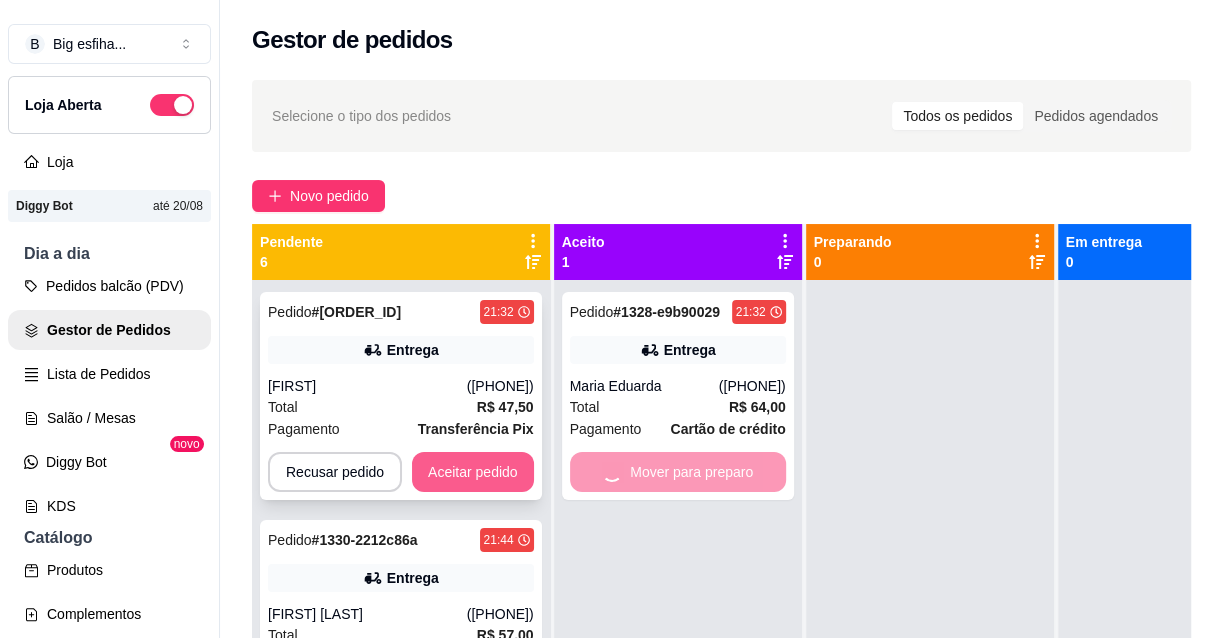 click on "Aceitar pedido" at bounding box center (473, 472) 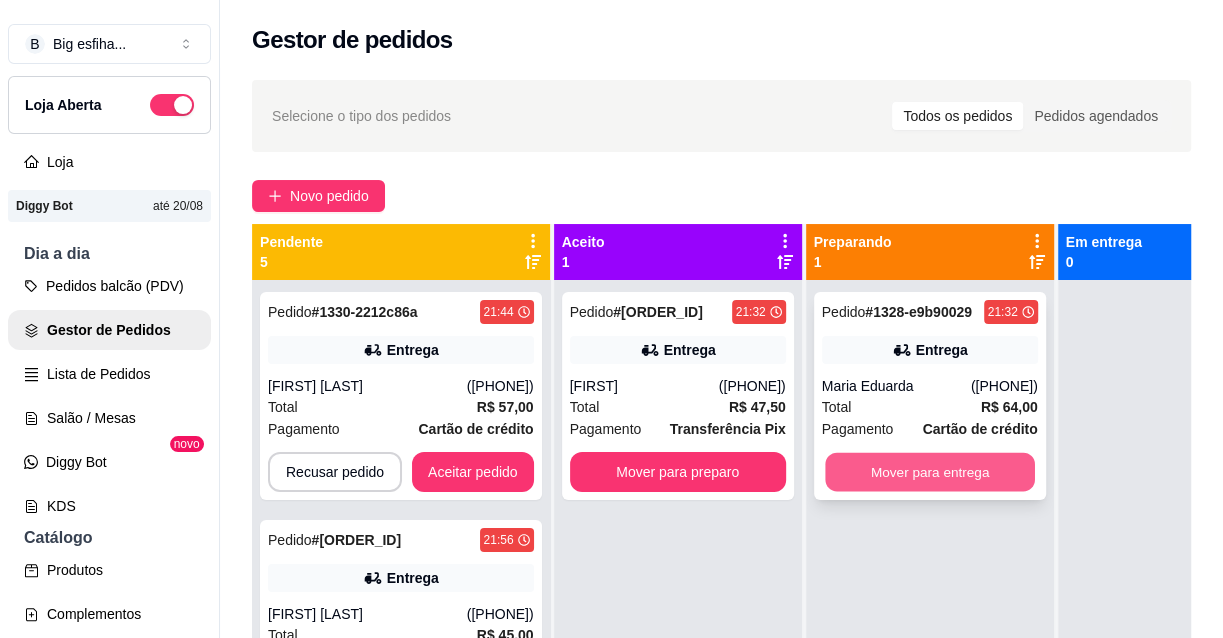 click on "Mover para entrega" at bounding box center [930, 472] 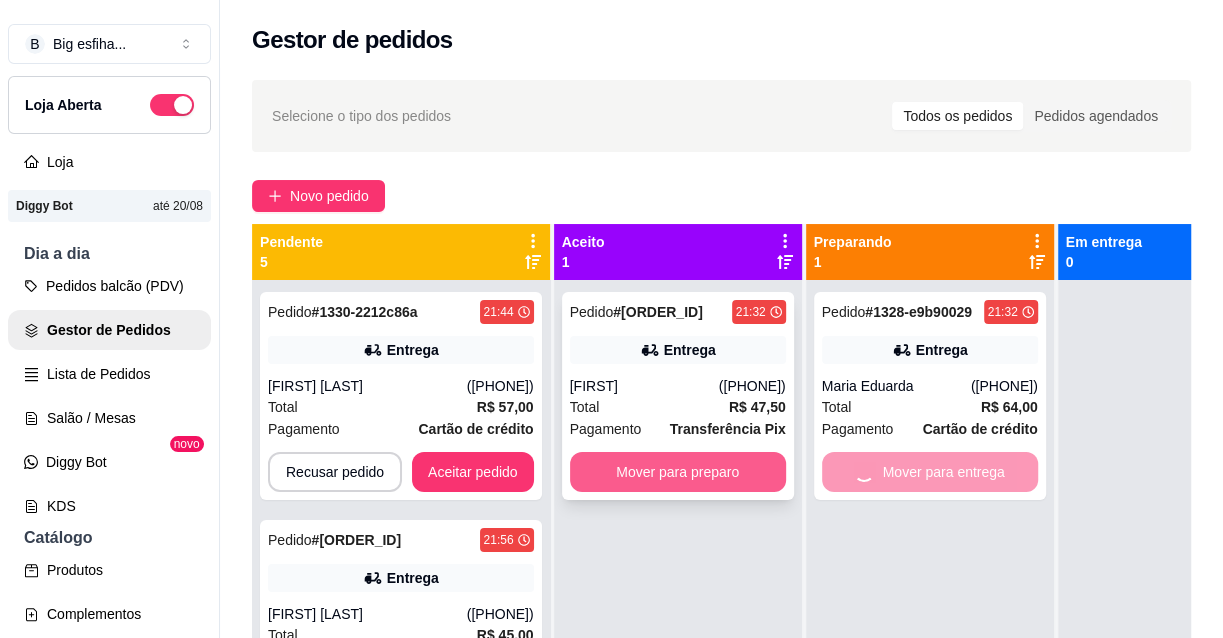 click on "Mover para preparo" at bounding box center [678, 472] 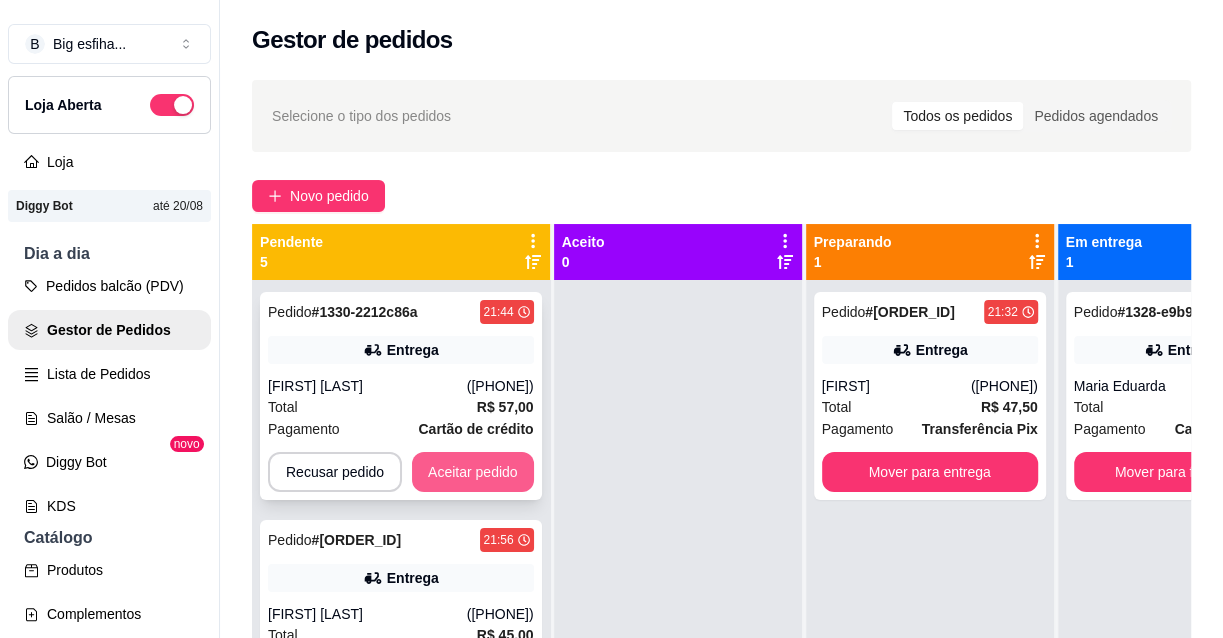 click on "Aceitar pedido" at bounding box center [473, 472] 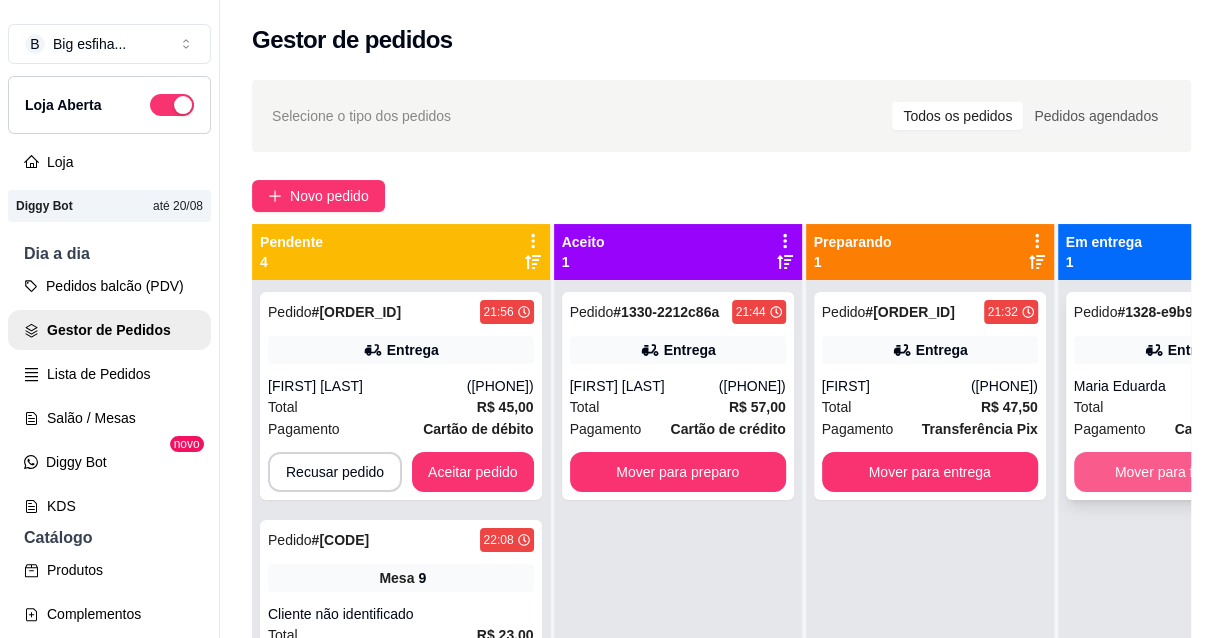 click on "Mover para finalizado" at bounding box center (1182, 472) 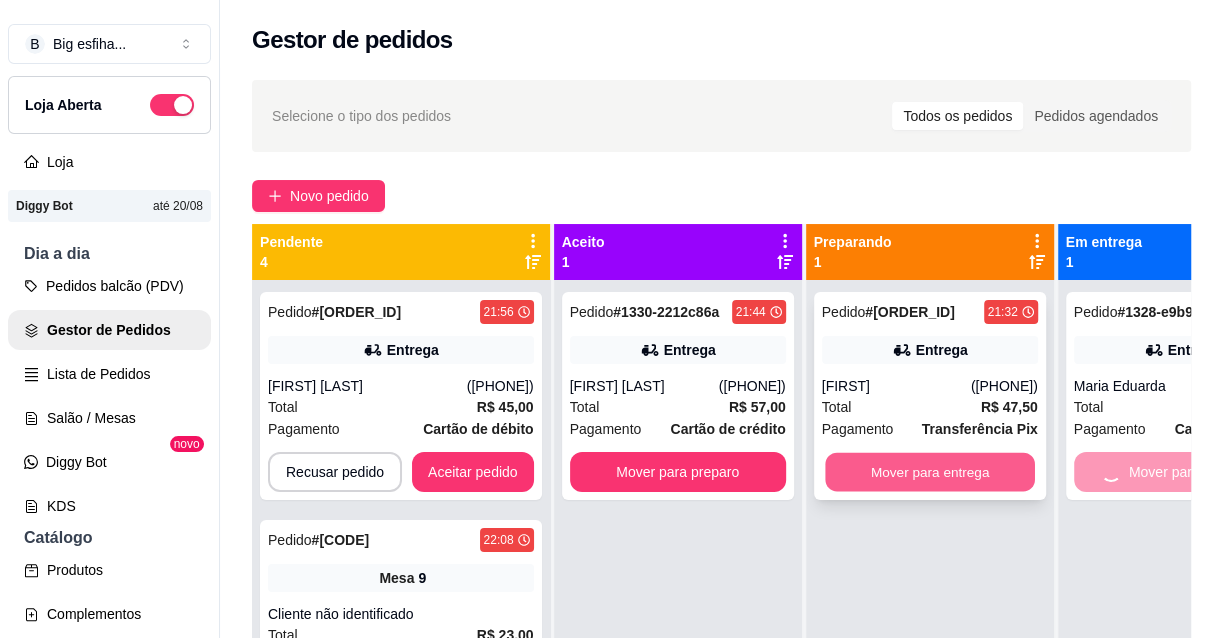click on "Mover para entrega" at bounding box center [930, 472] 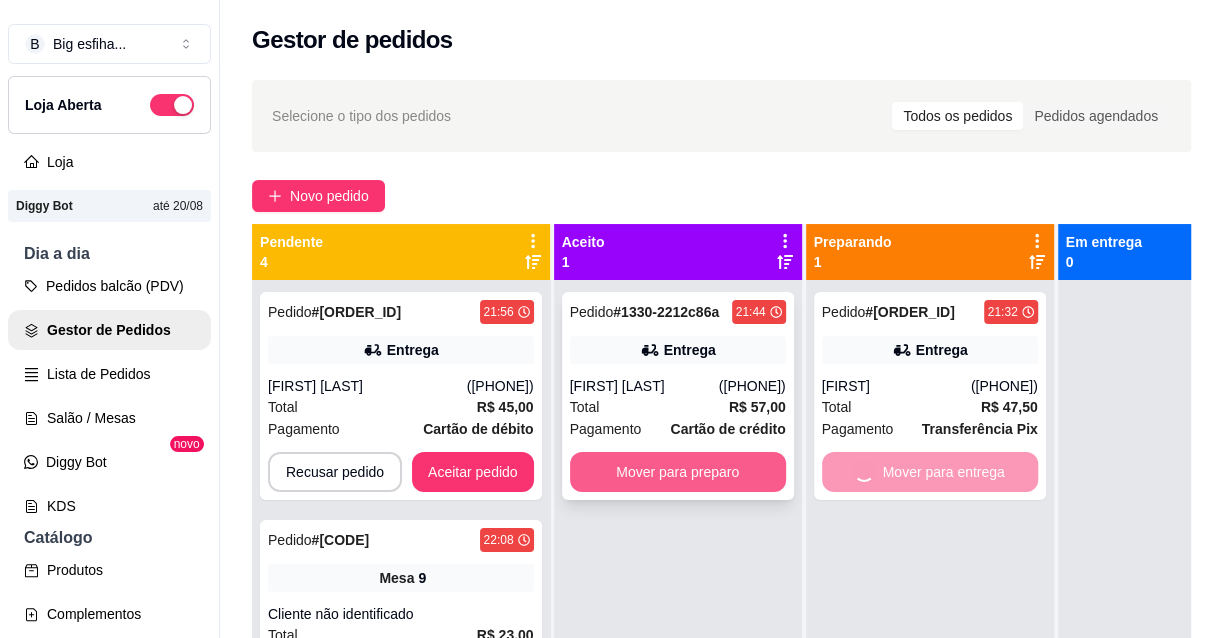 click on "Mover para preparo" at bounding box center [678, 472] 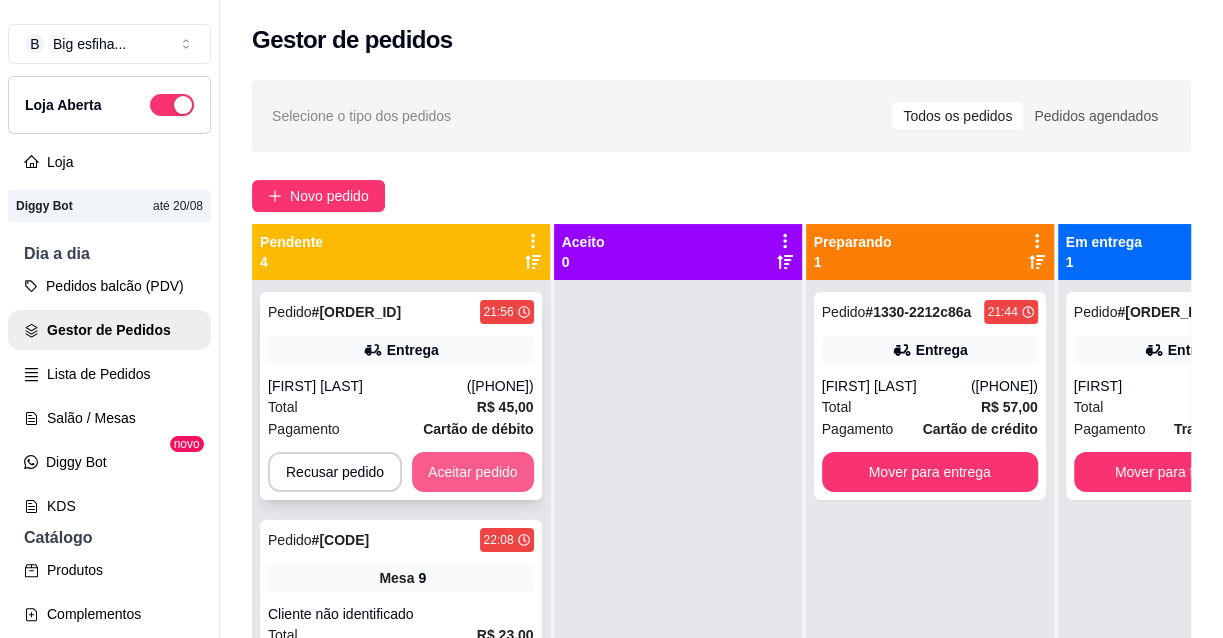 click on "Aceitar pedido" at bounding box center (473, 472) 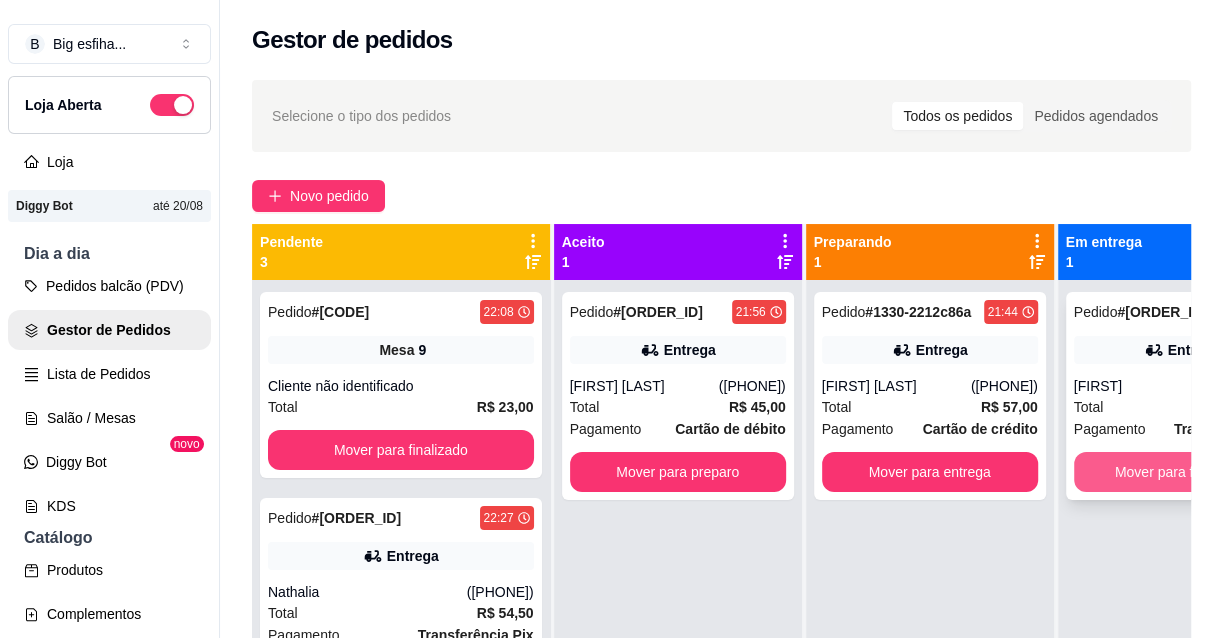 click on "Mover para finalizado" at bounding box center (1182, 472) 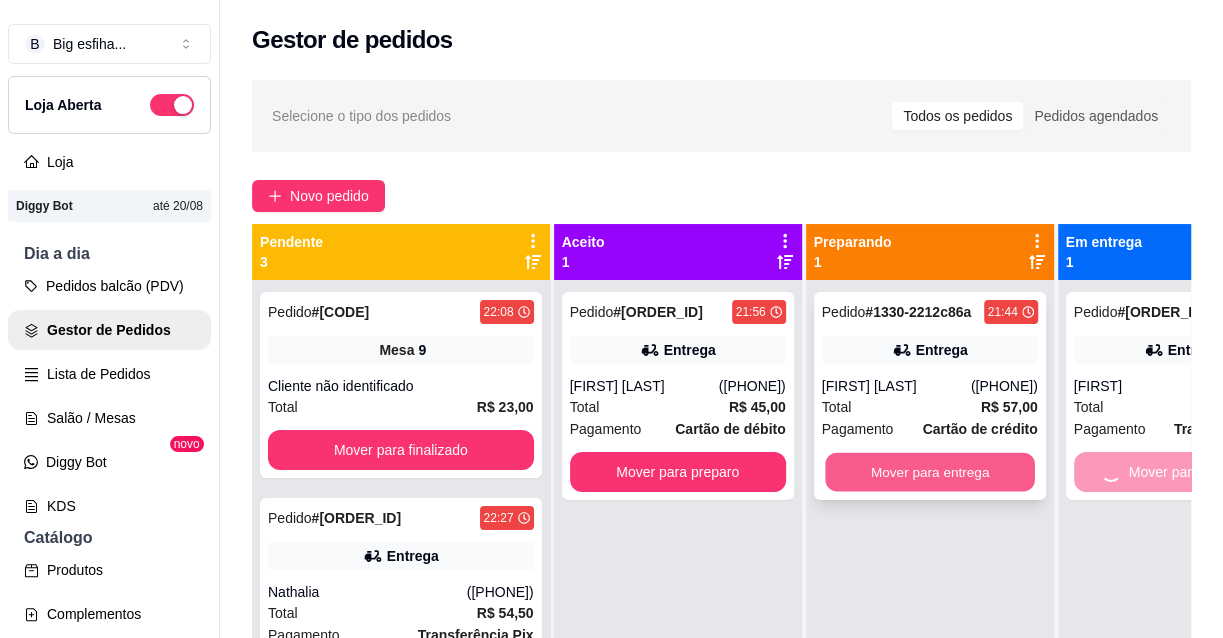 click on "Mover para entrega" at bounding box center [930, 472] 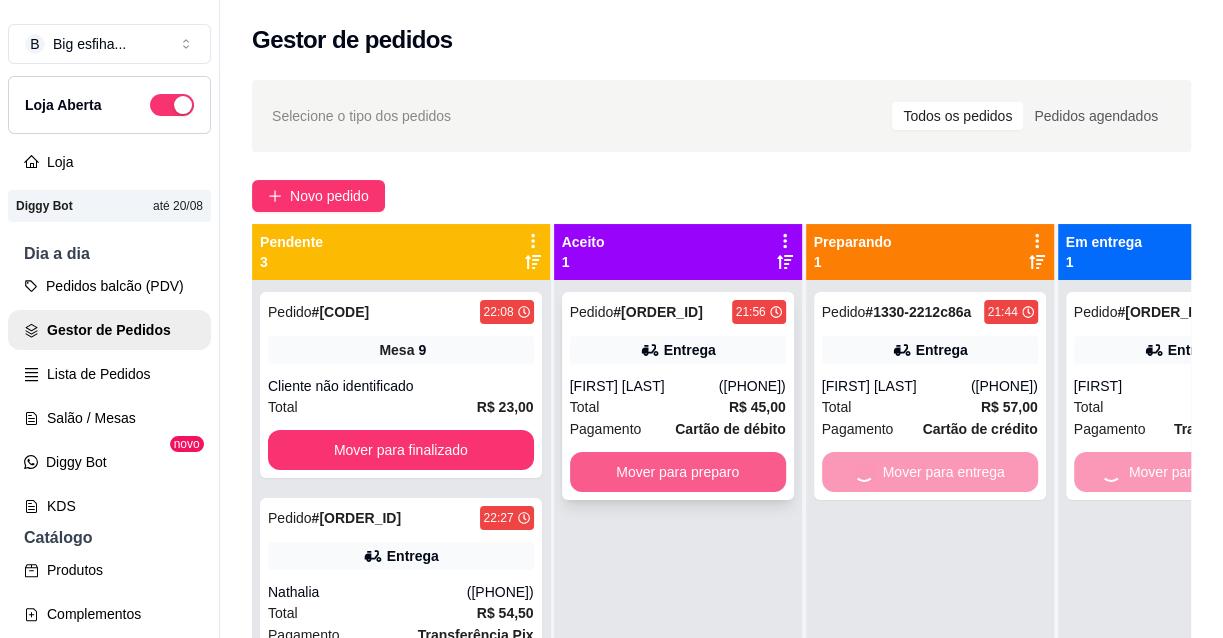 click on "Mover para preparo" at bounding box center (678, 472) 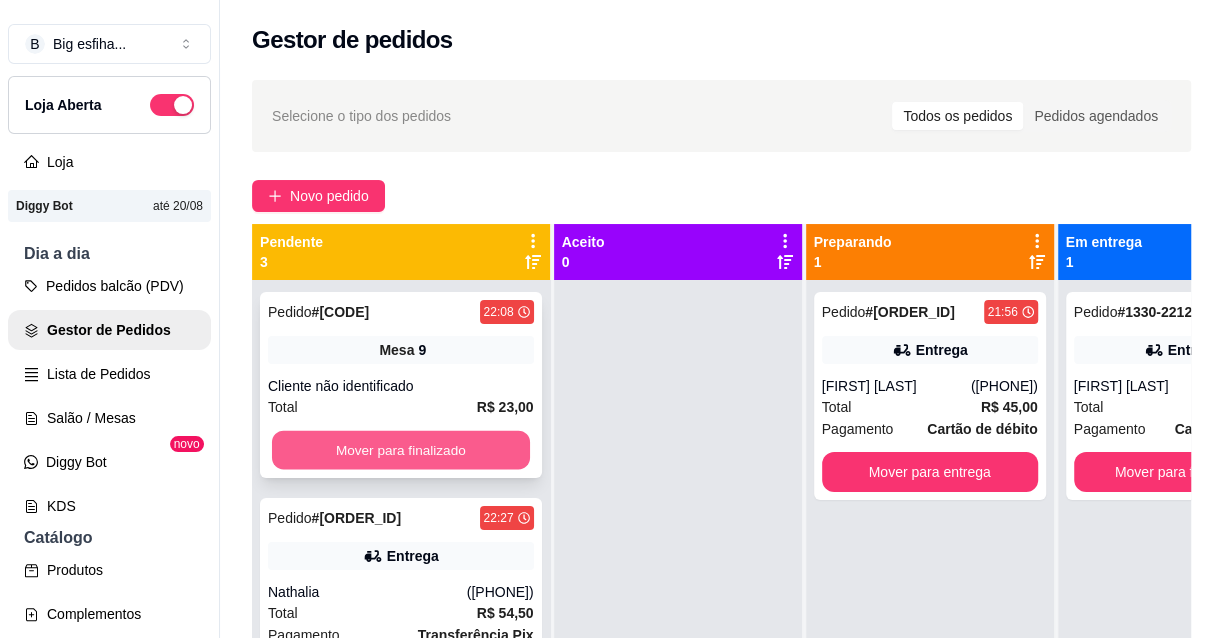 click on "Mover para finalizado" at bounding box center (401, 450) 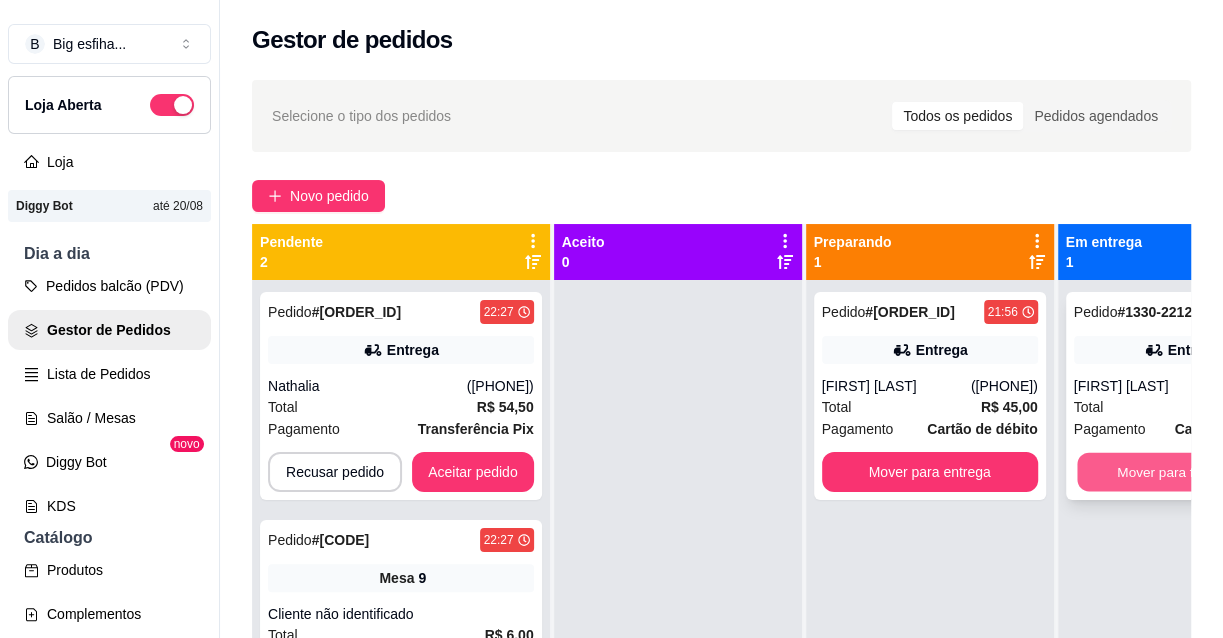click on "Mover para finalizado" at bounding box center (1182, 472) 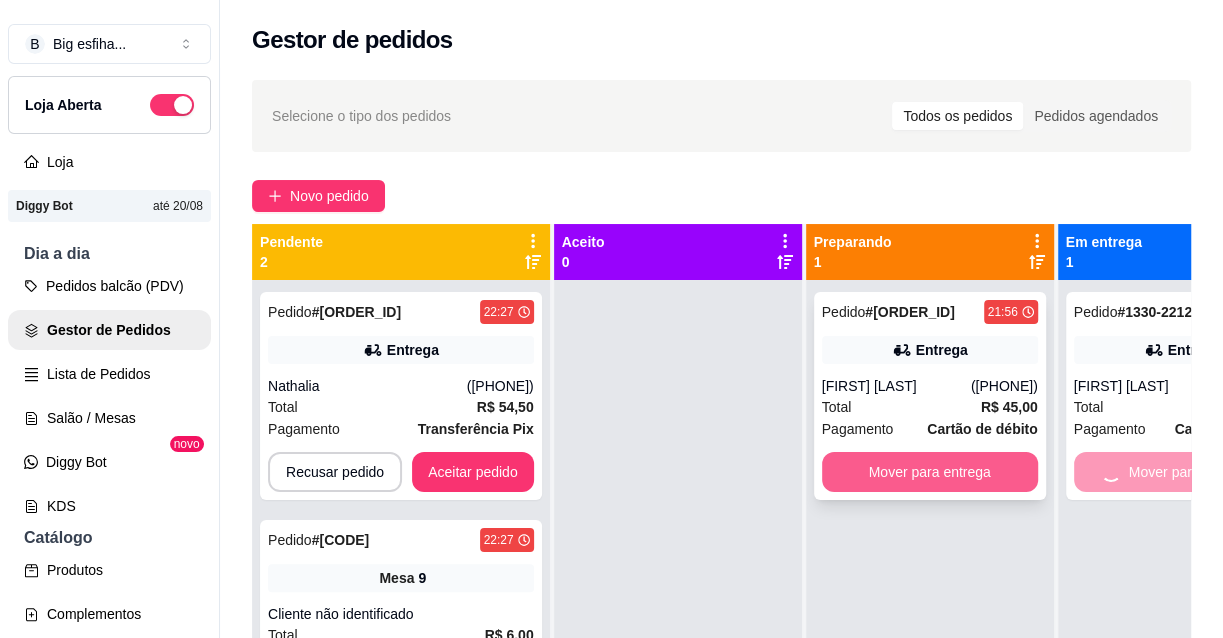 click on "Mover para entrega" at bounding box center [930, 472] 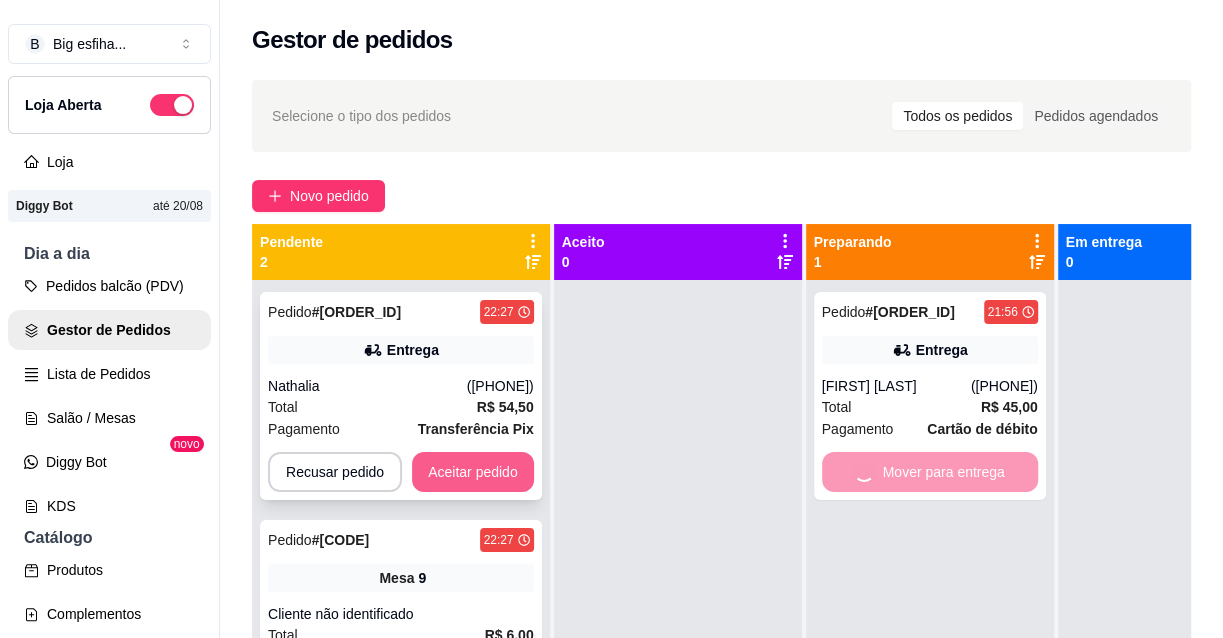 click on "Aceitar pedido" at bounding box center (473, 472) 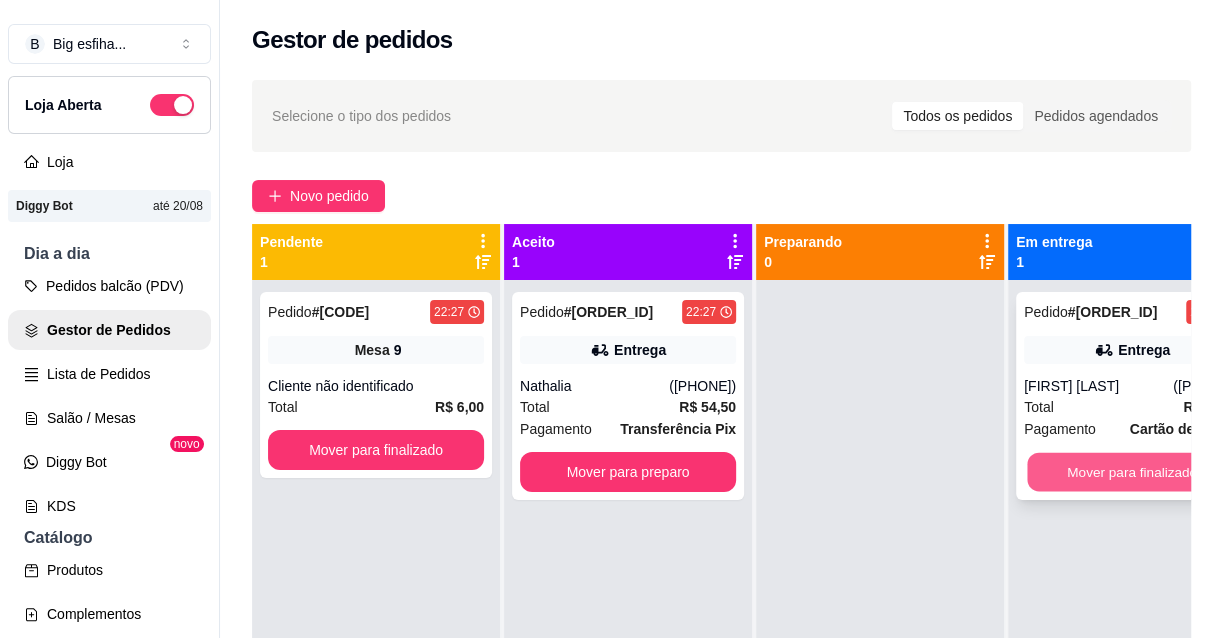 click on "Mover para finalizado" at bounding box center [1132, 472] 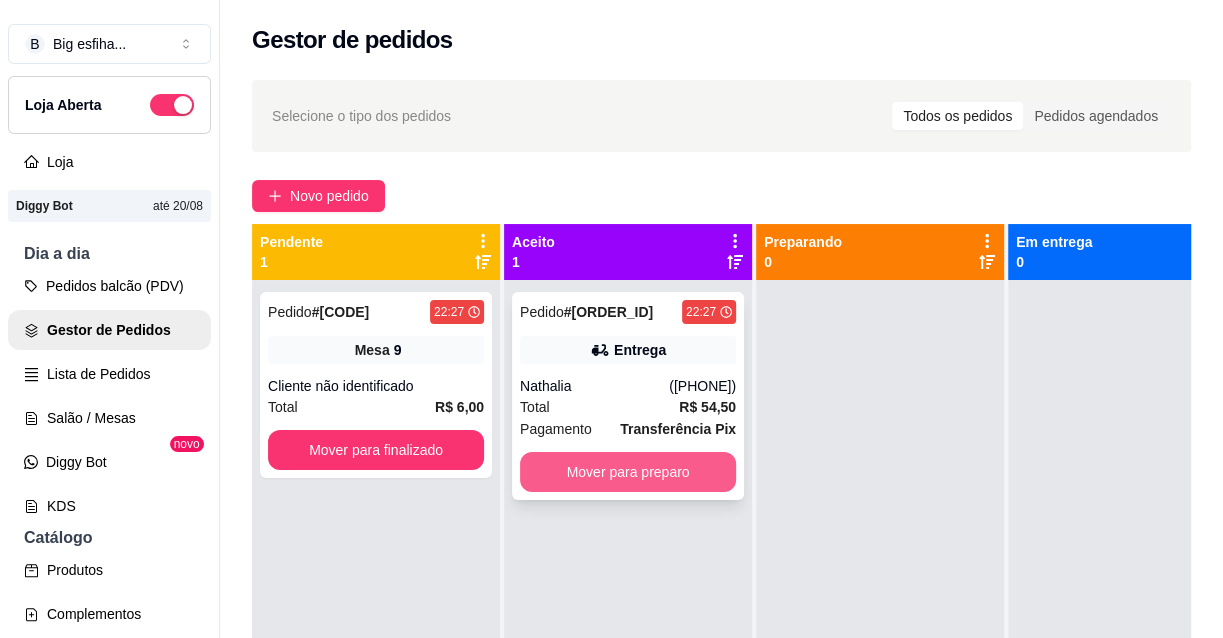 click on "Mover para preparo" at bounding box center [628, 472] 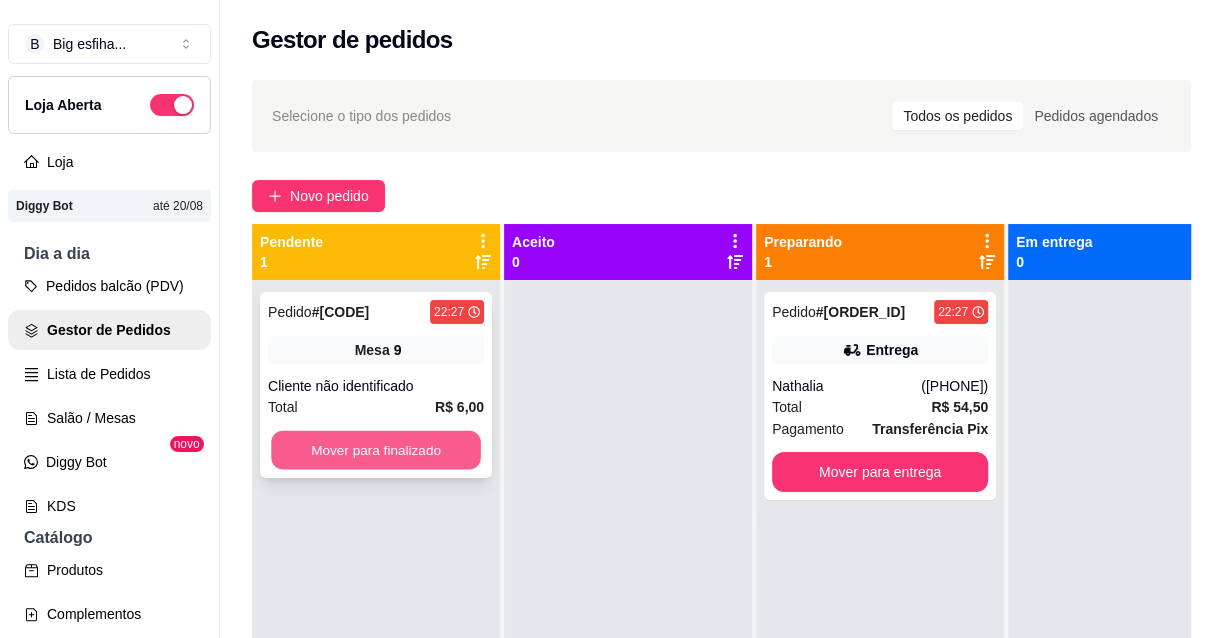 click on "Mover para finalizado" at bounding box center (376, 450) 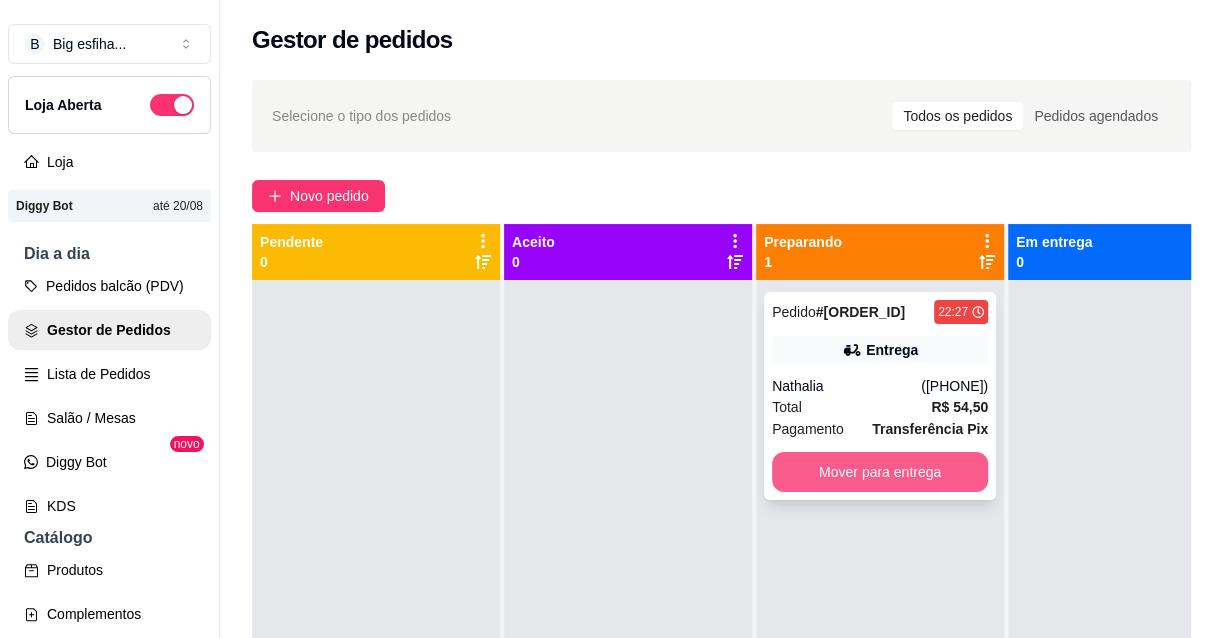 click on "Mover para entrega" at bounding box center [880, 472] 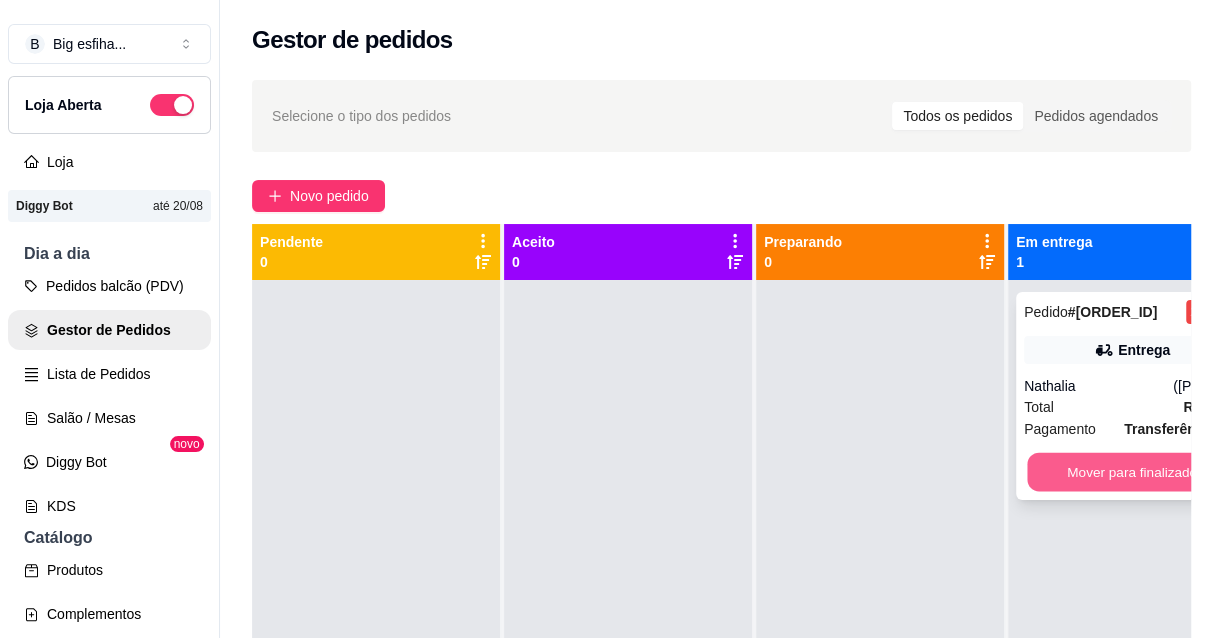 click on "Mover para finalizado" at bounding box center (1132, 472) 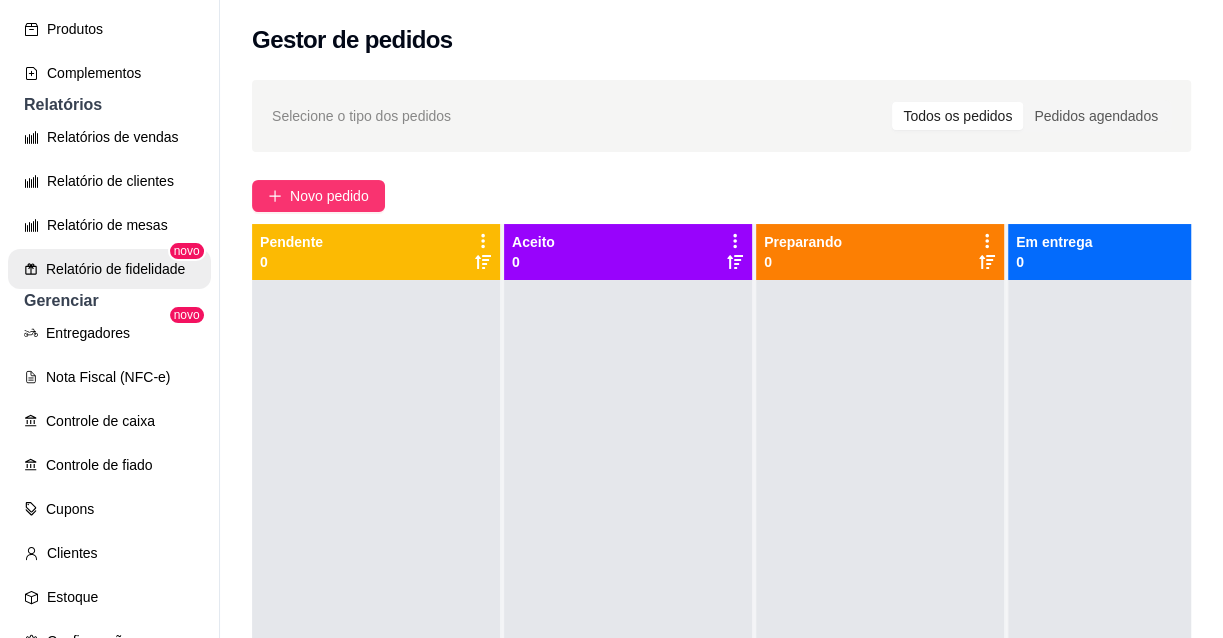 scroll, scrollTop: 545, scrollLeft: 0, axis: vertical 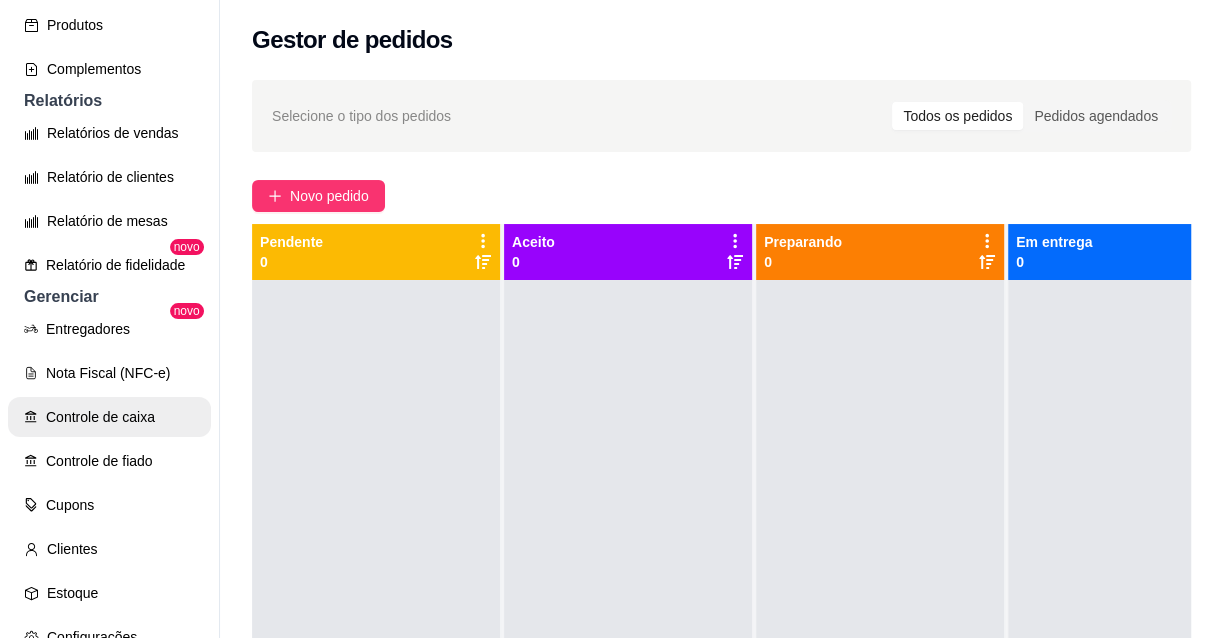 click on "Controle de caixa" at bounding box center (109, 417) 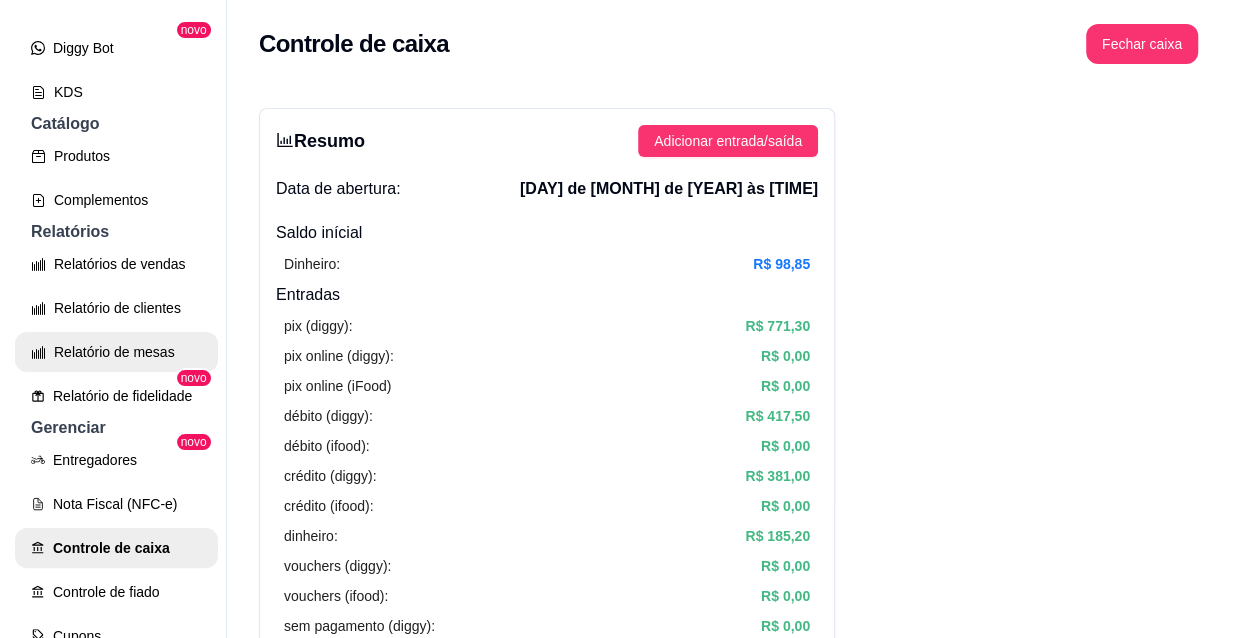 scroll, scrollTop: 0, scrollLeft: 0, axis: both 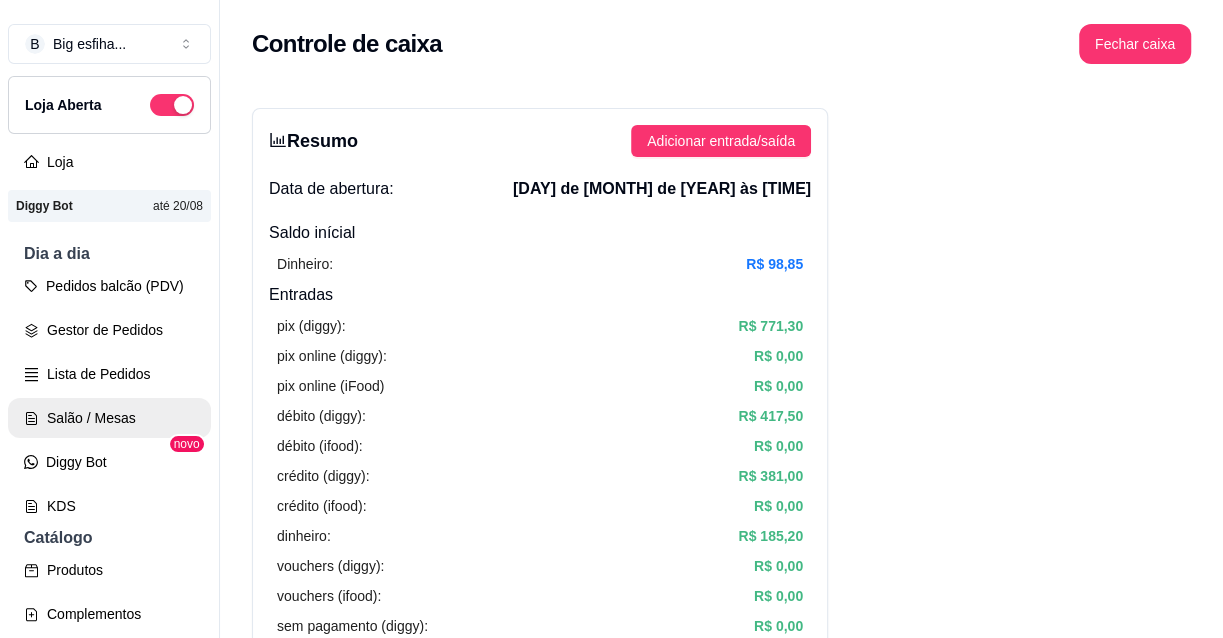click on "Salão / Mesas" at bounding box center (109, 418) 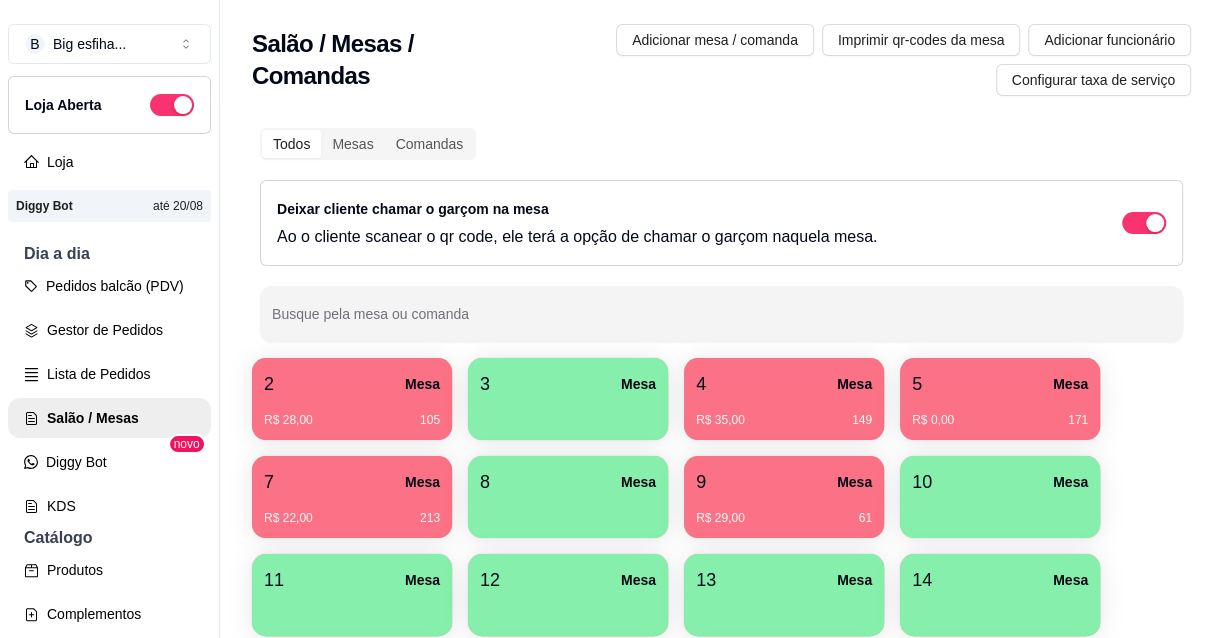 click on "2 Mesa R$ 28,00 105" at bounding box center [352, 399] 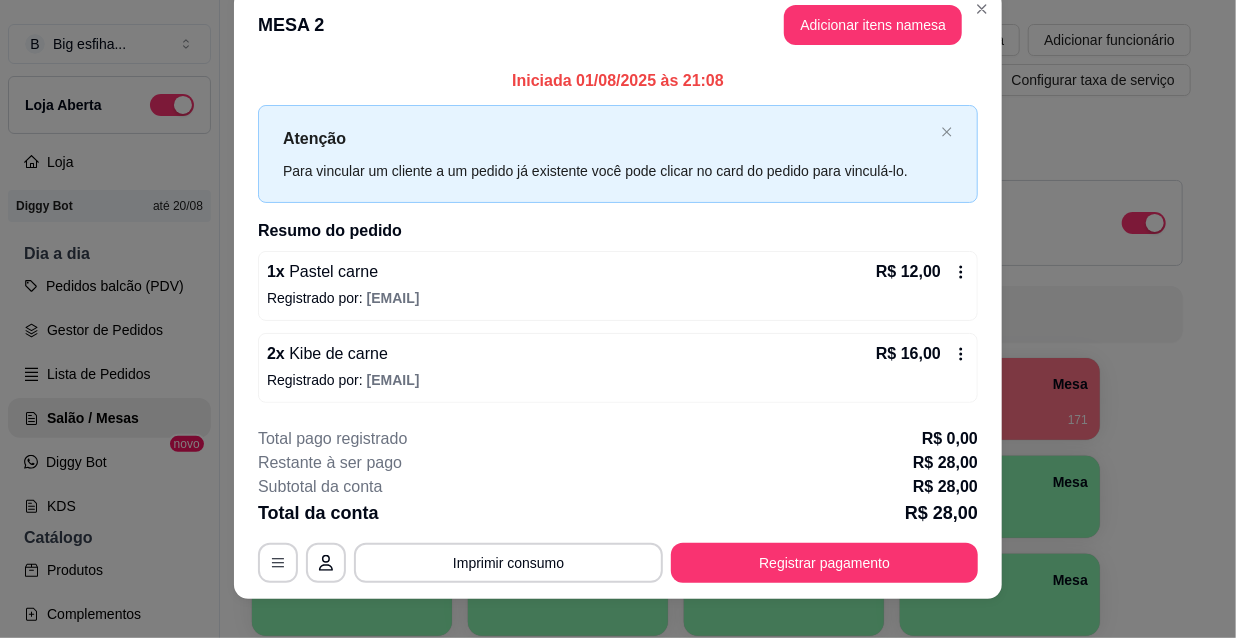 scroll, scrollTop: 49, scrollLeft: 0, axis: vertical 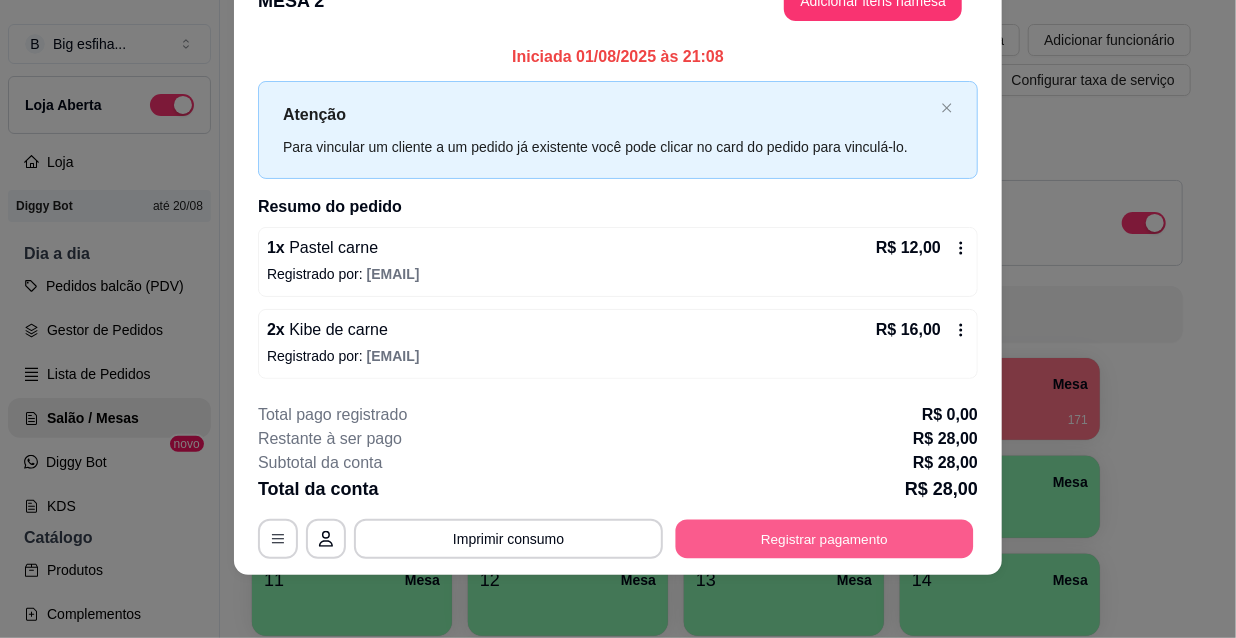 click on "Registrar pagamento" at bounding box center [825, 538] 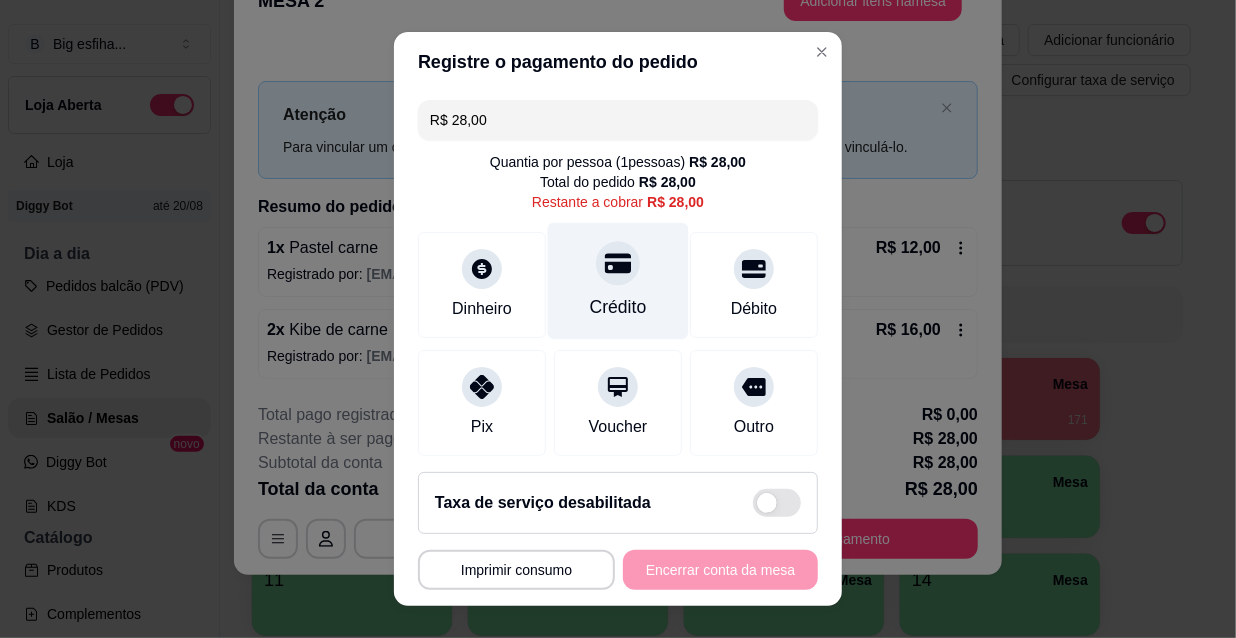 click on "Crédito" at bounding box center [618, 307] 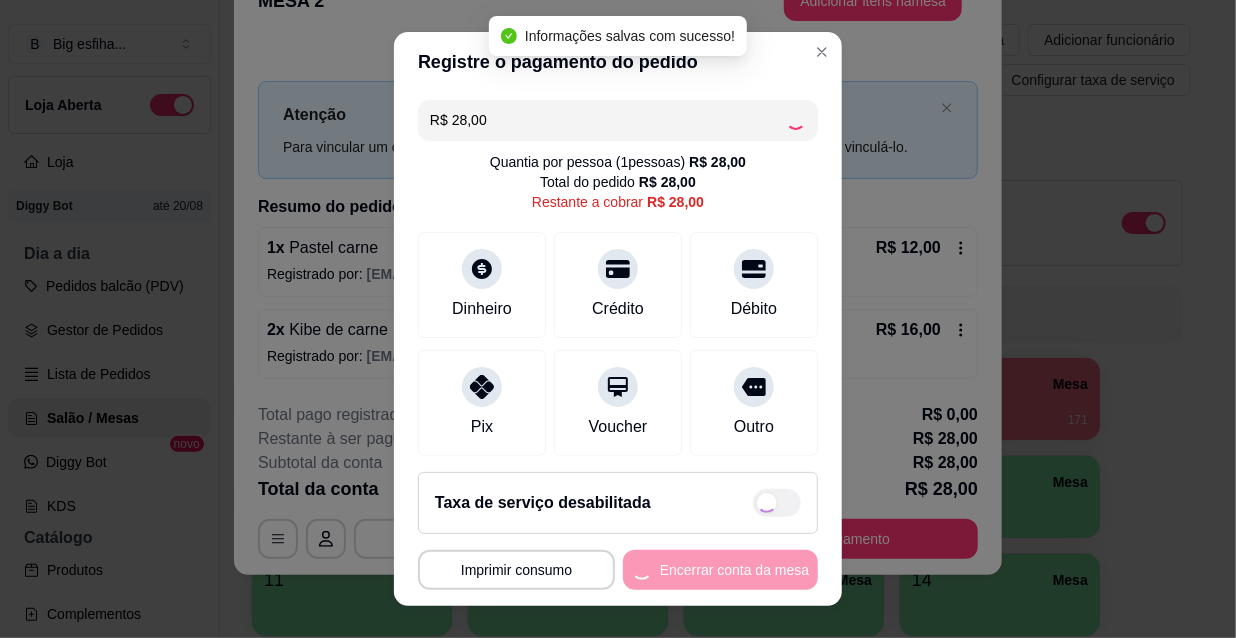 type on "R$ 0,00" 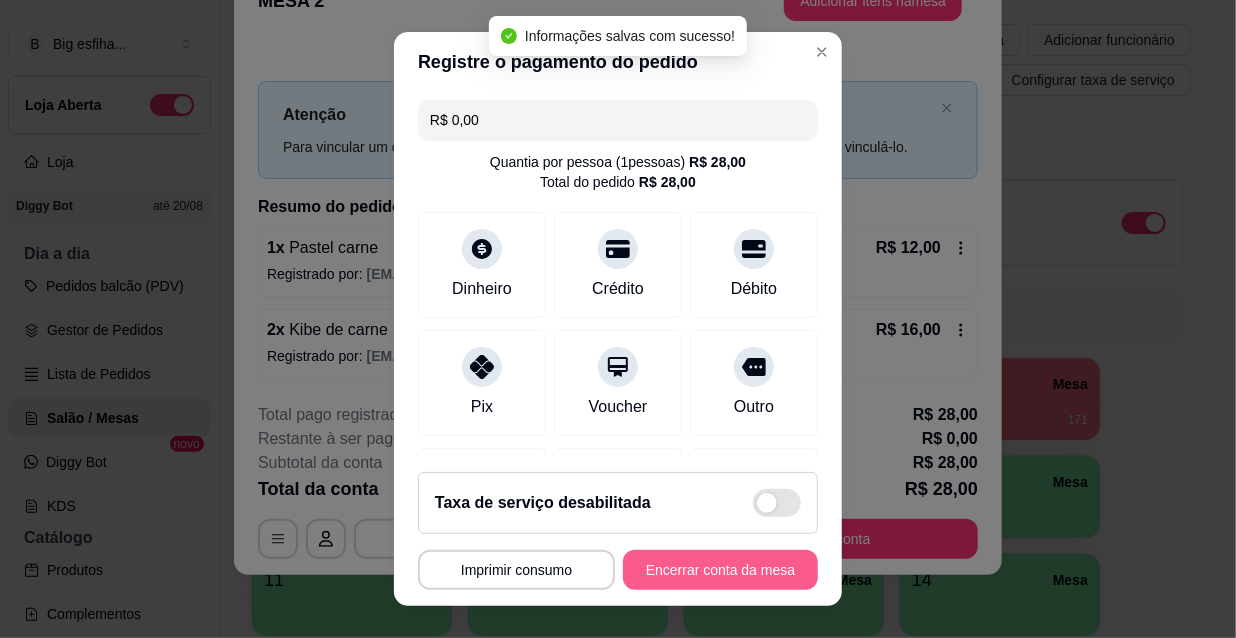 click on "Encerrar conta da mesa" at bounding box center (720, 570) 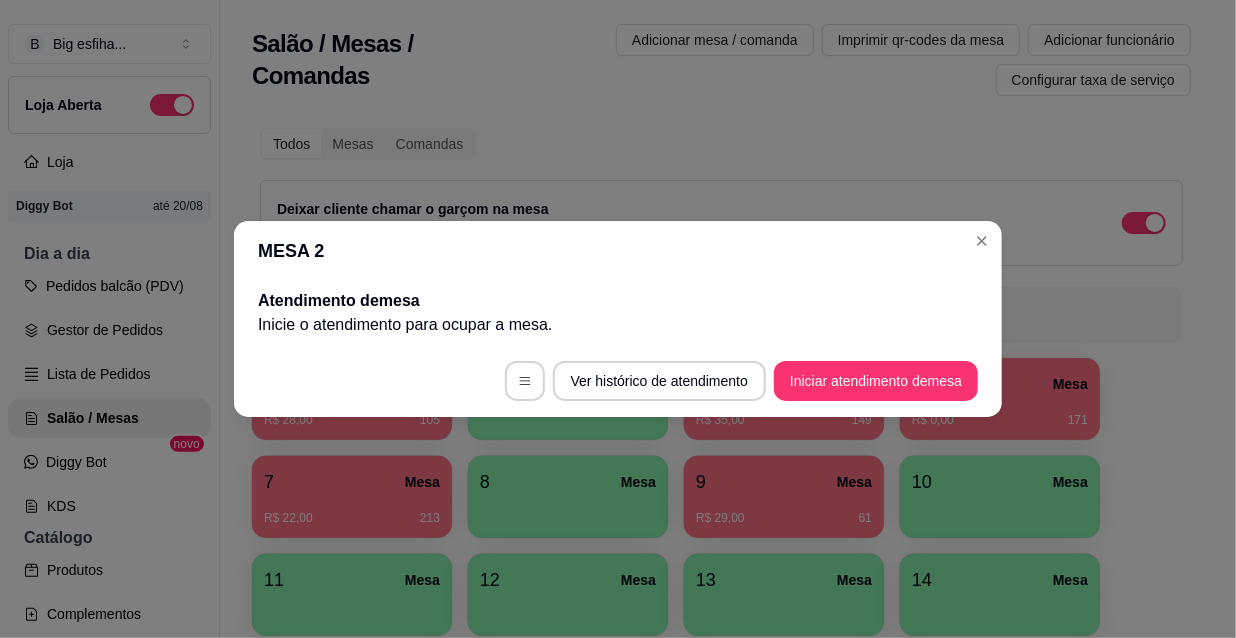 scroll, scrollTop: 0, scrollLeft: 0, axis: both 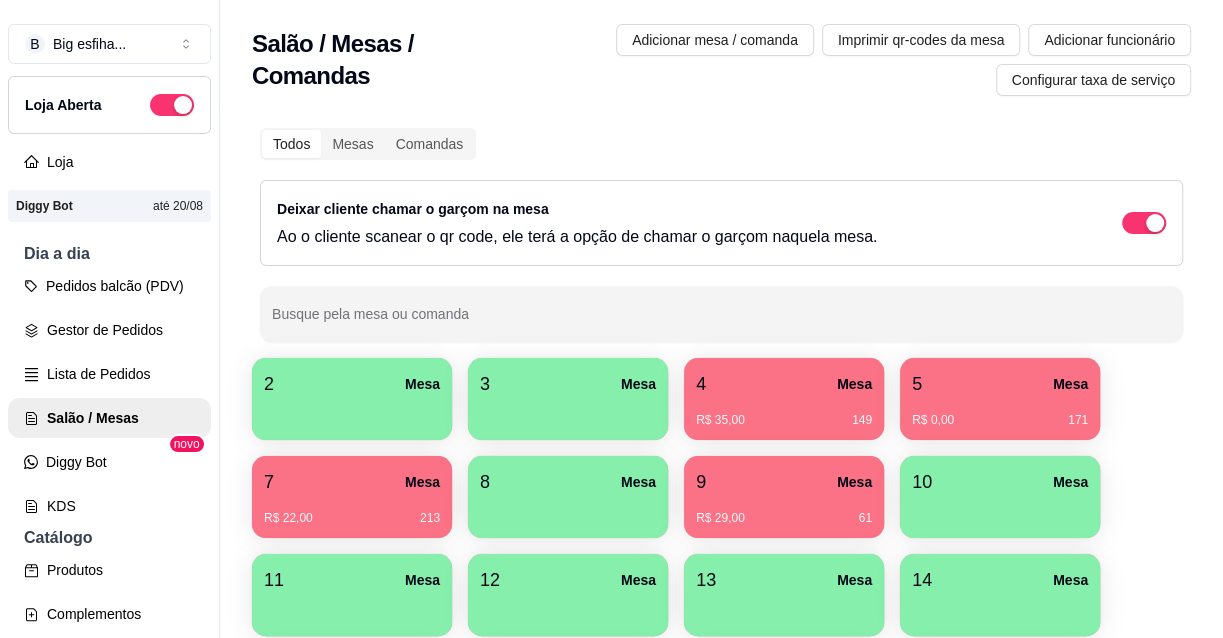 click on "7 Mesa" at bounding box center [352, 482] 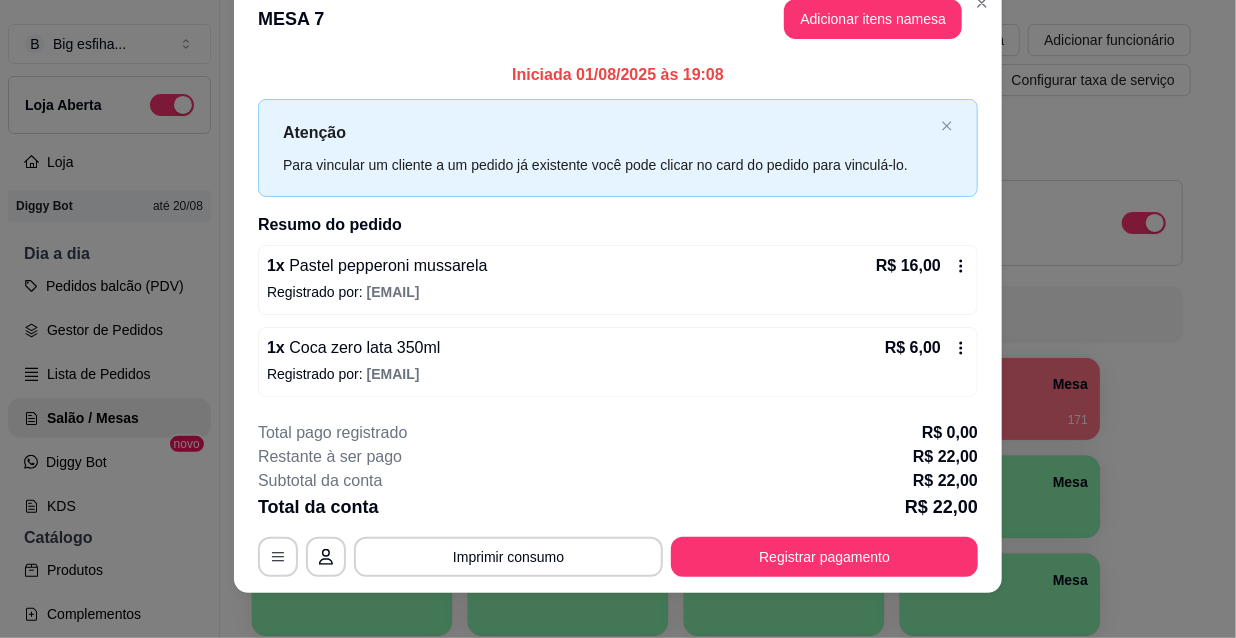 scroll, scrollTop: 49, scrollLeft: 0, axis: vertical 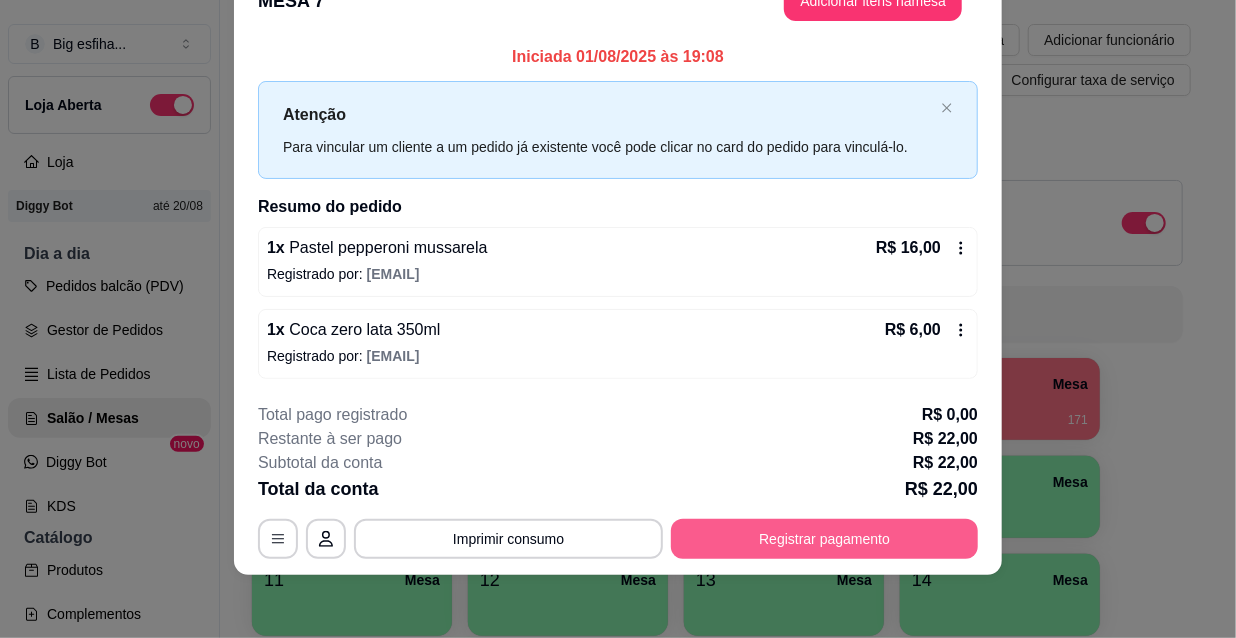 click on "Registrar pagamento" at bounding box center [824, 539] 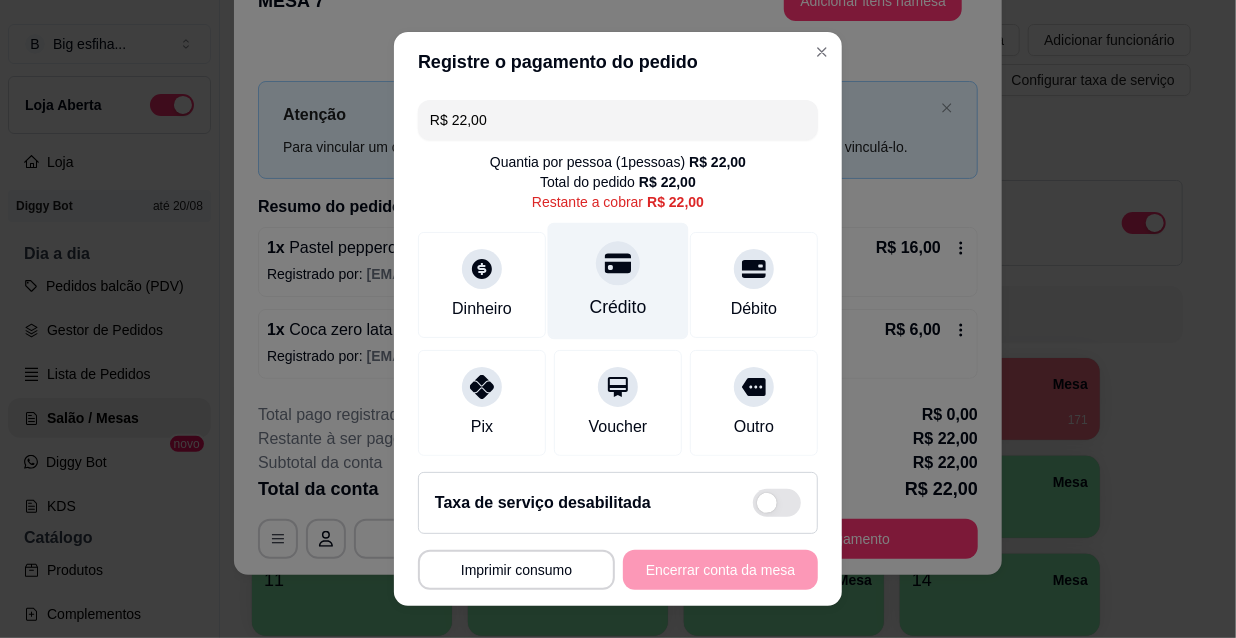 click at bounding box center [618, 263] 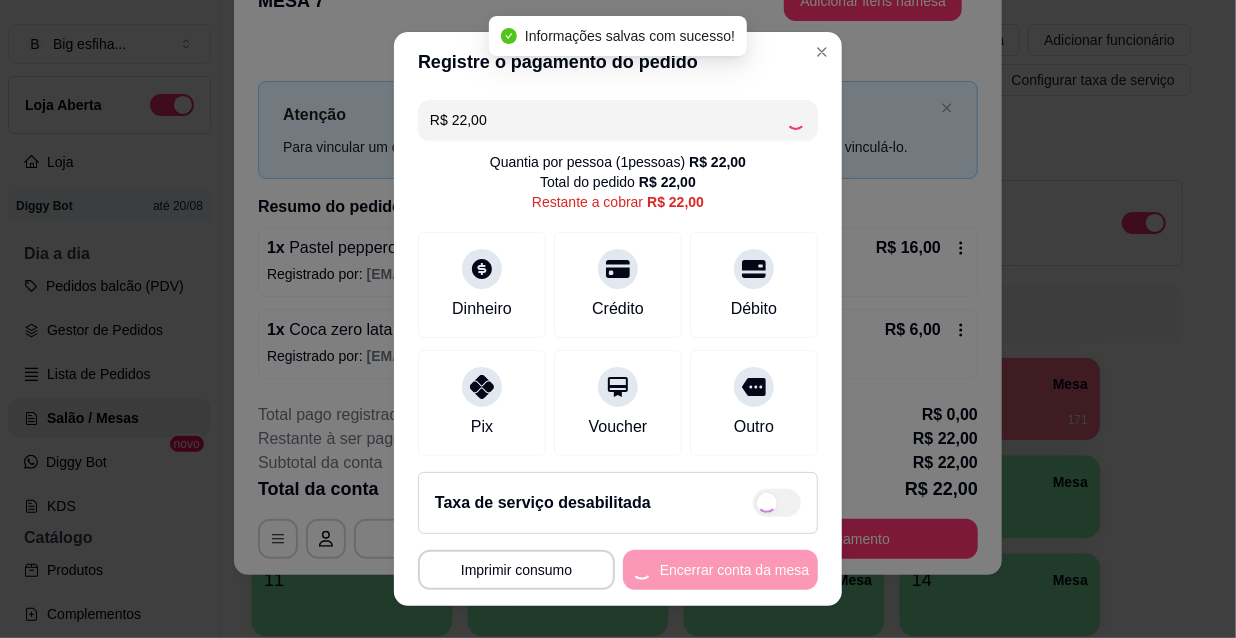 type on "R$ 0,00" 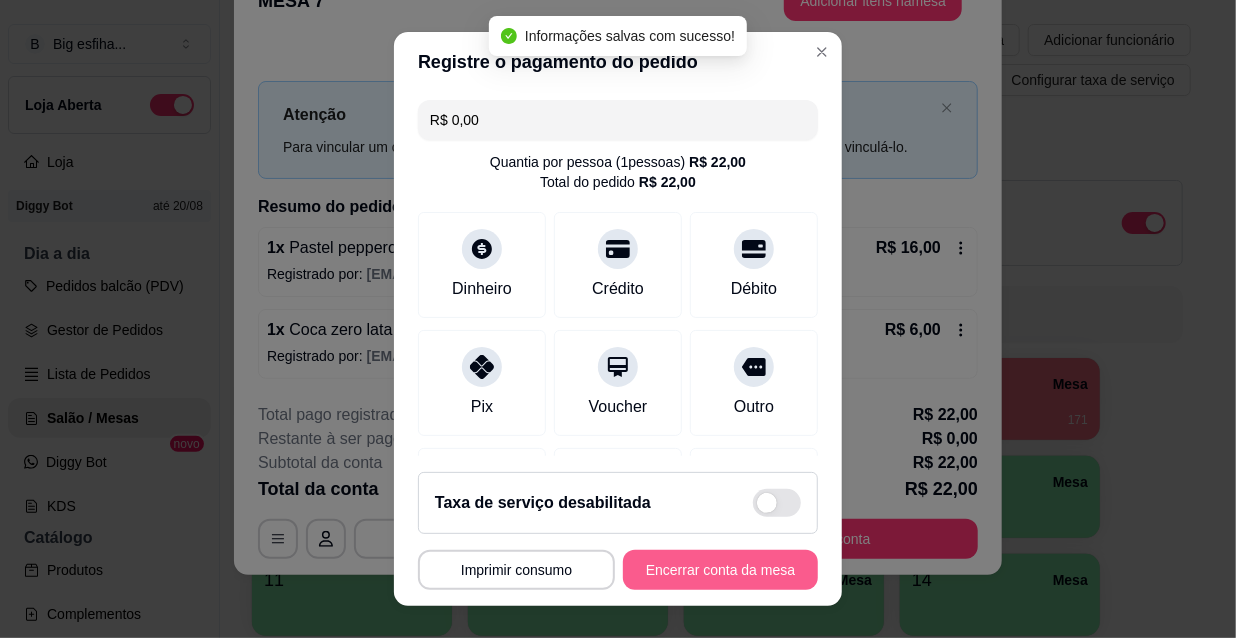 click on "Encerrar conta da mesa" at bounding box center (720, 570) 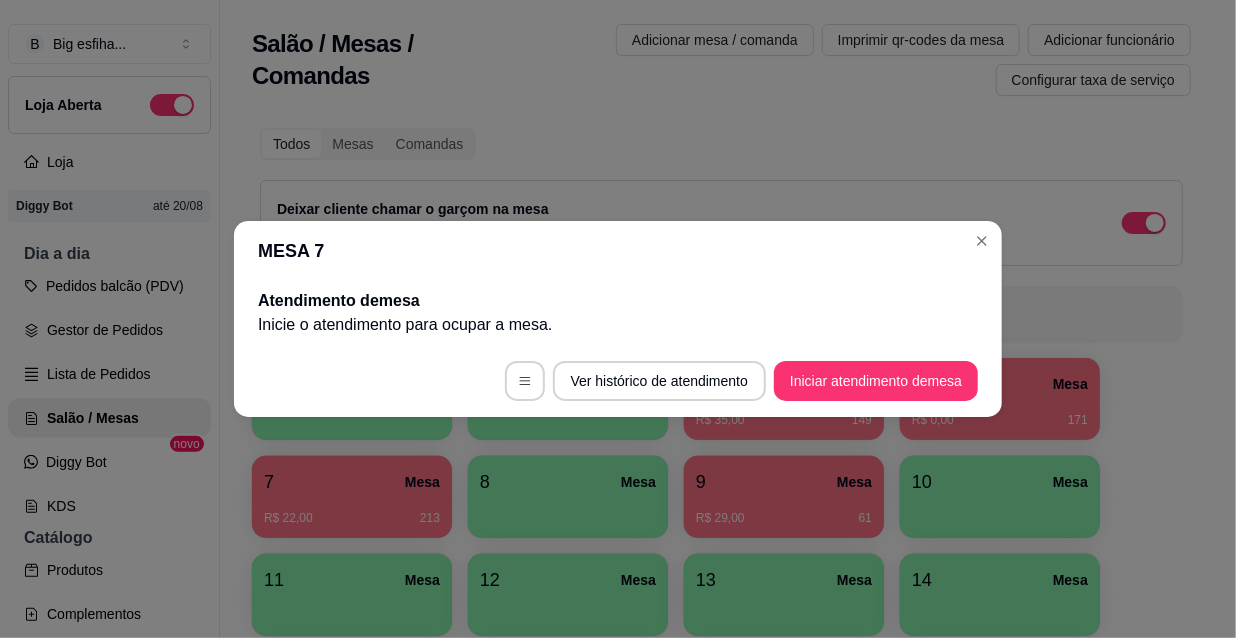 scroll, scrollTop: 0, scrollLeft: 0, axis: both 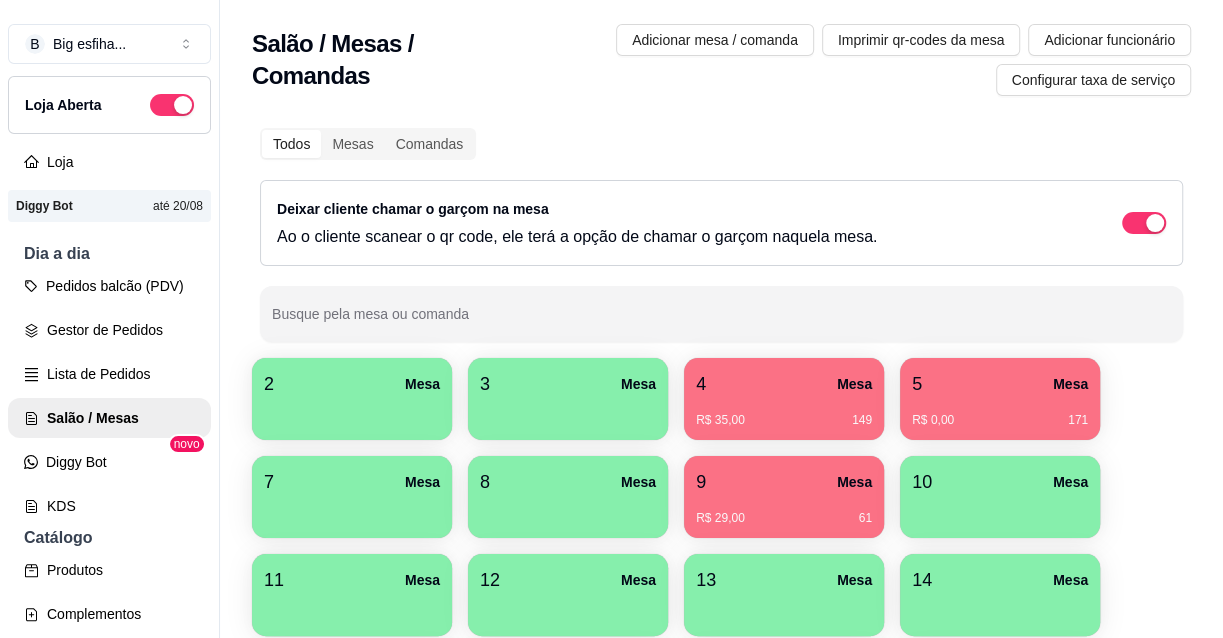 click on "4 Mesa R$ 35,00 149" at bounding box center [784, 399] 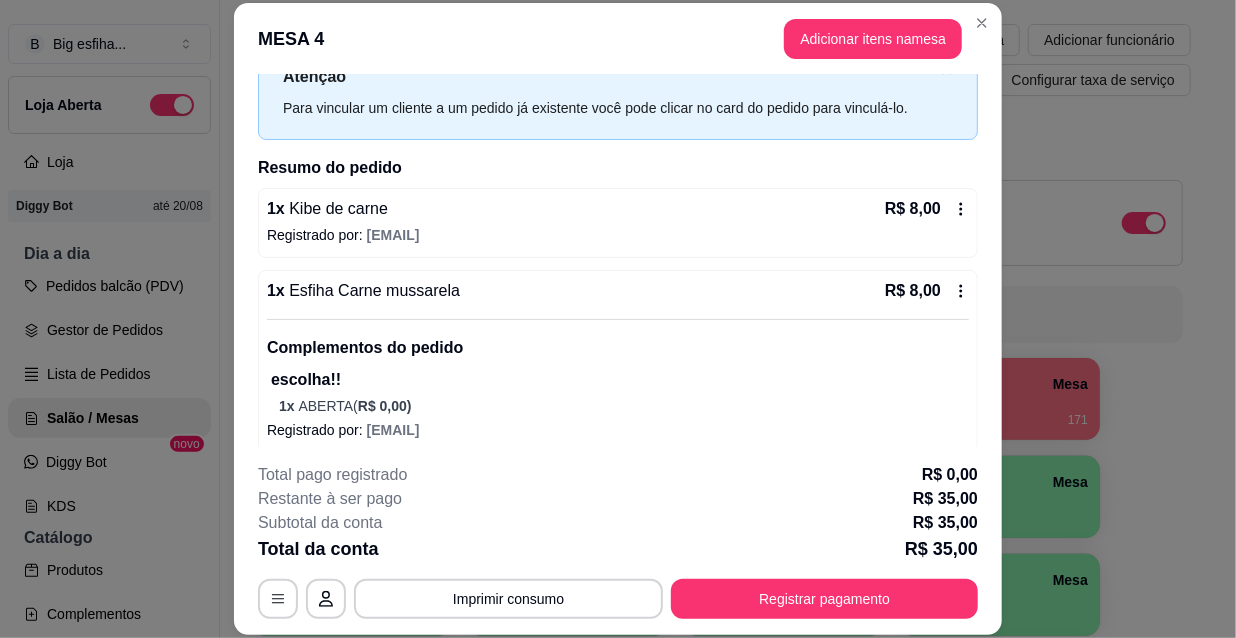 scroll, scrollTop: 252, scrollLeft: 0, axis: vertical 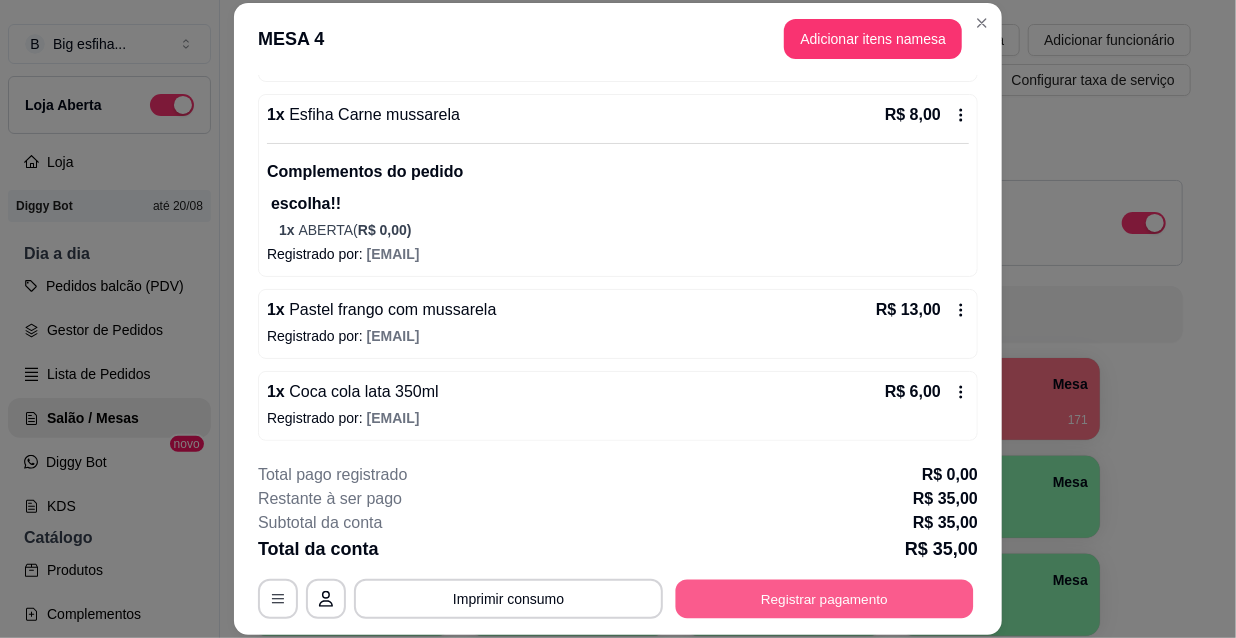 click on "Registrar pagamento" at bounding box center (825, 598) 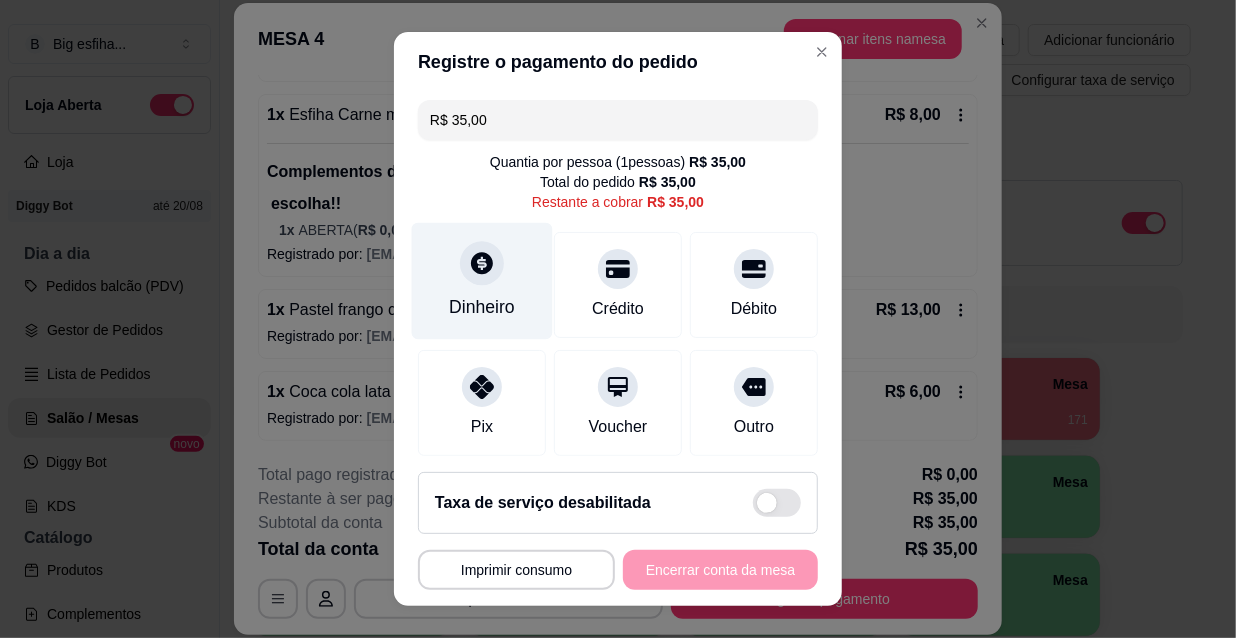 click on "Dinheiro" at bounding box center [482, 281] 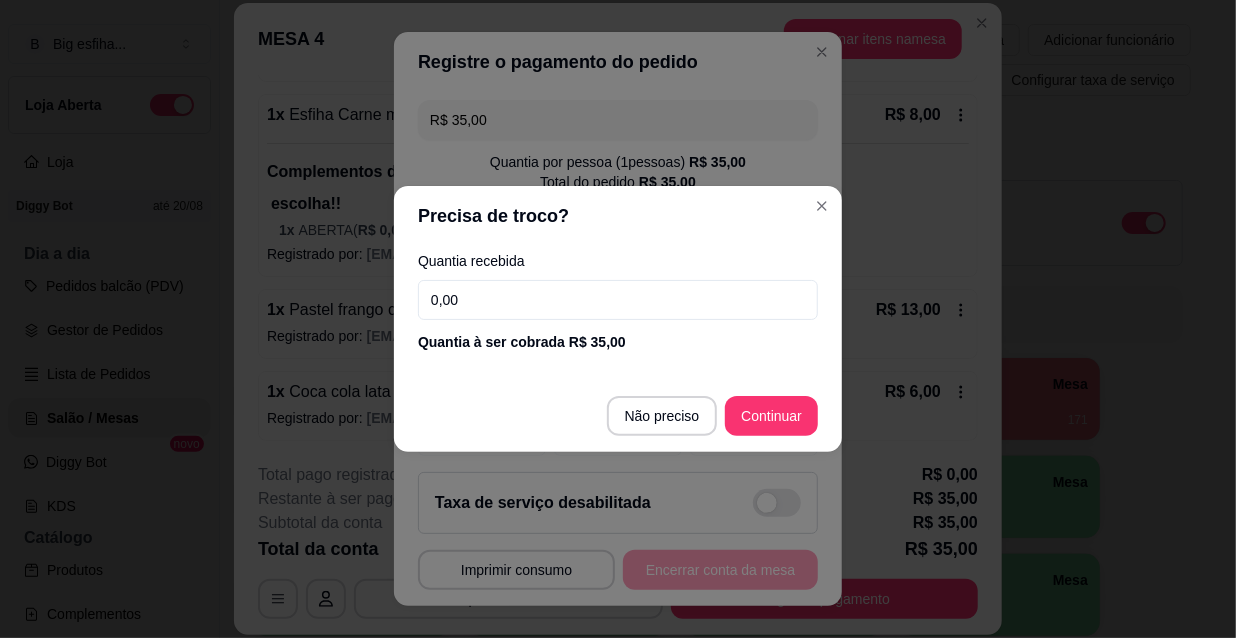 click on "0,00" at bounding box center [618, 300] 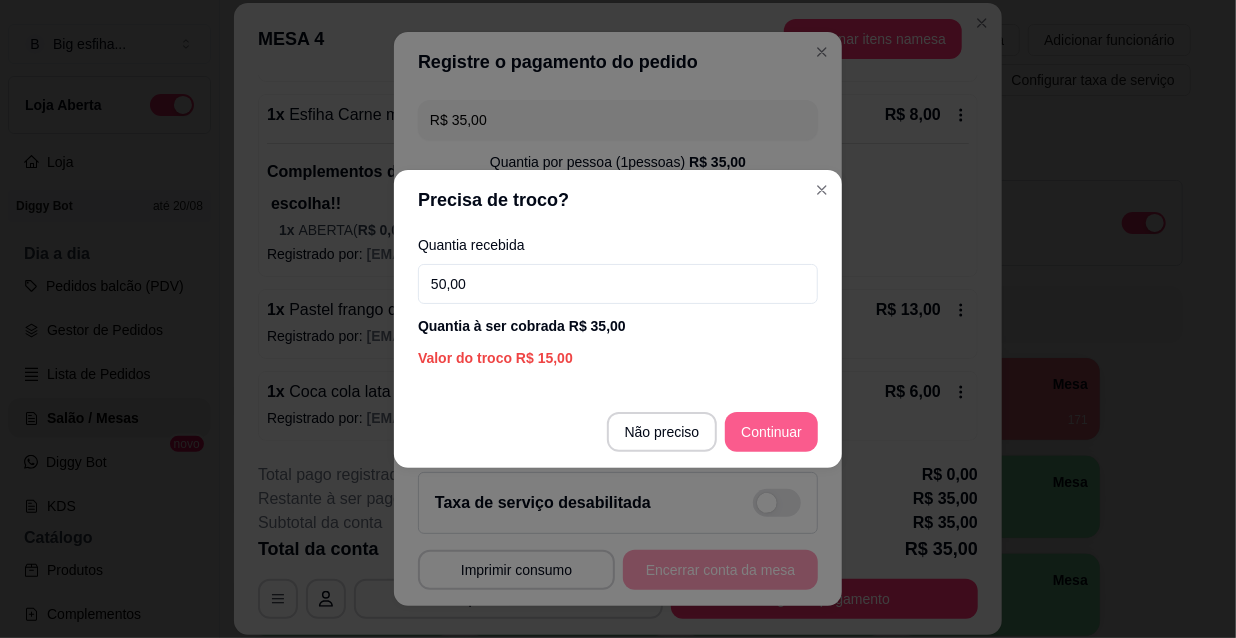 type on "50,00" 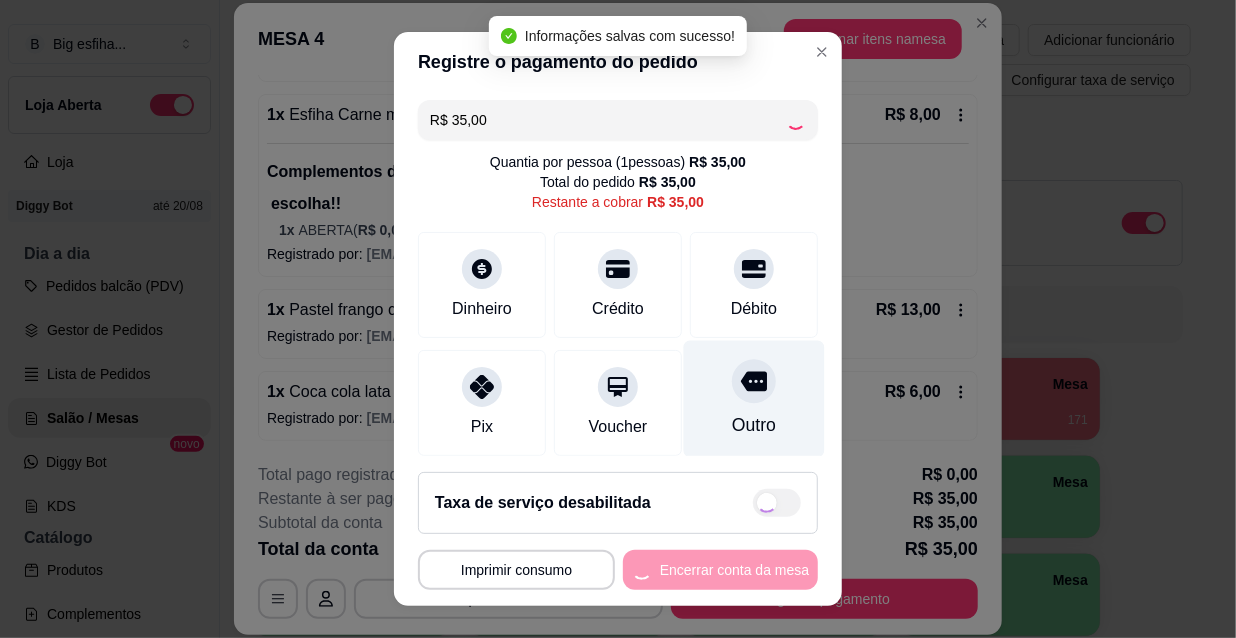 type on "R$ 0,00" 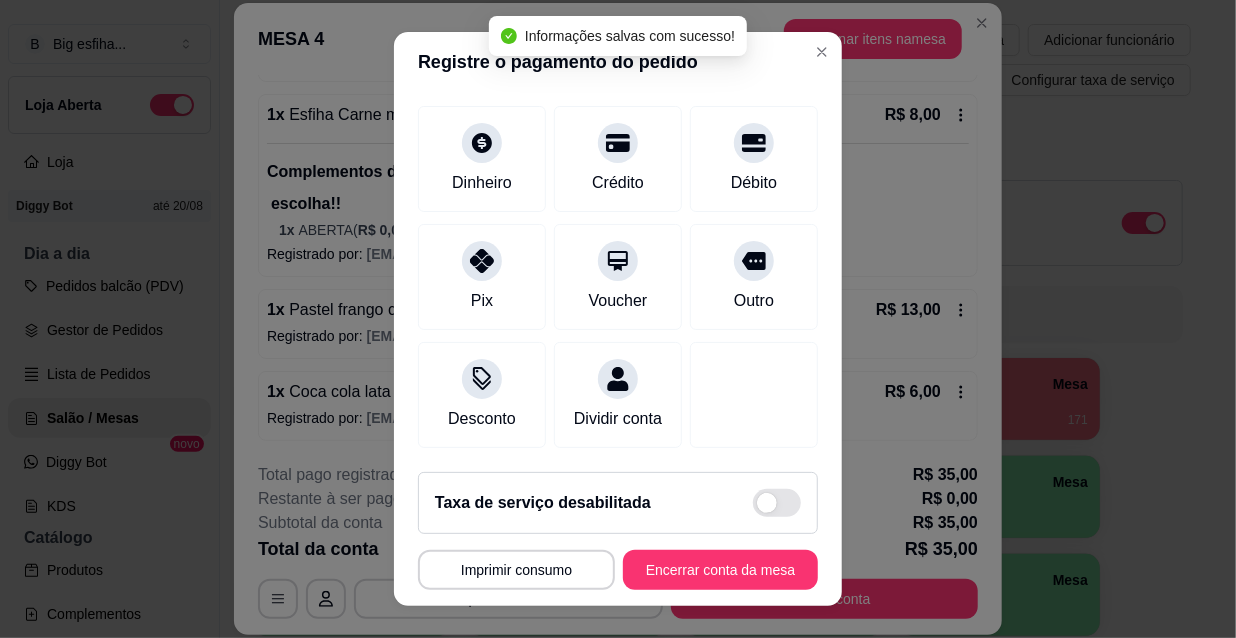 scroll, scrollTop: 232, scrollLeft: 0, axis: vertical 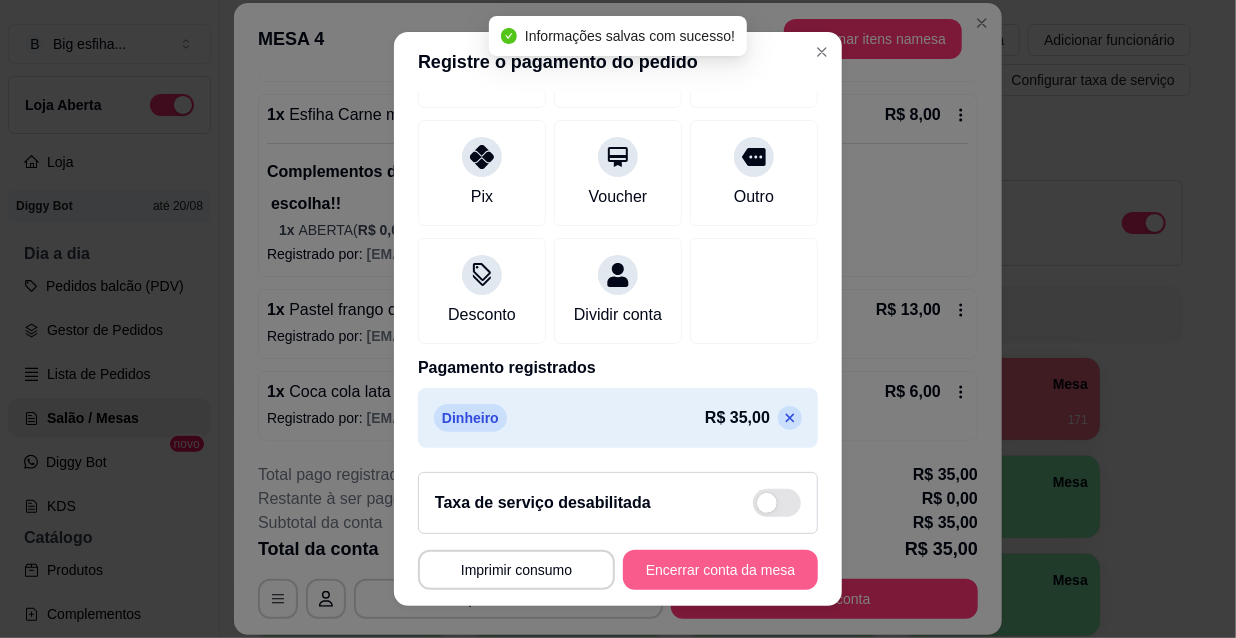 click on "Encerrar conta da mesa" at bounding box center (720, 570) 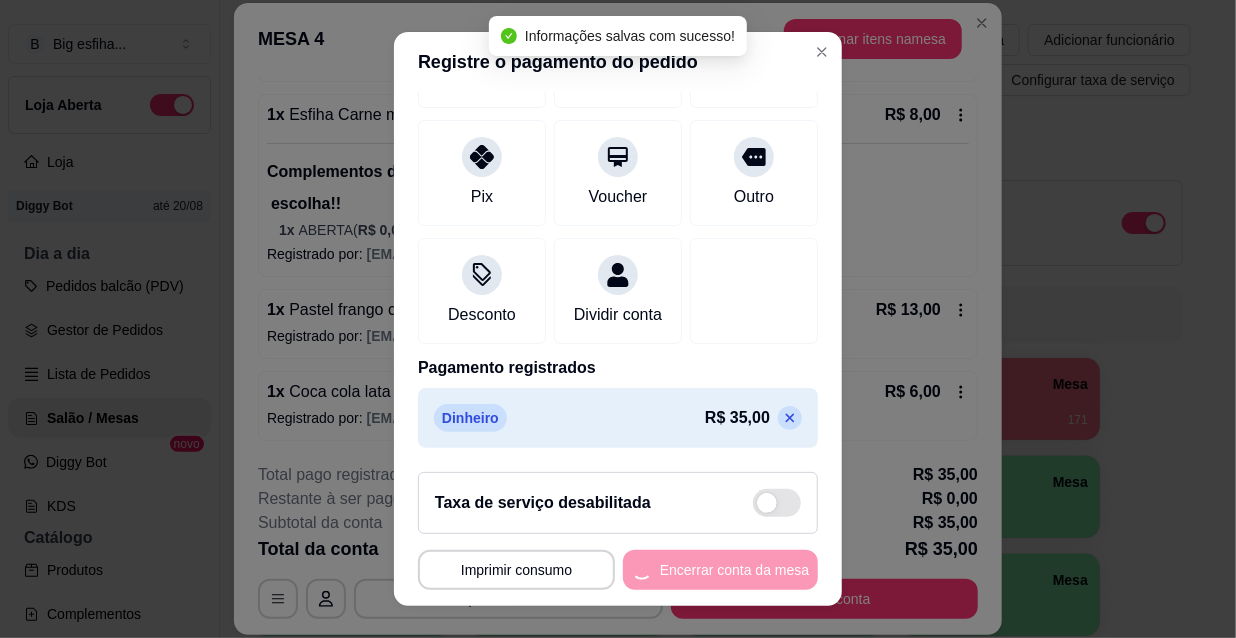 scroll, scrollTop: 0, scrollLeft: 0, axis: both 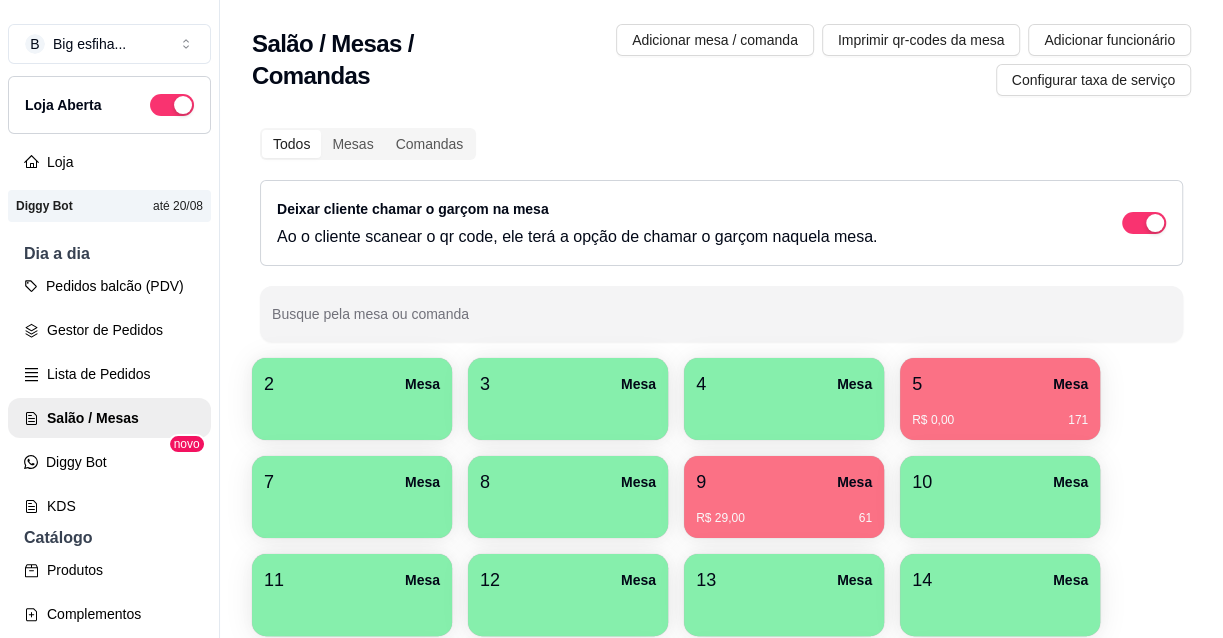 click on "5 Mesa R$ 0,00 171" at bounding box center (1000, 399) 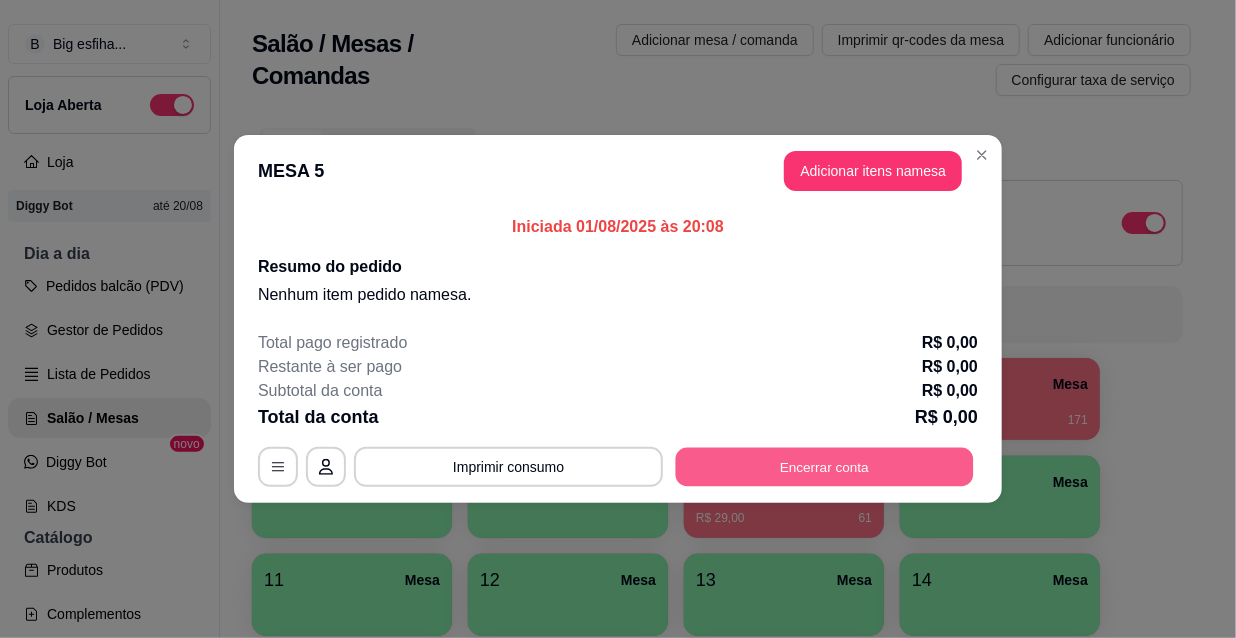 click on "Encerrar conta" at bounding box center [825, 467] 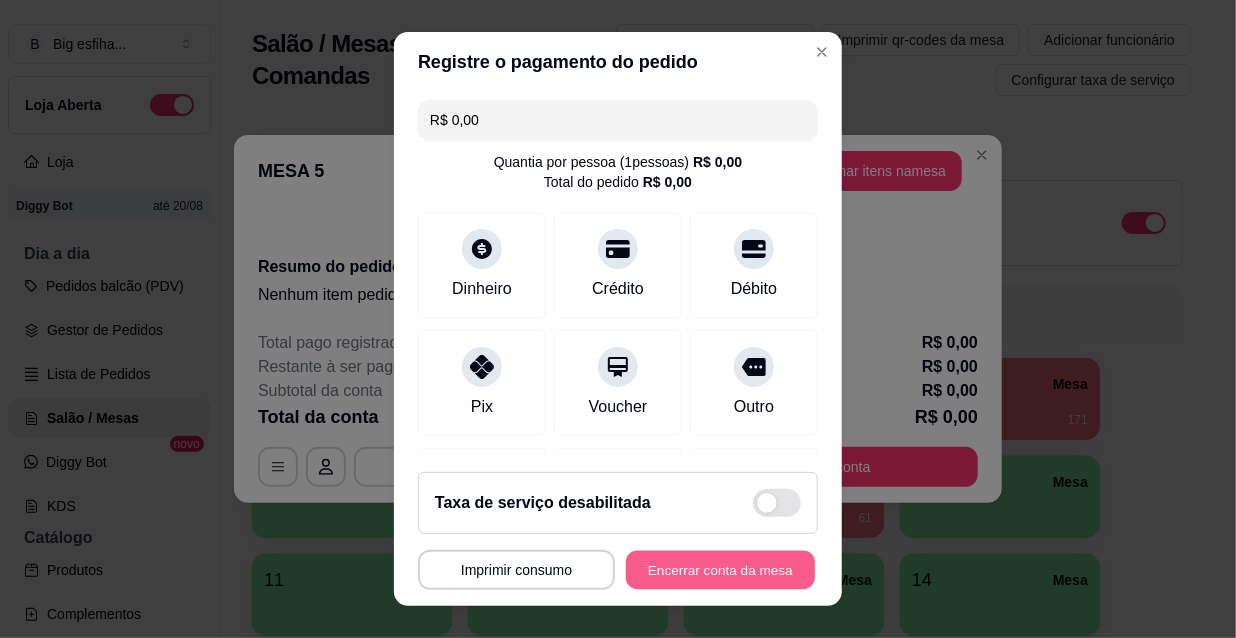 click on "Encerrar conta da mesa" at bounding box center [720, 570] 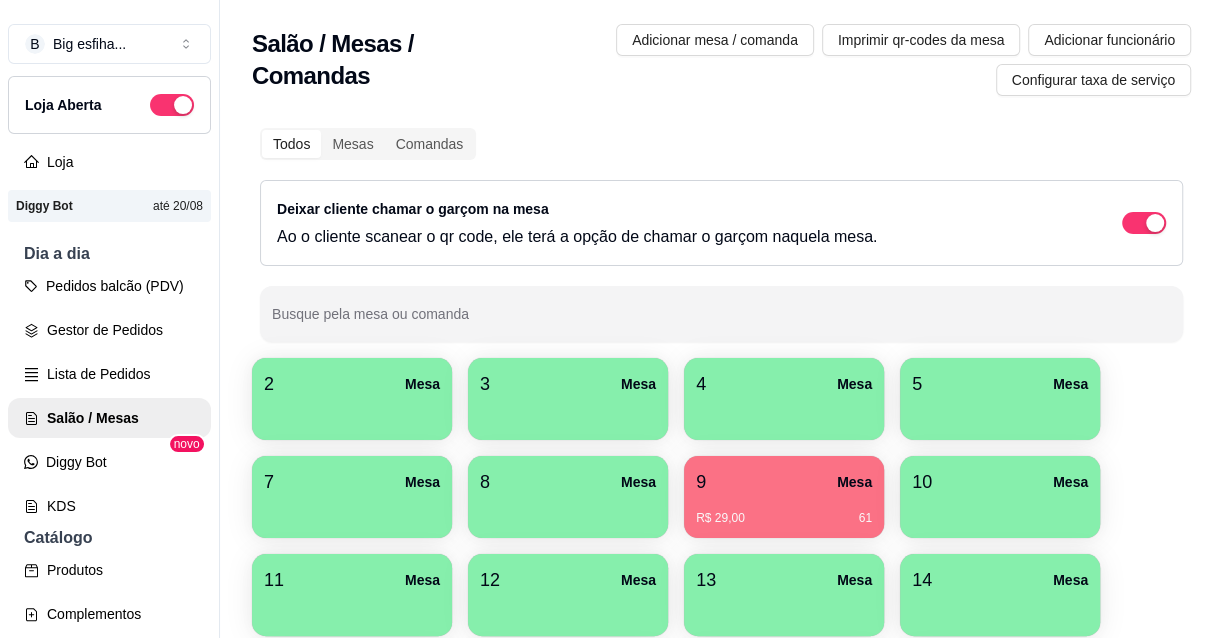 click on "R$ 29,00 61" at bounding box center (784, 518) 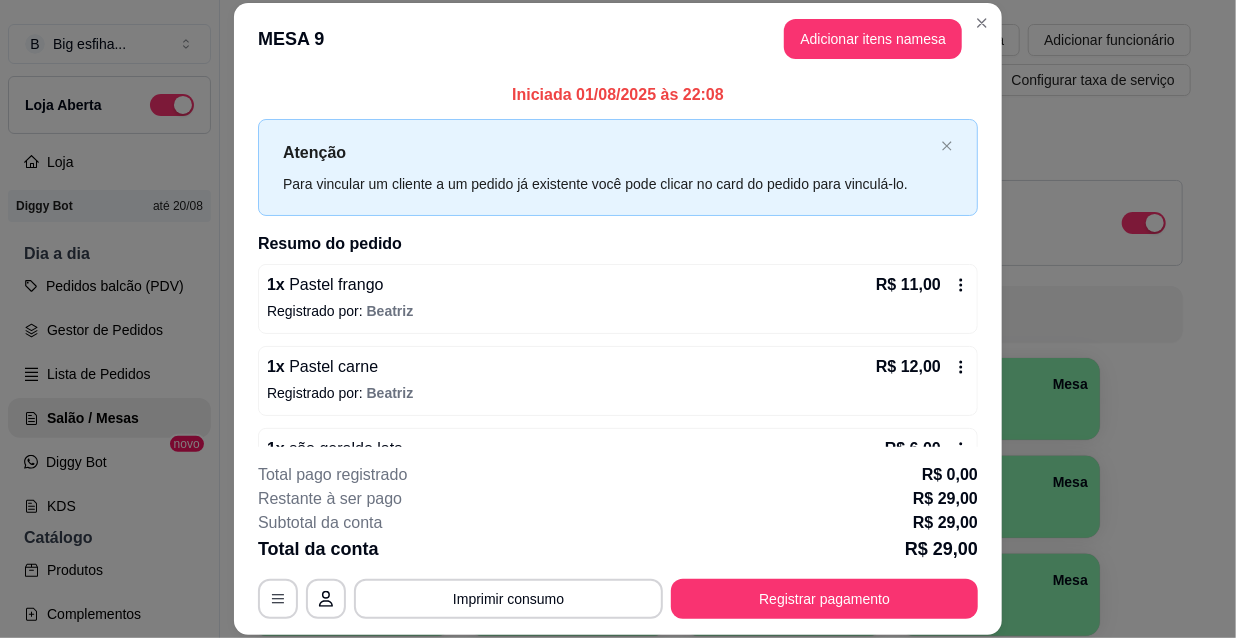 scroll, scrollTop: 58, scrollLeft: 0, axis: vertical 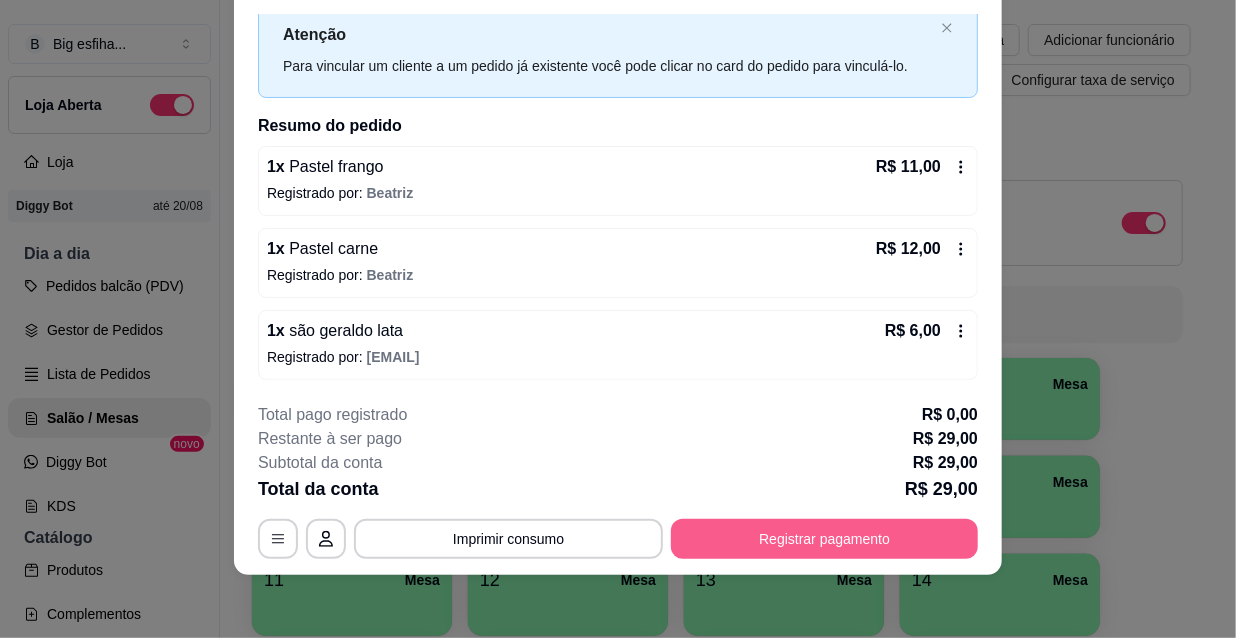 click on "Registrar pagamento" at bounding box center (824, 539) 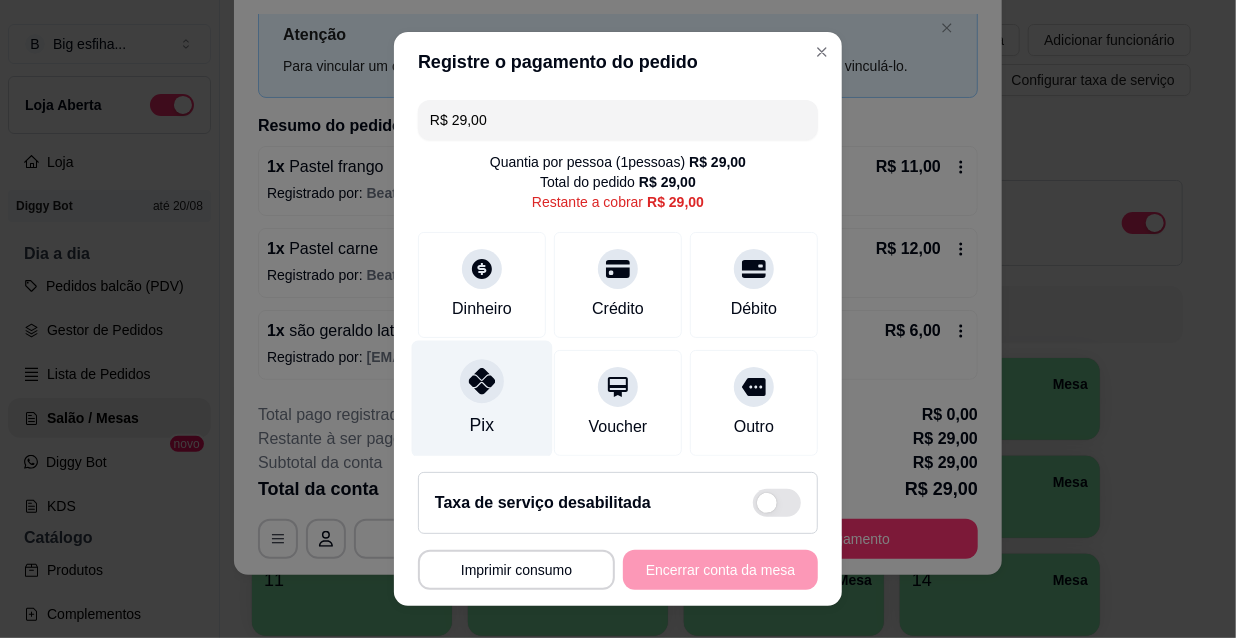 click 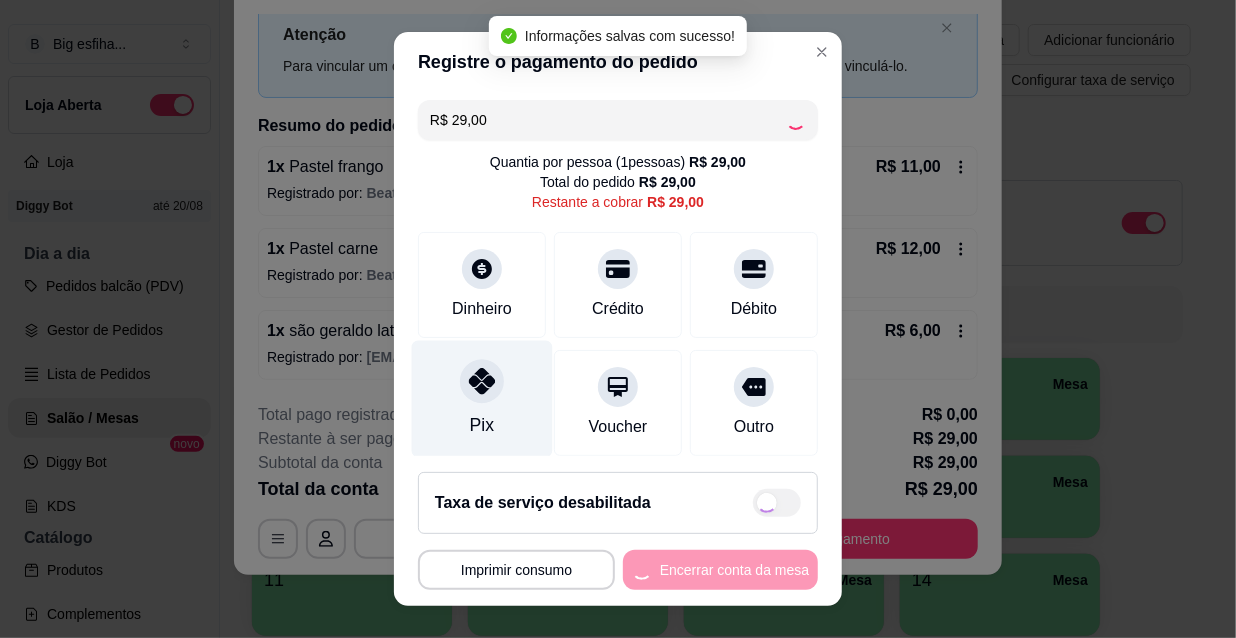 type on "R$ 0,00" 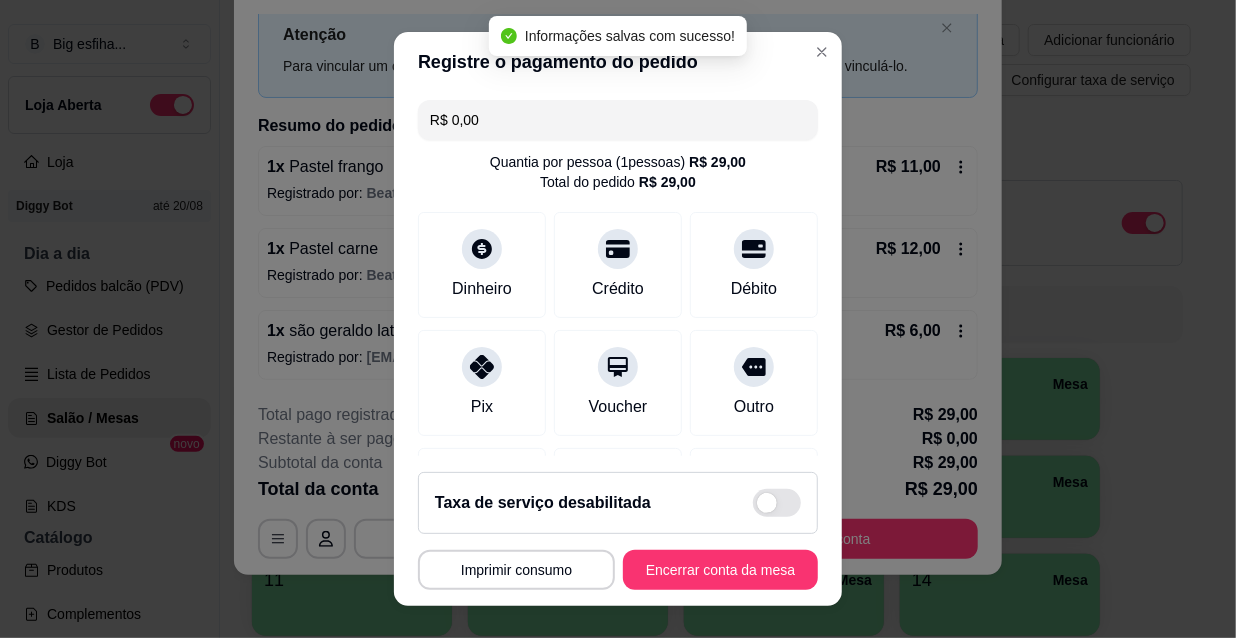 click on "**********" at bounding box center [618, 531] 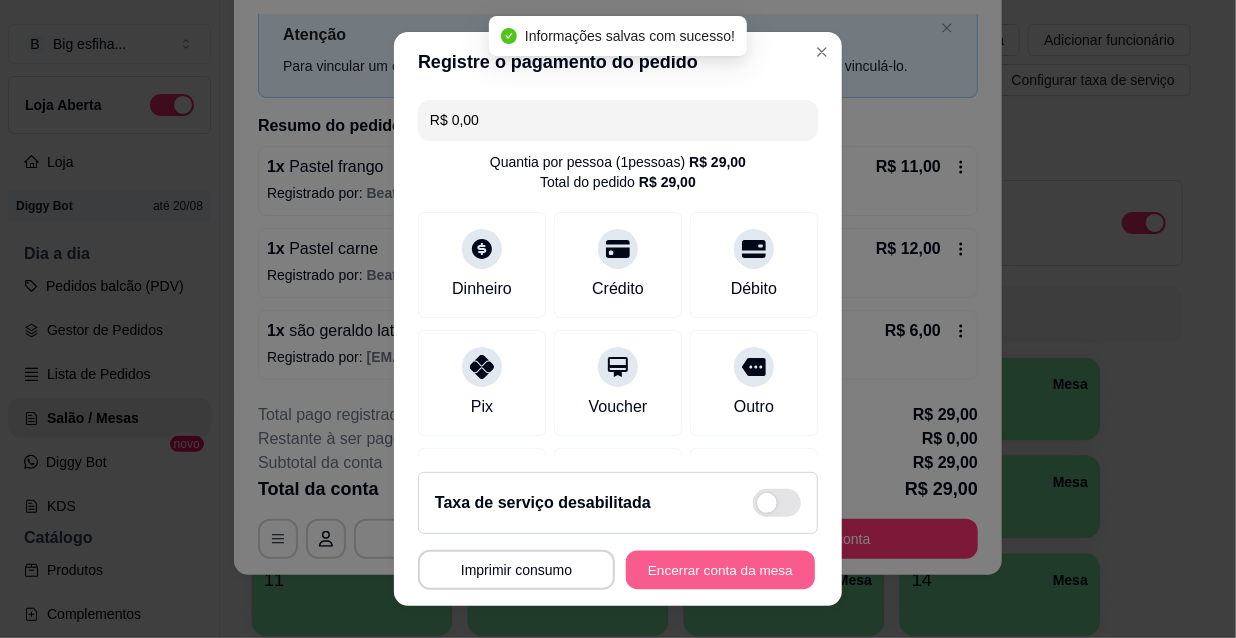 click on "Encerrar conta da mesa" at bounding box center [720, 570] 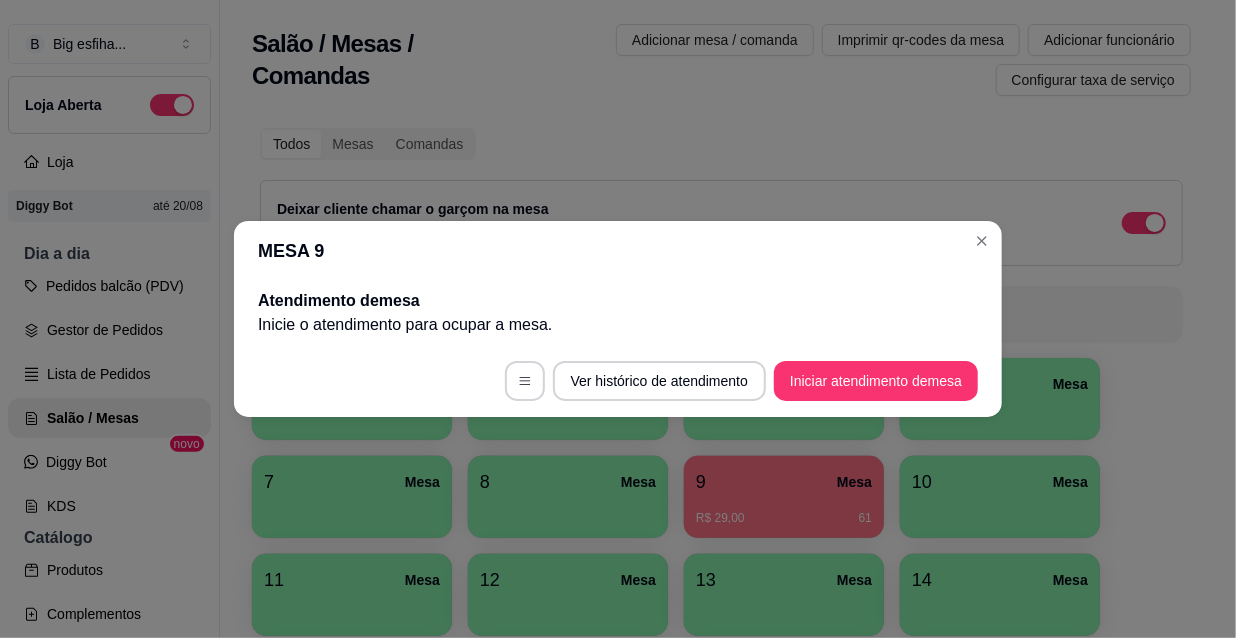 scroll, scrollTop: 0, scrollLeft: 0, axis: both 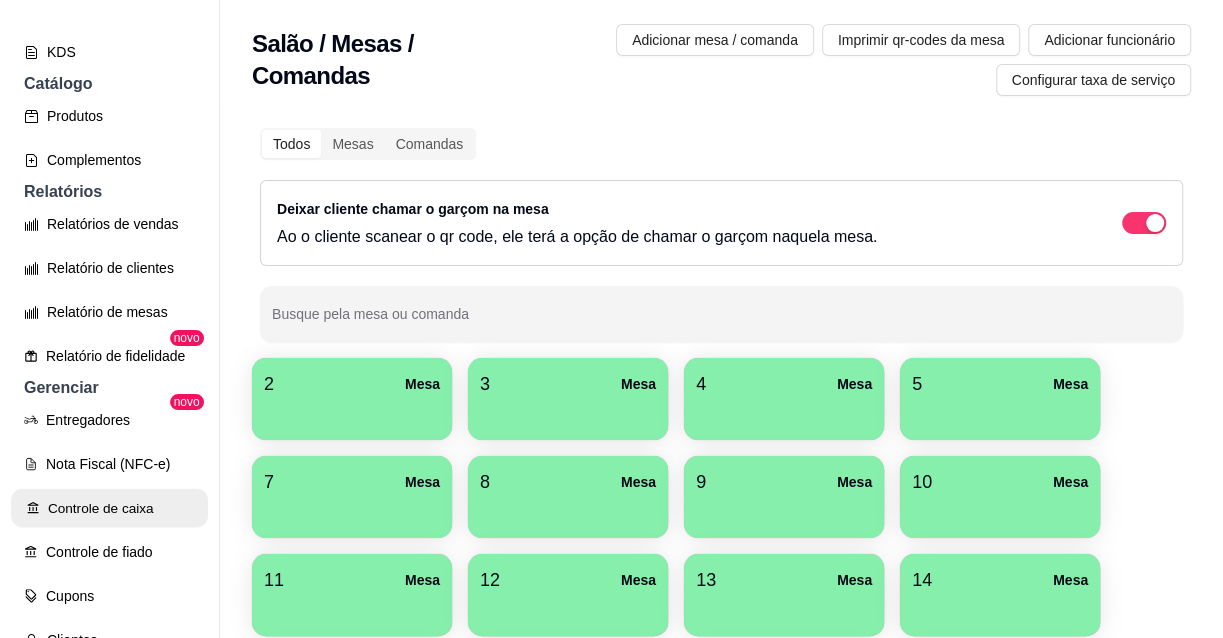 click on "Controle de caixa" at bounding box center (109, 508) 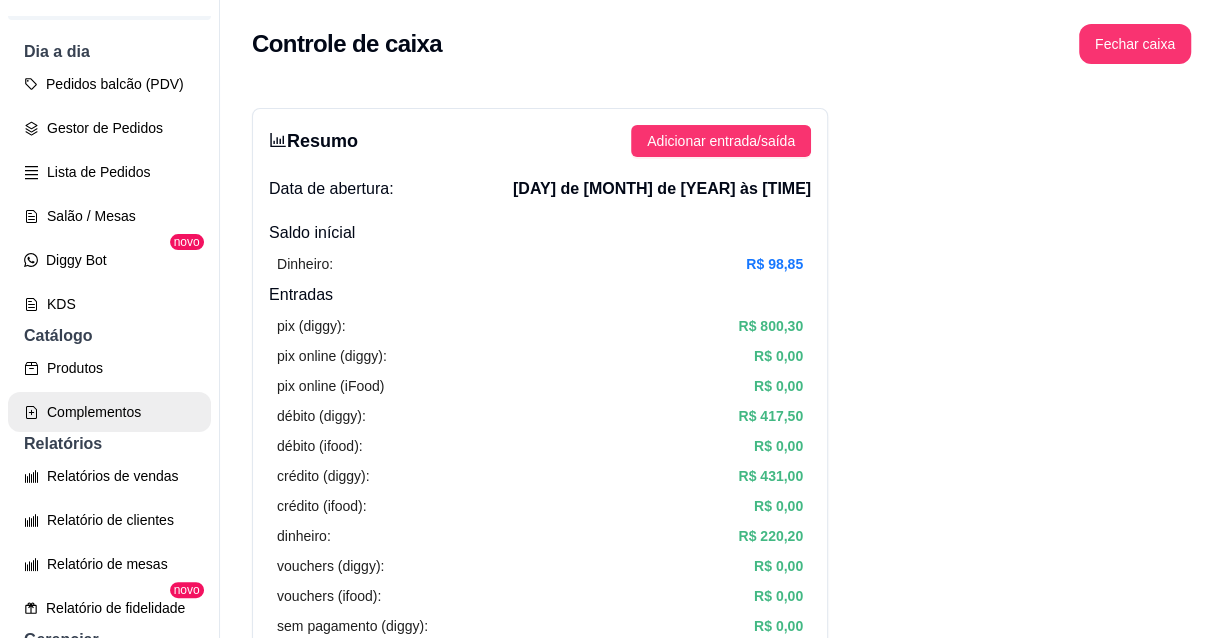scroll, scrollTop: 0, scrollLeft: 0, axis: both 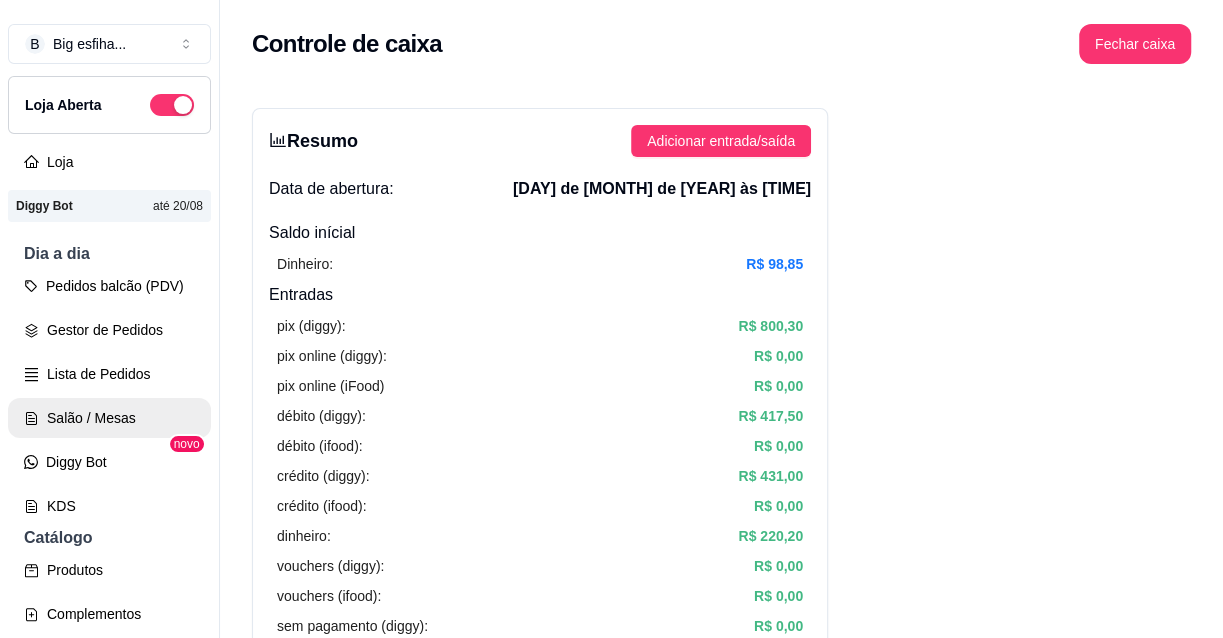 click on "Salão / Mesas" at bounding box center (109, 418) 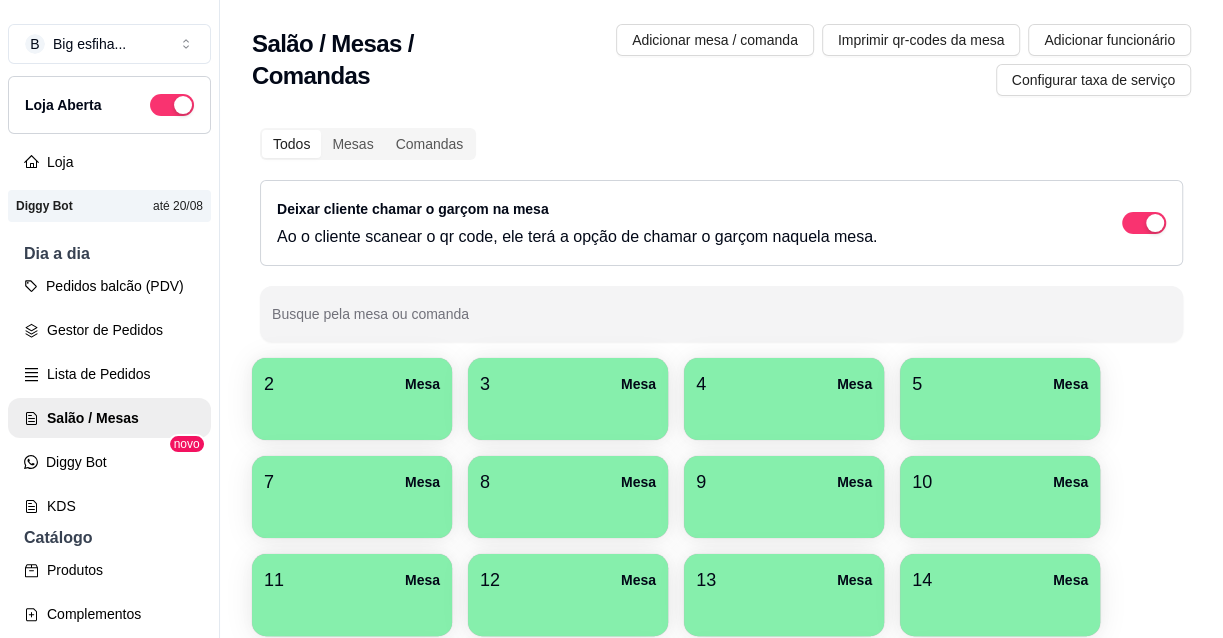 click on "2 Mesa" at bounding box center (352, 384) 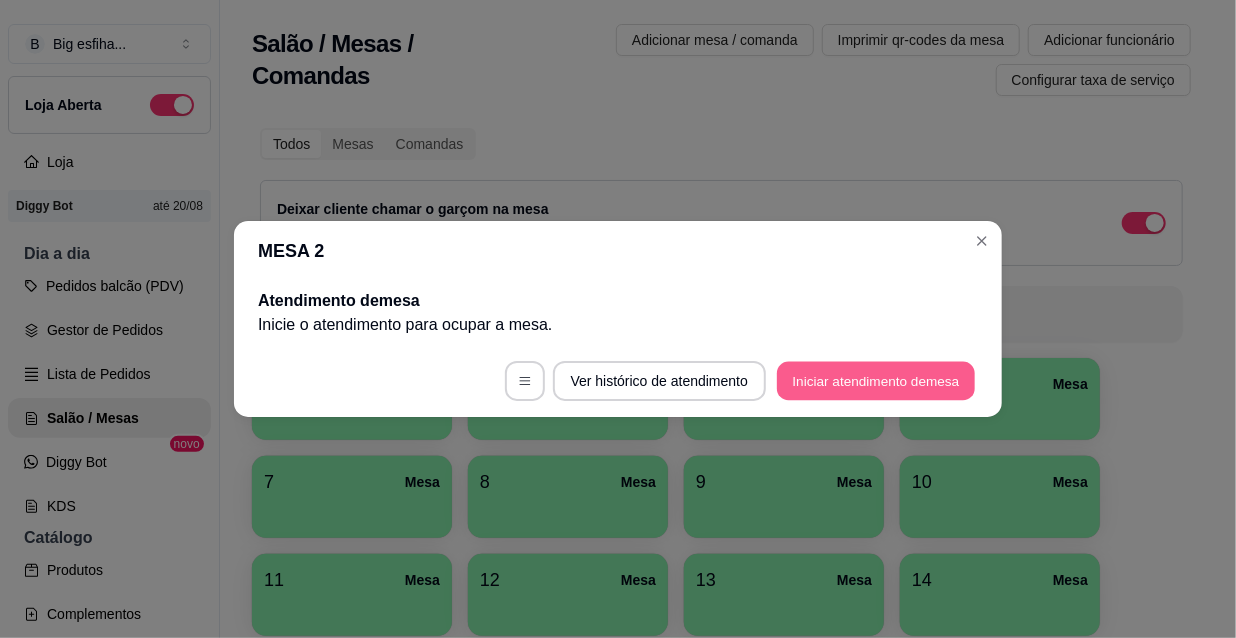 click on "Iniciar atendimento de  mesa" at bounding box center (876, 381) 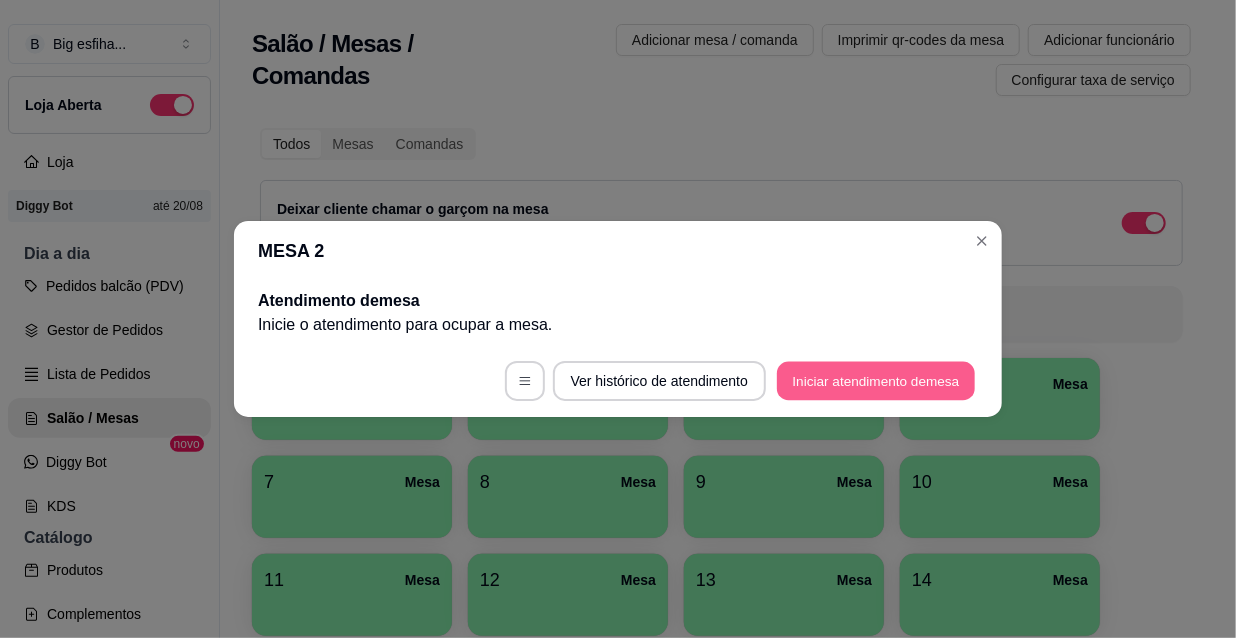 click on "Iniciar atendimento de  mesa" at bounding box center [876, 381] 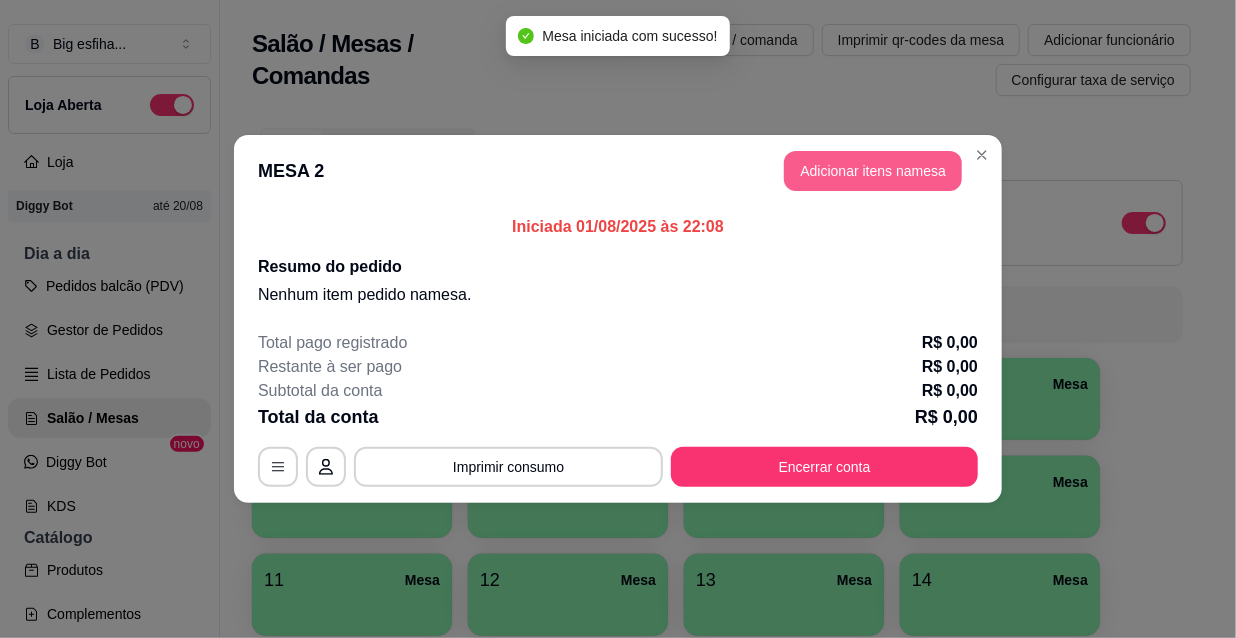 click on "Adicionar itens na  mesa" at bounding box center (873, 171) 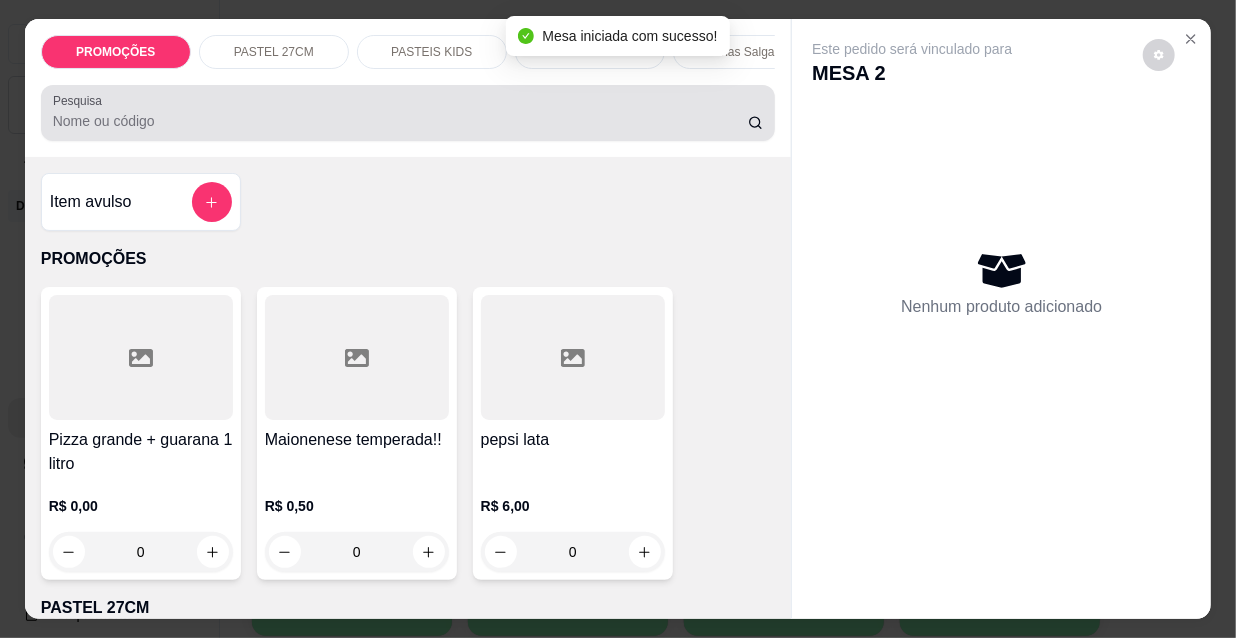 click on "Pesquisa" at bounding box center [400, 121] 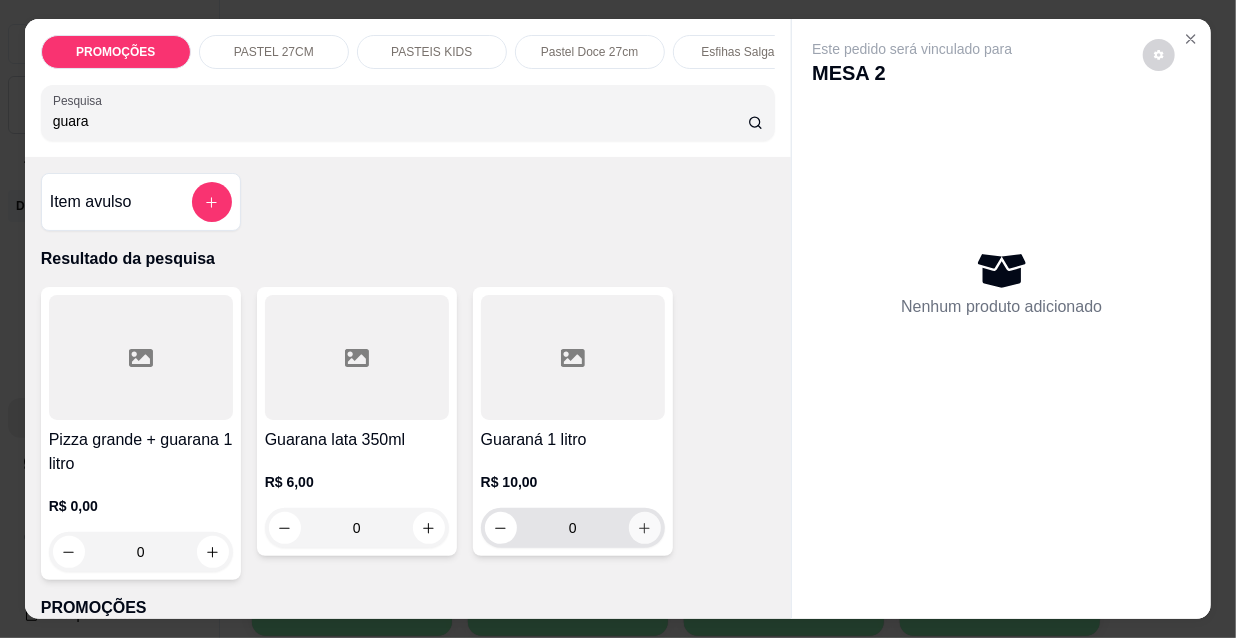 type on "guara" 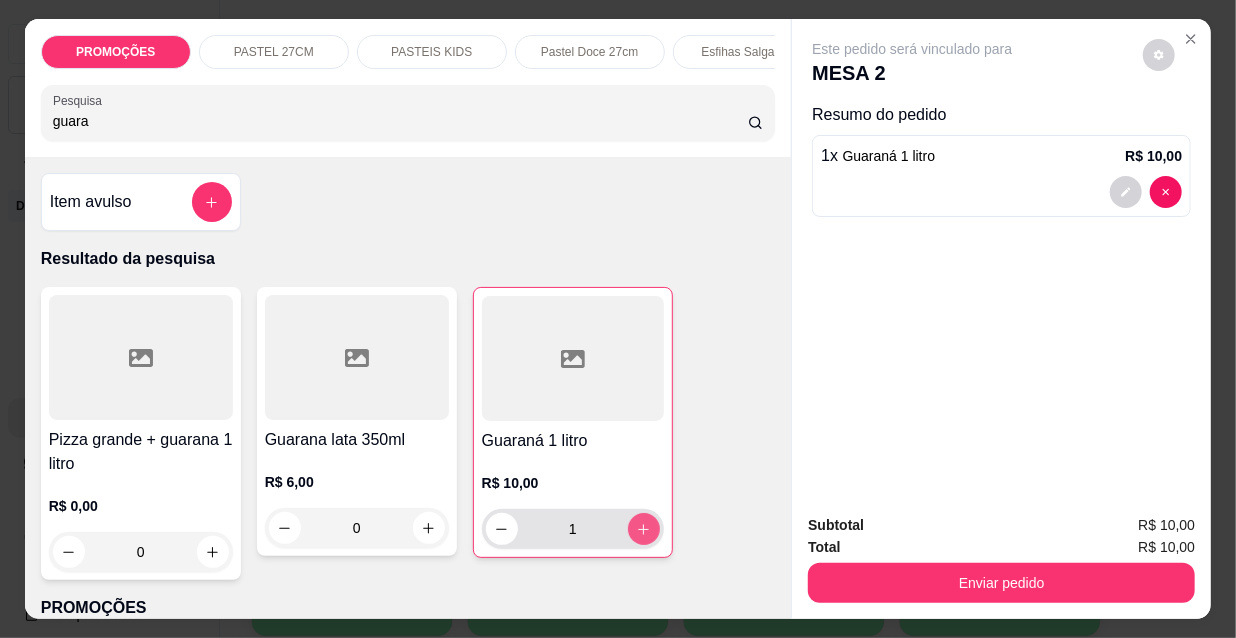 type on "1" 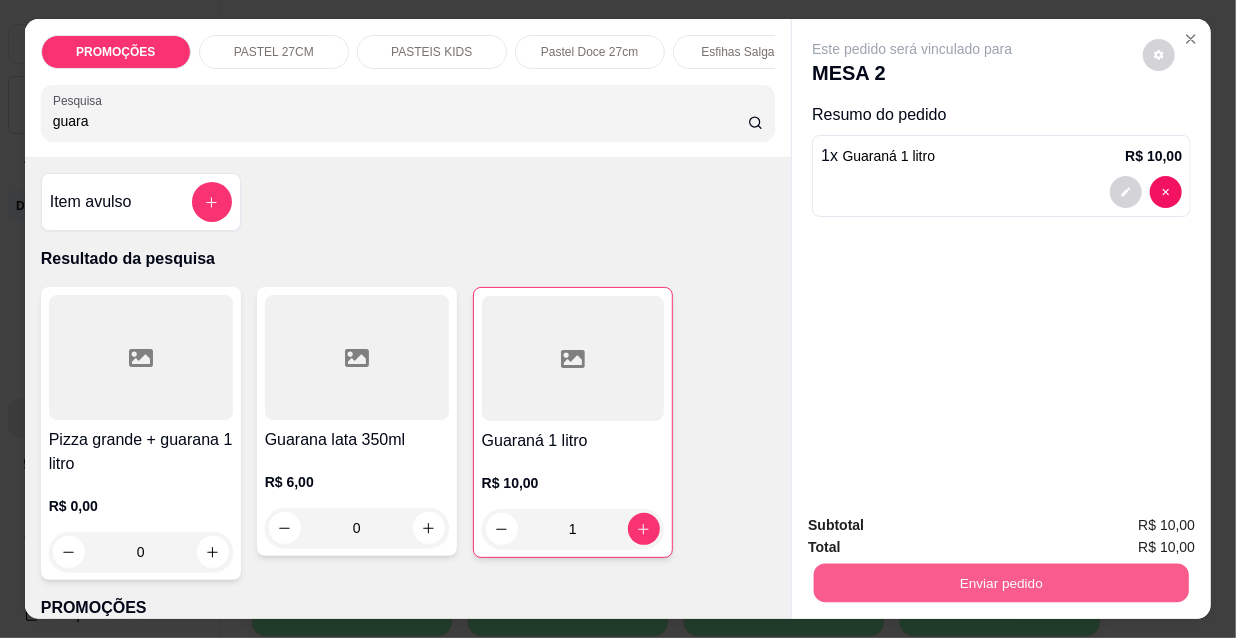 click on "Enviar pedido" at bounding box center (1001, 582) 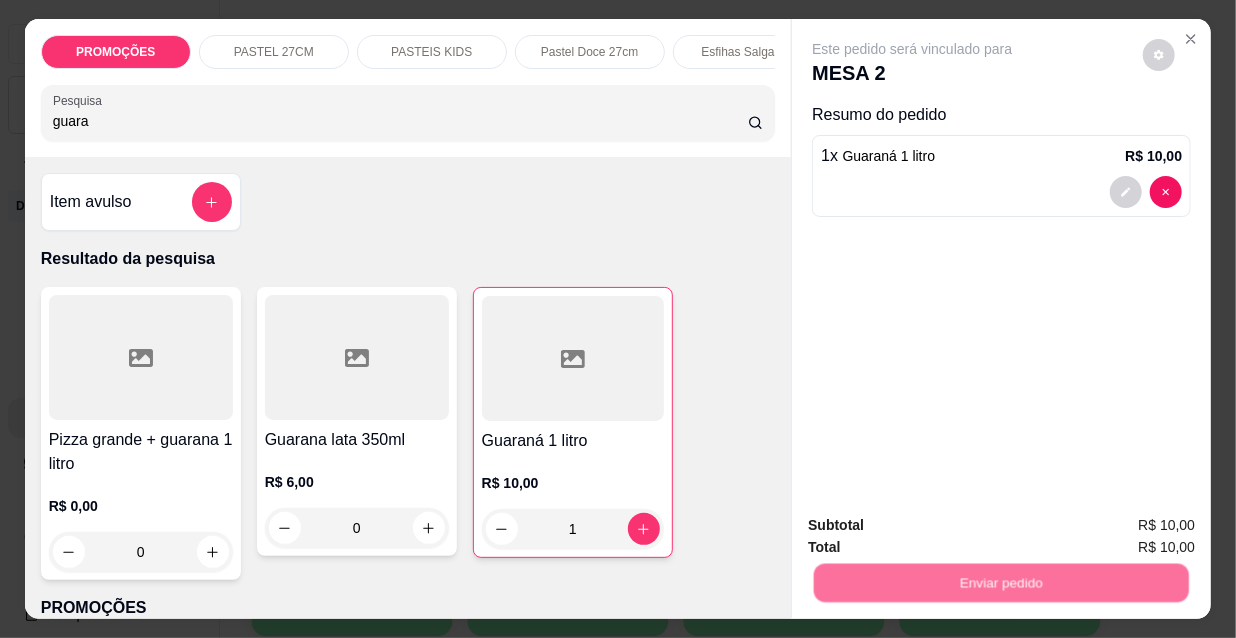 click on "Não registrar e enviar pedido" at bounding box center (937, 527) 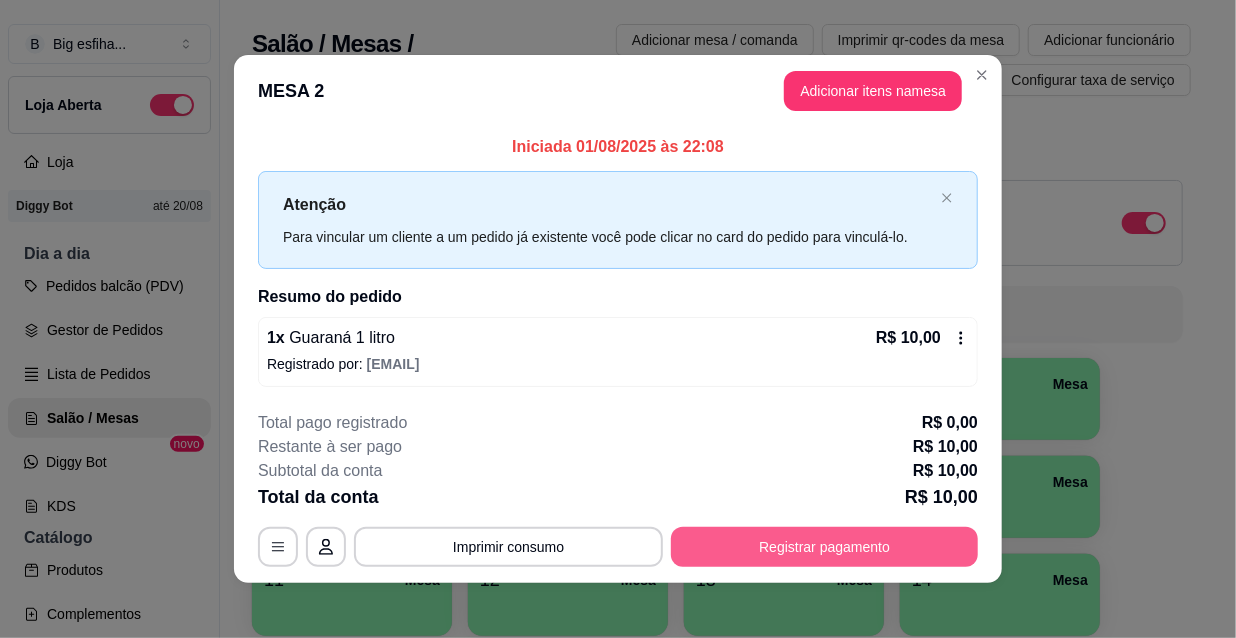 click on "Registrar pagamento" at bounding box center (824, 547) 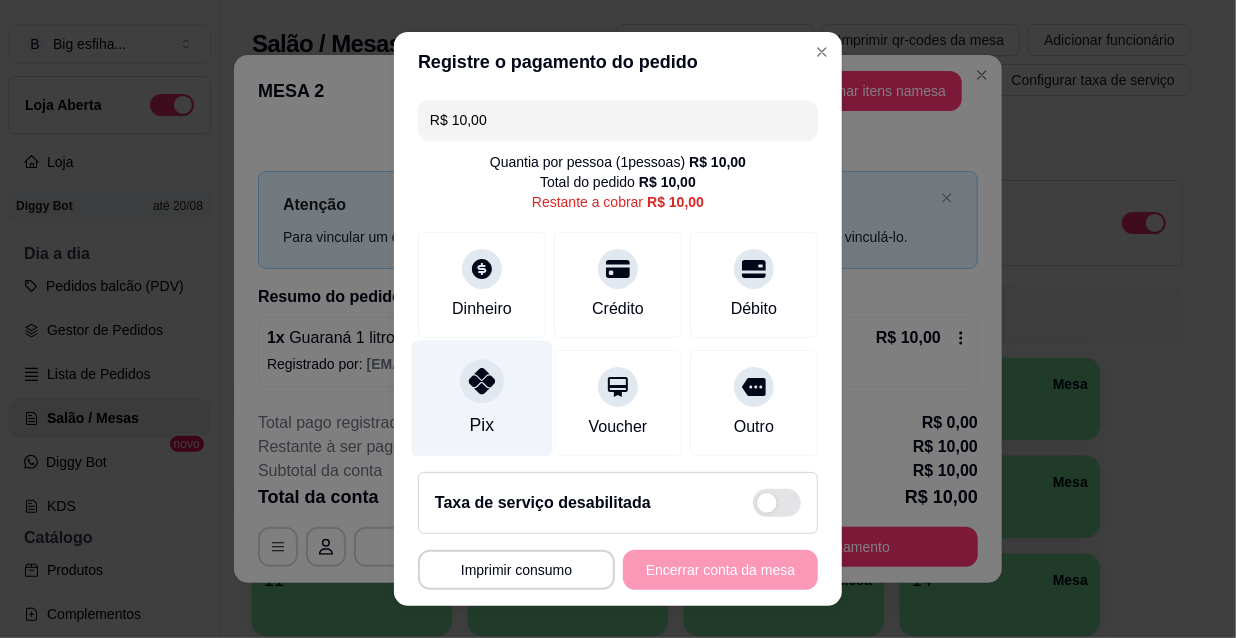 click on "Pix" at bounding box center (482, 399) 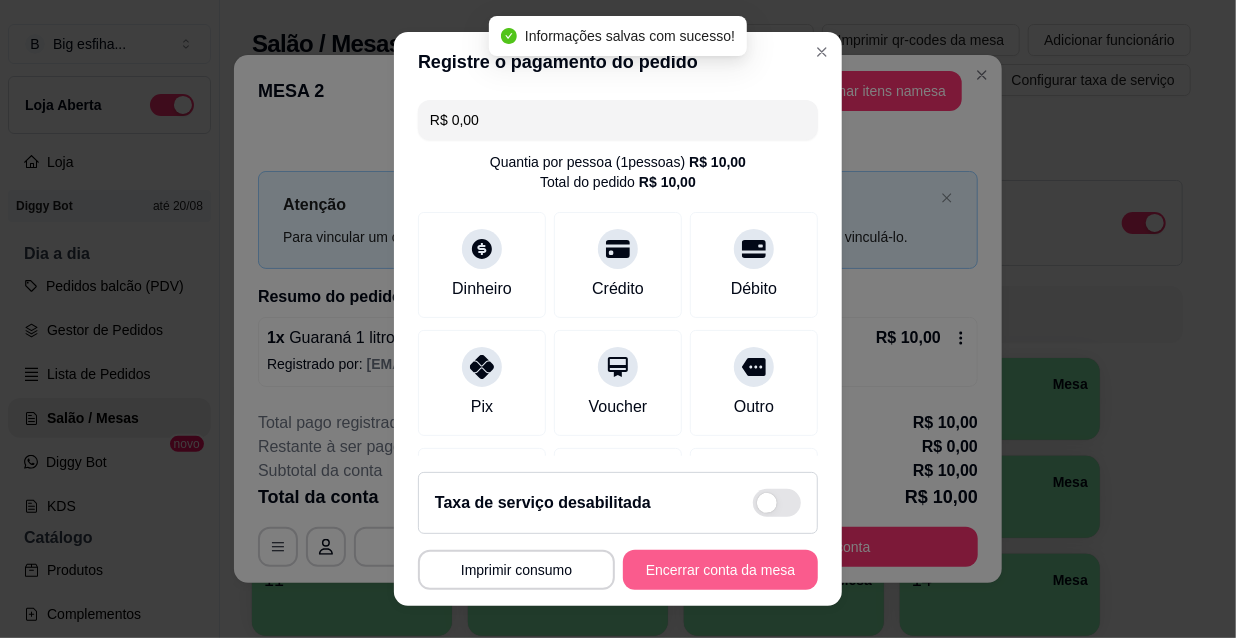 type on "R$ 0,00" 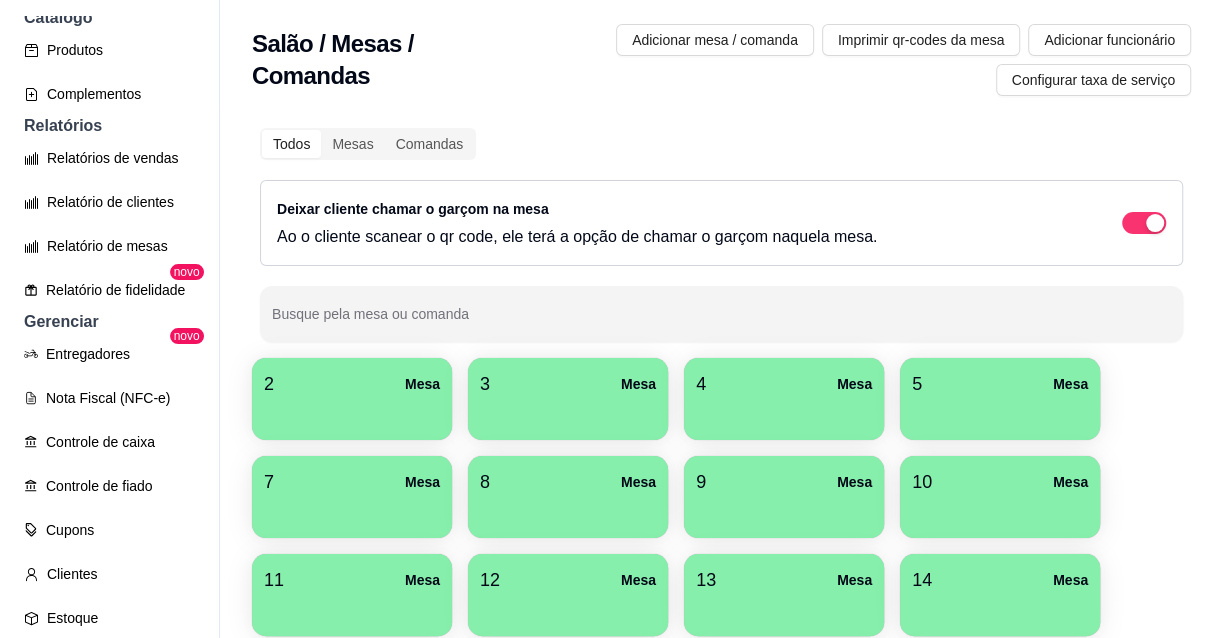 scroll, scrollTop: 545, scrollLeft: 0, axis: vertical 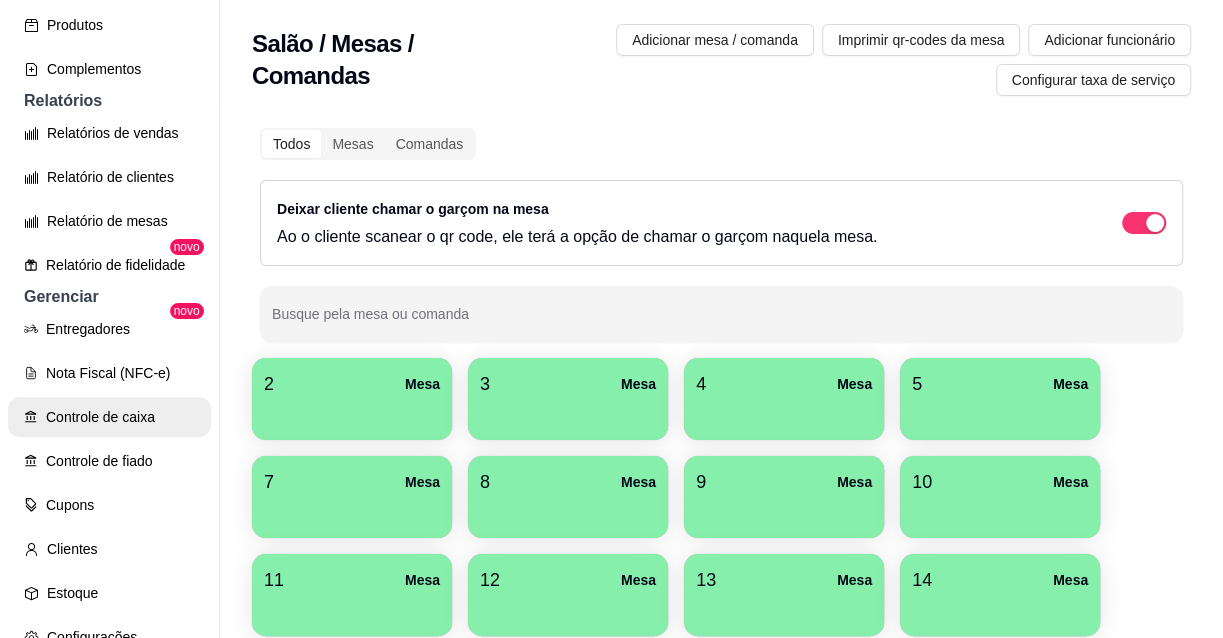 click on "Controle de caixa" at bounding box center [109, 417] 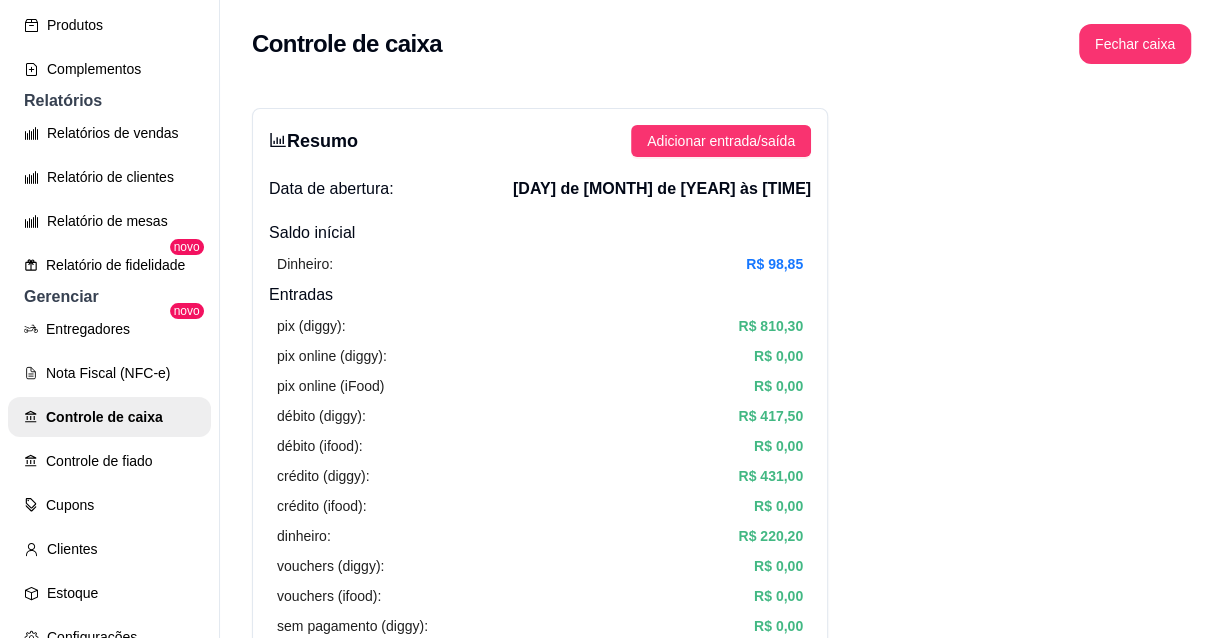 drag, startPoint x: 246, startPoint y: 416, endPoint x: 236, endPoint y: 380, distance: 37.363083 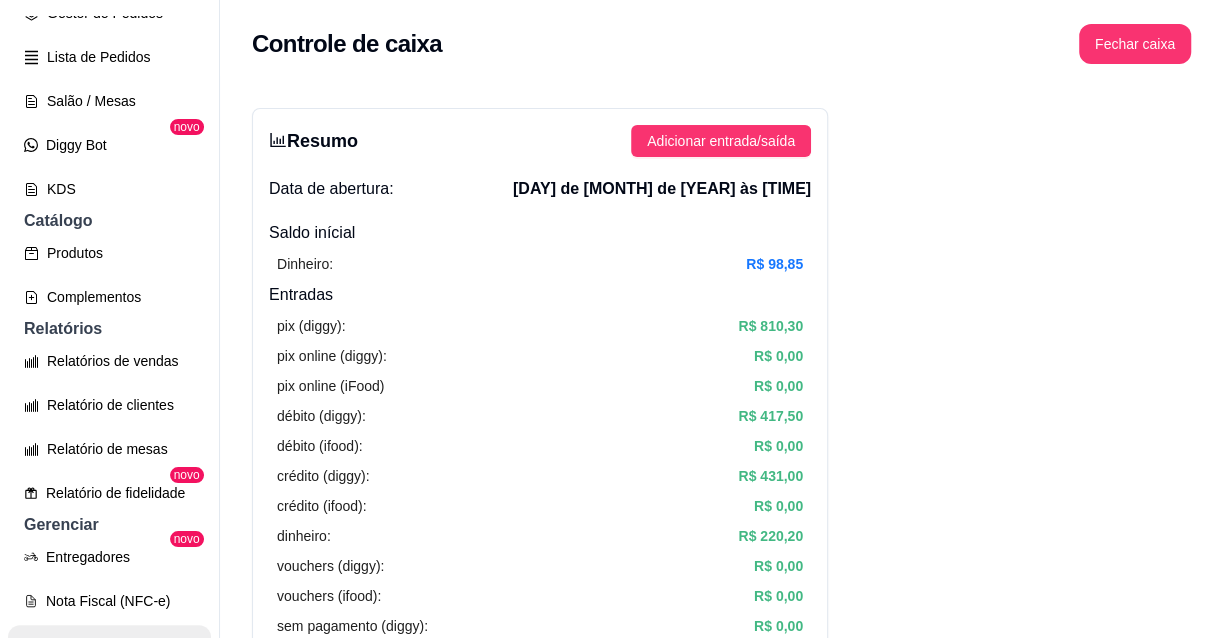 scroll, scrollTop: 272, scrollLeft: 0, axis: vertical 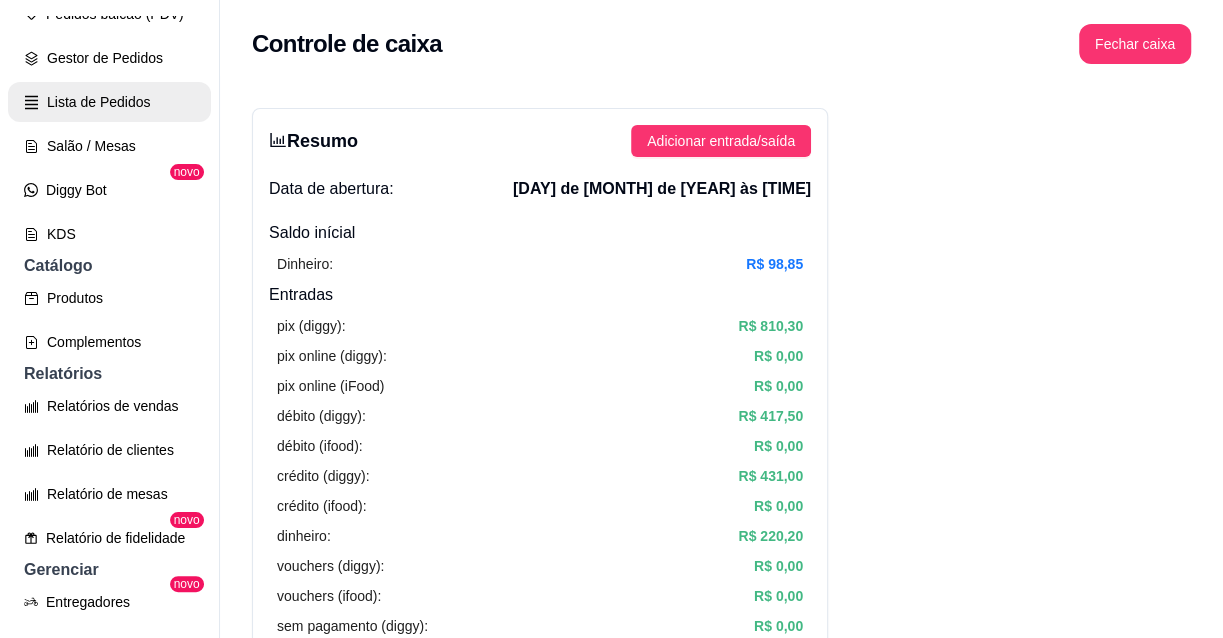 click on "Lista de Pedidos" at bounding box center [109, 102] 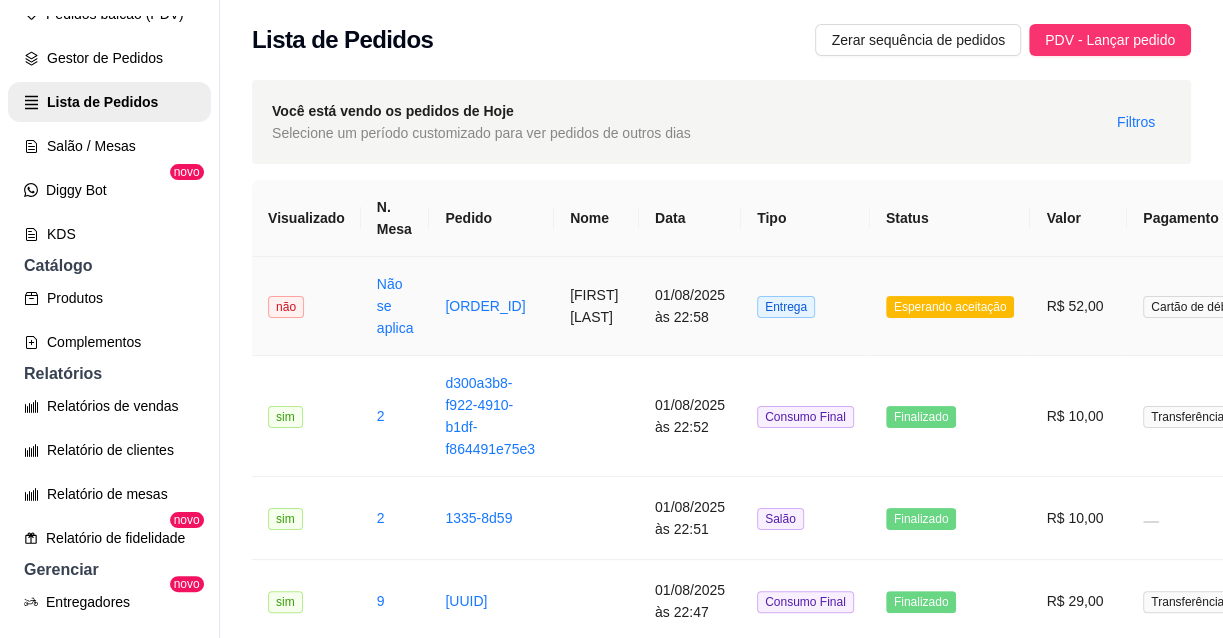 click on "Entrega" at bounding box center [805, 306] 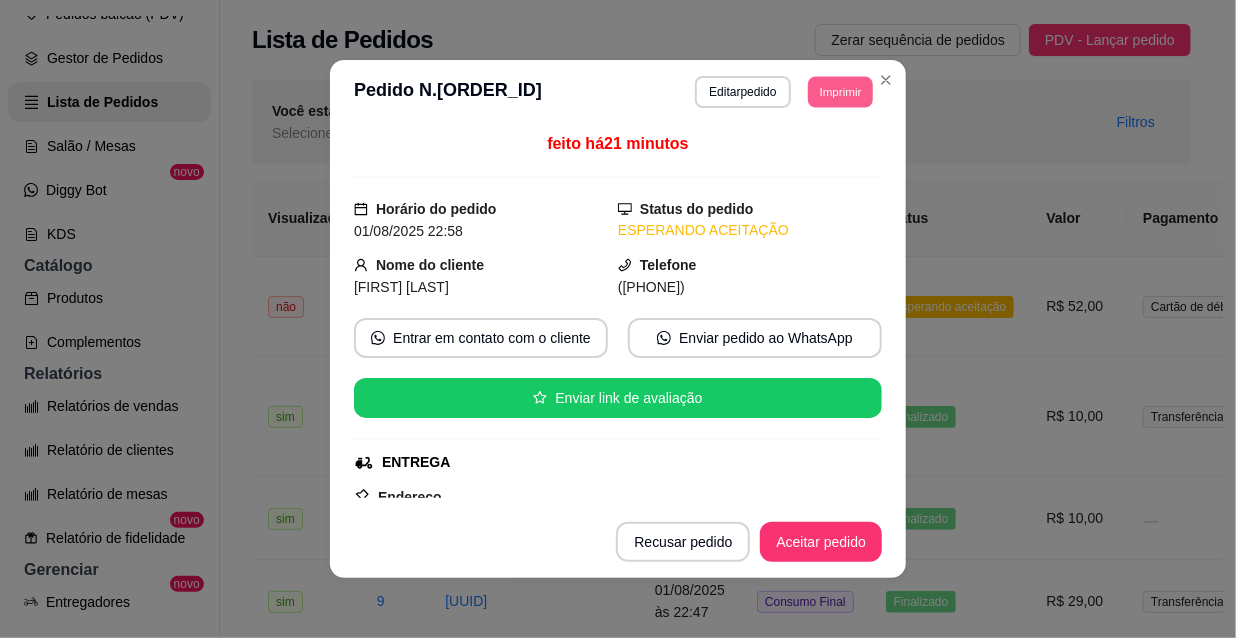 click on "Imprimir" at bounding box center [840, 91] 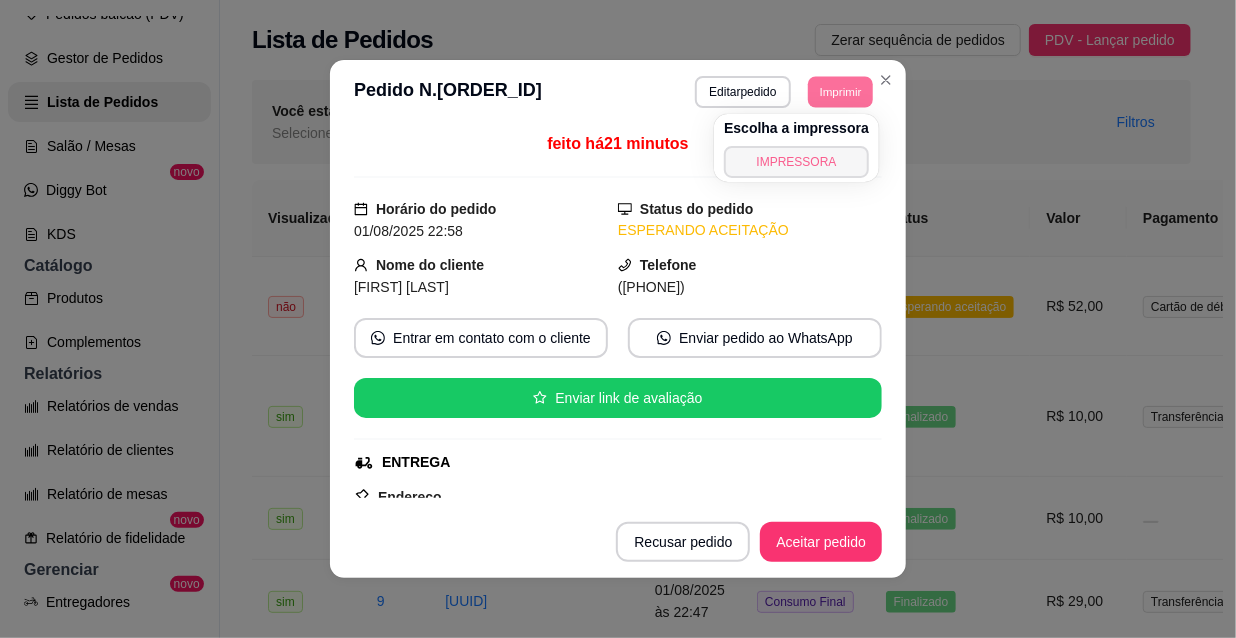 click on "IMPRESSORA" at bounding box center (796, 162) 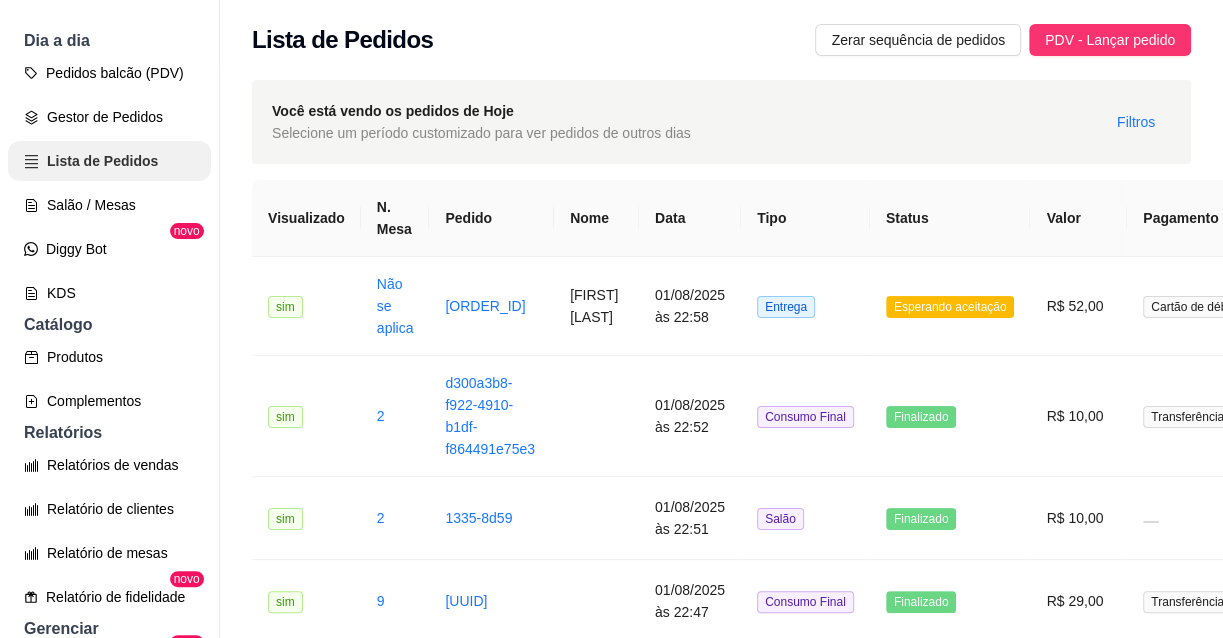 scroll, scrollTop: 181, scrollLeft: 0, axis: vertical 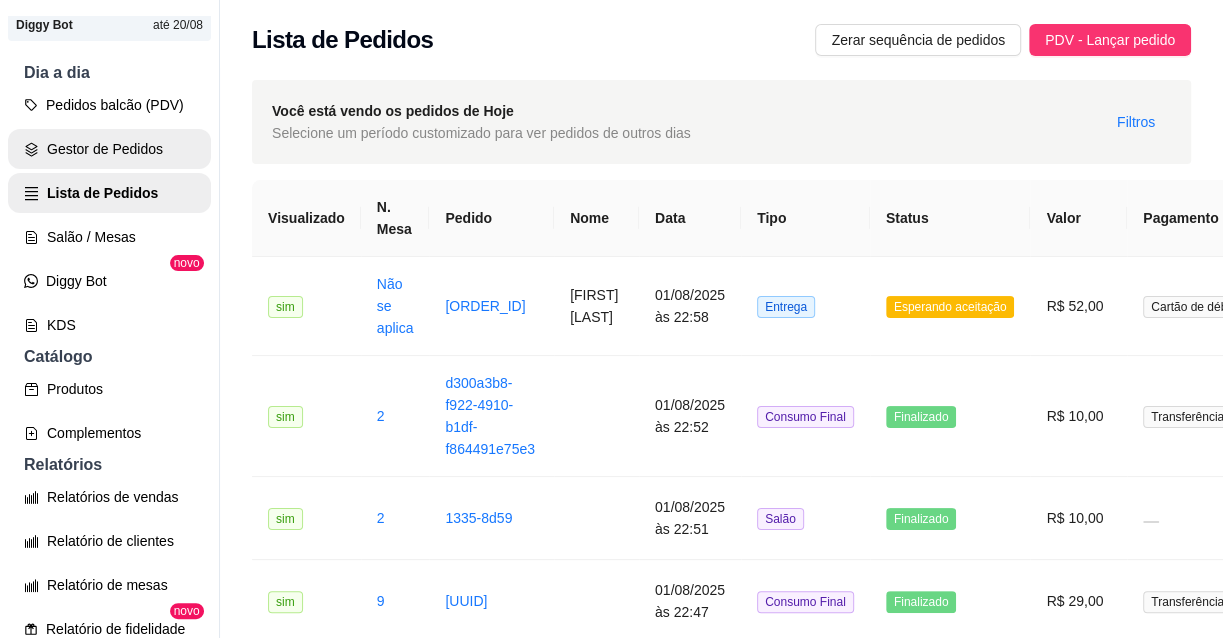 click on "Gestor de Pedidos" at bounding box center [109, 149] 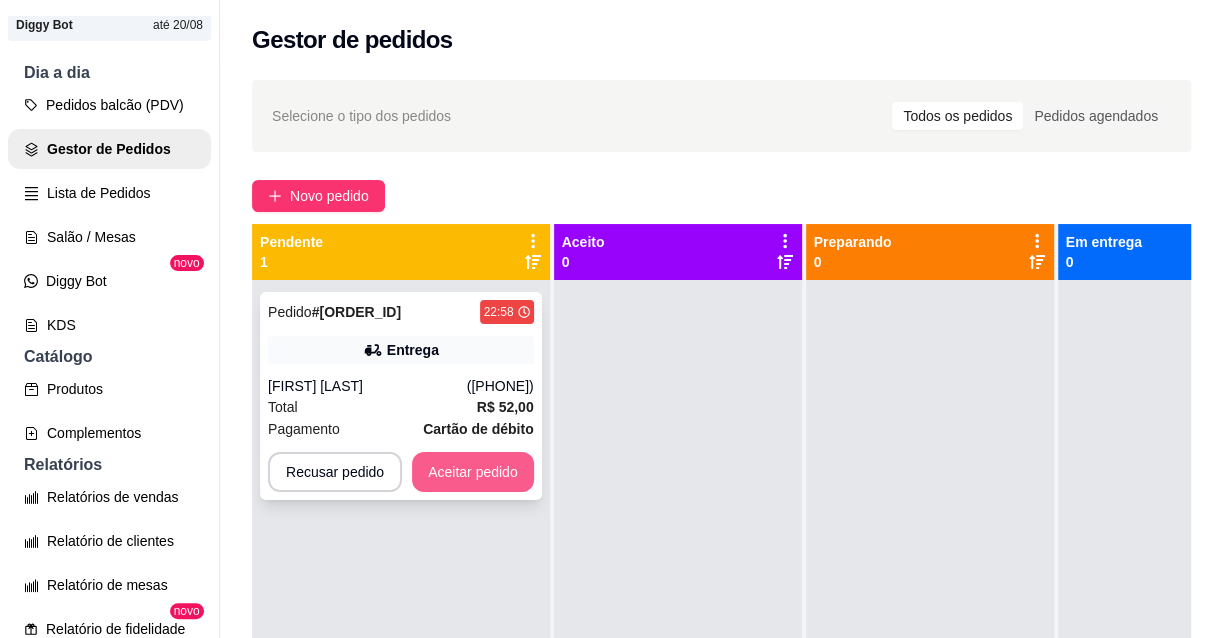 click on "Aceitar pedido" at bounding box center [473, 472] 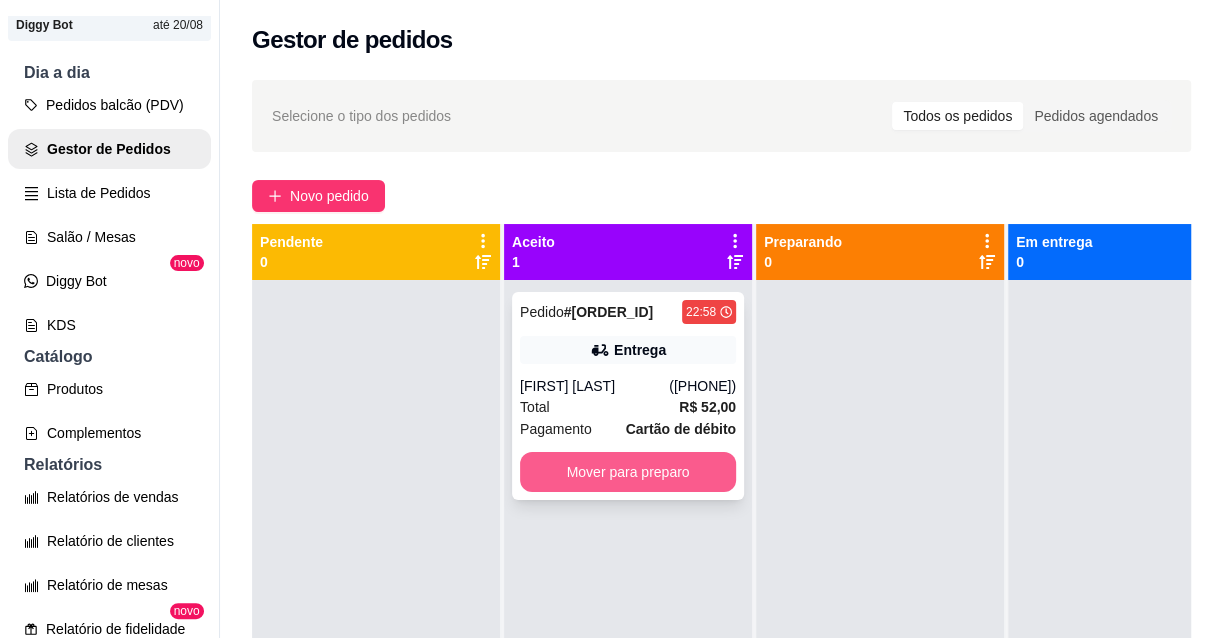 click on "Mover para preparo" at bounding box center [628, 472] 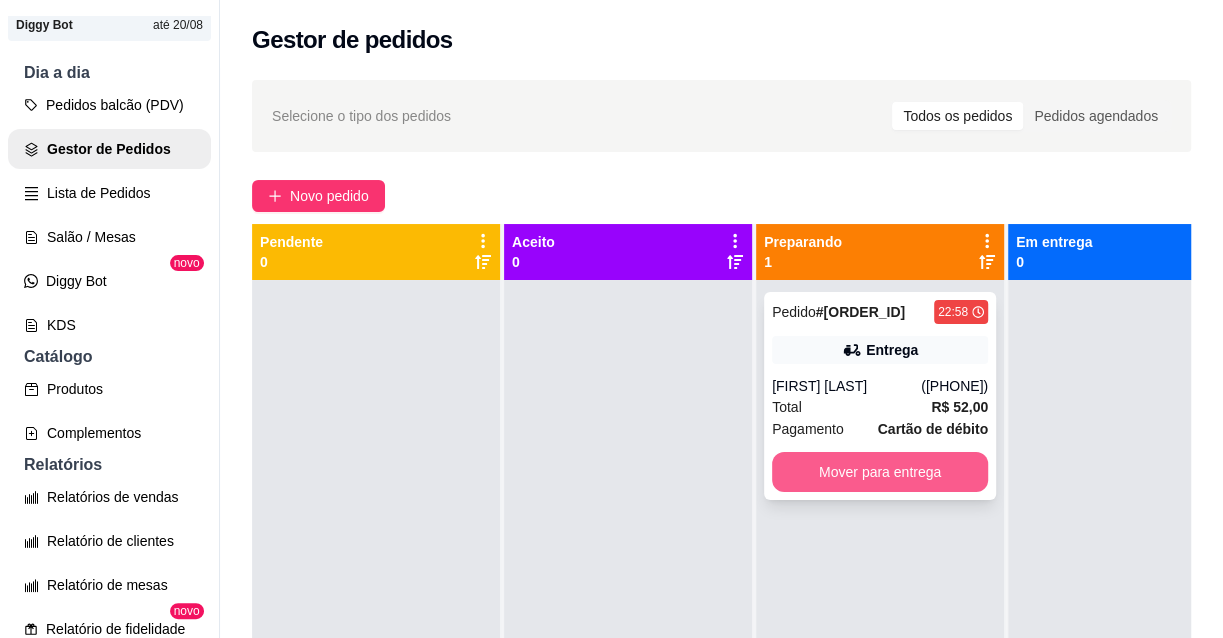 click on "Mover para entrega" at bounding box center [880, 472] 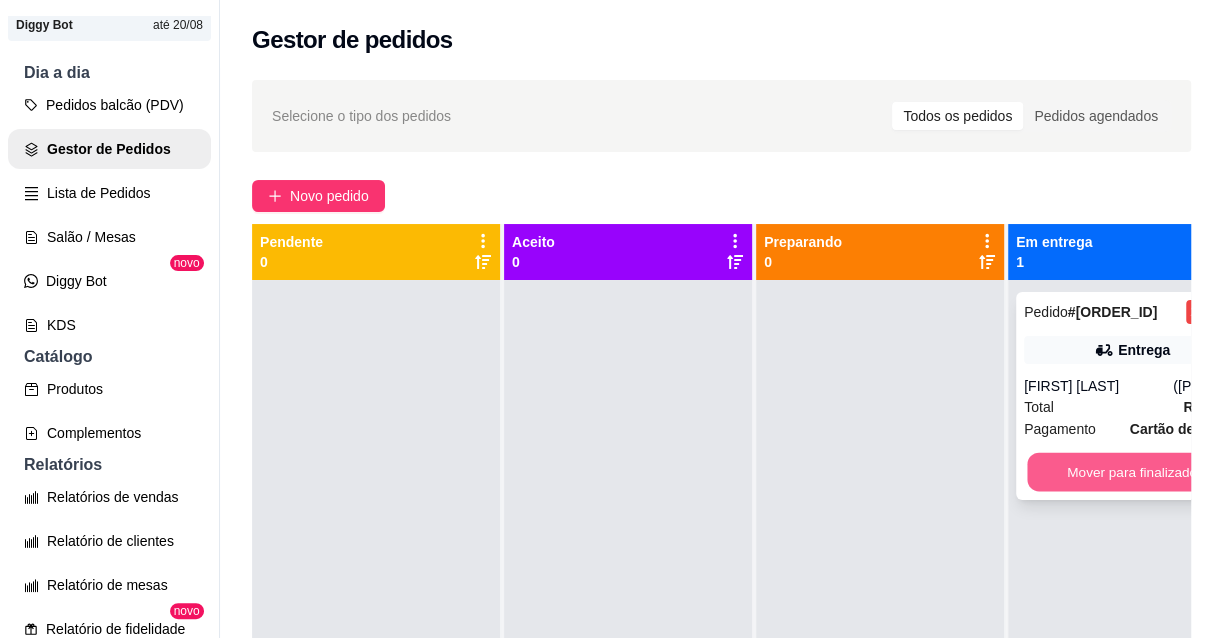 click on "Mover para finalizado" at bounding box center [1132, 472] 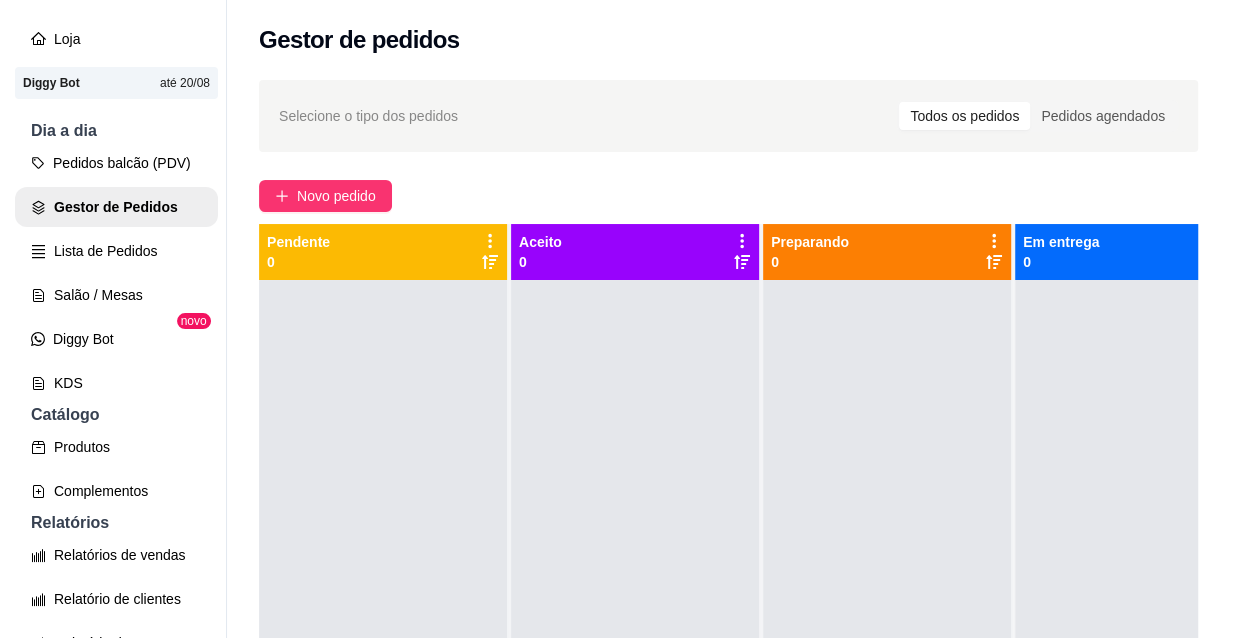 scroll, scrollTop: 90, scrollLeft: 0, axis: vertical 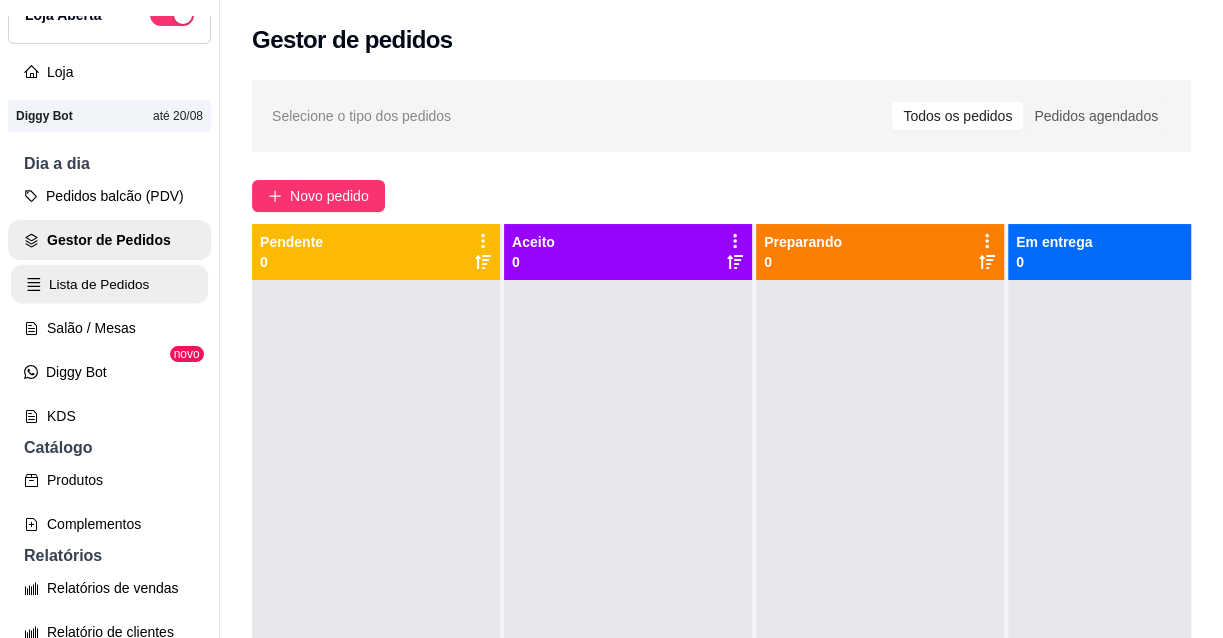 click on "Lista de Pedidos" at bounding box center (109, 284) 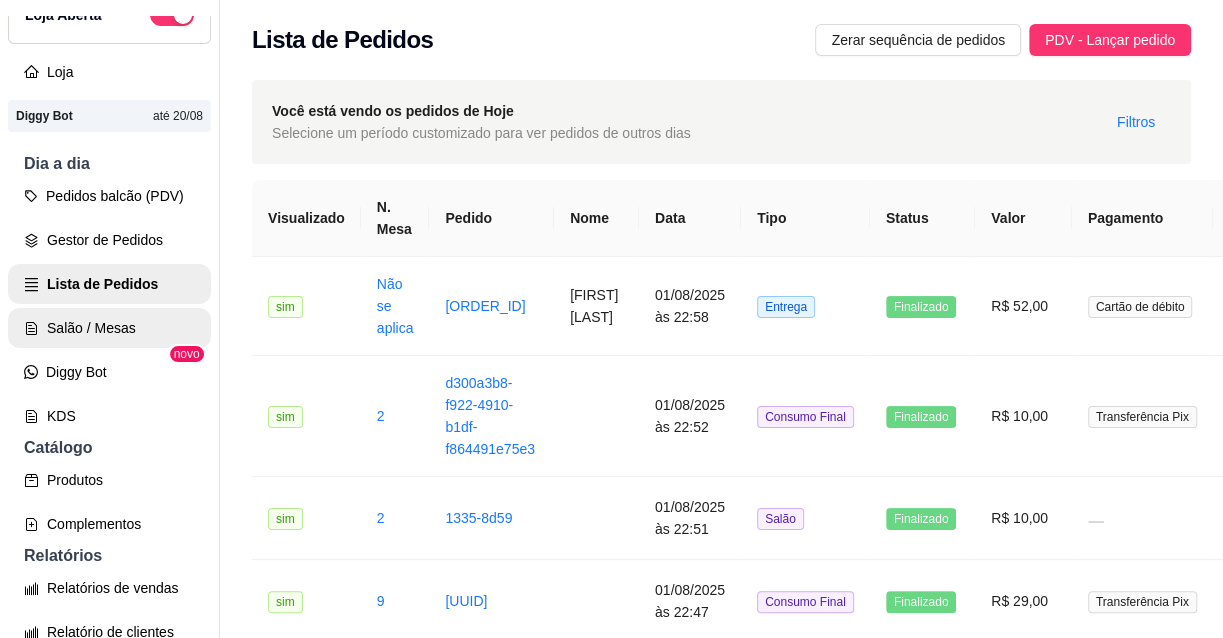 click on "Salão / Mesas" at bounding box center (109, 328) 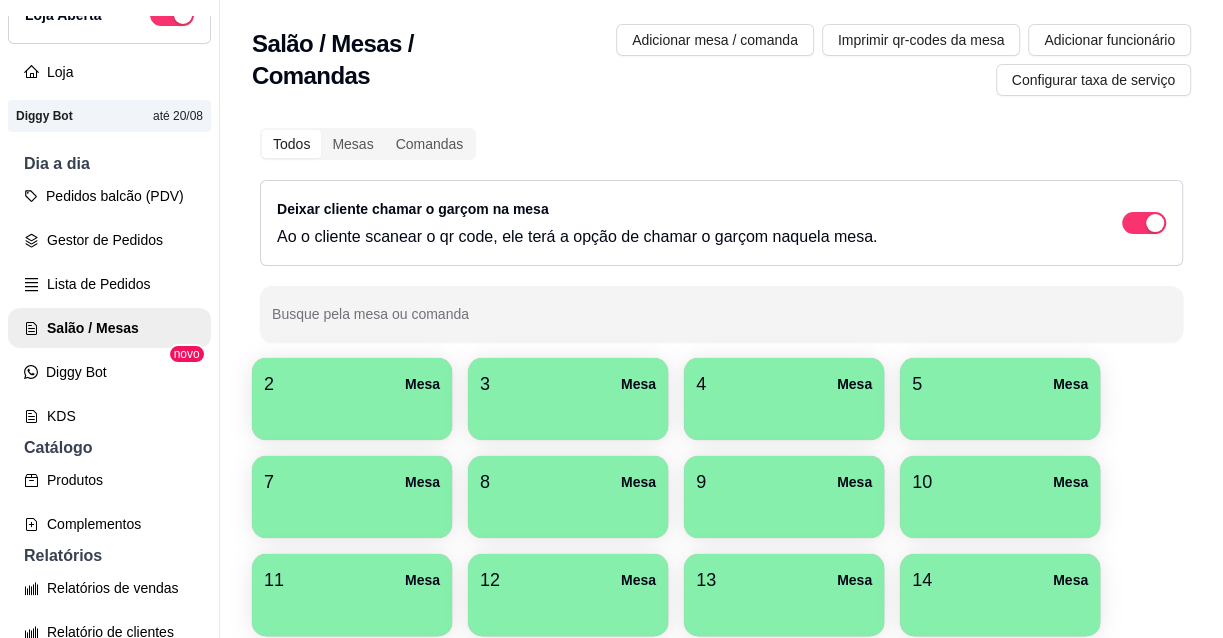 click on "2 Mesa" at bounding box center (352, 384) 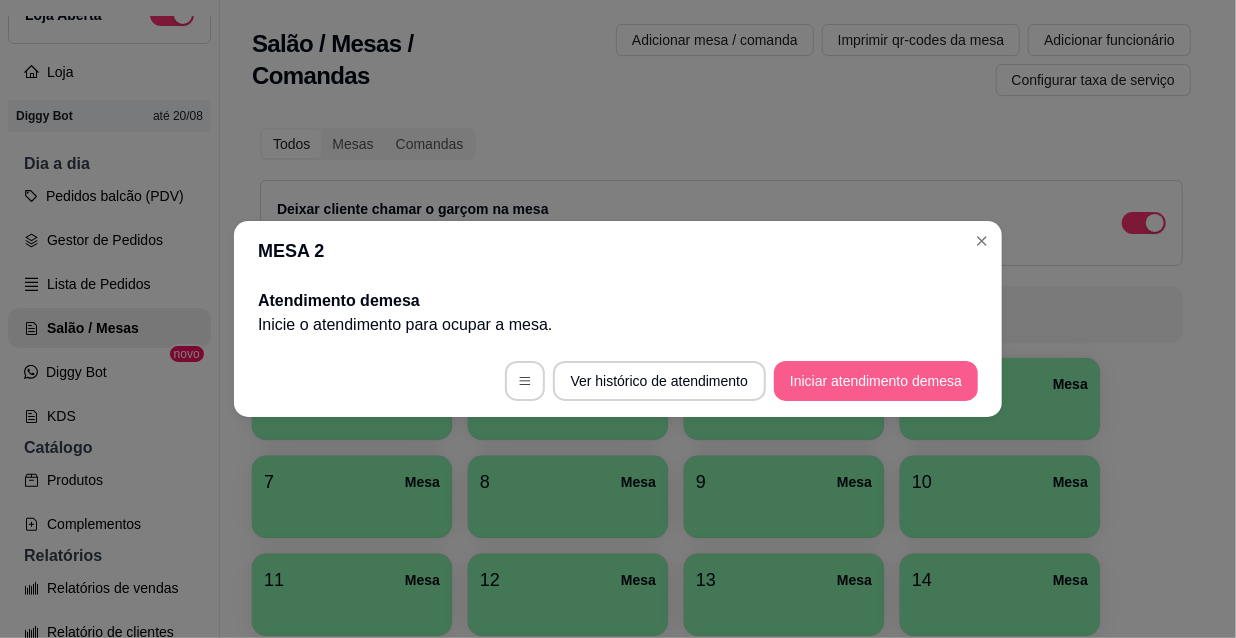 click on "Iniciar atendimento de  mesa" at bounding box center (876, 381) 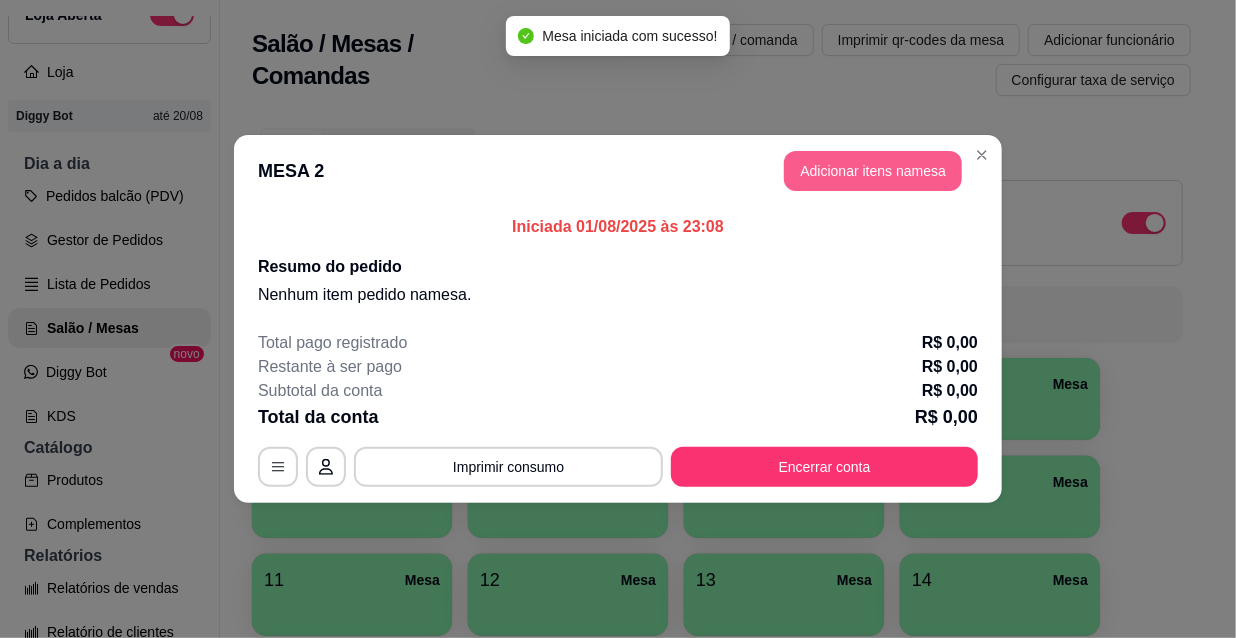 click on "Adicionar itens na  mesa" at bounding box center (873, 171) 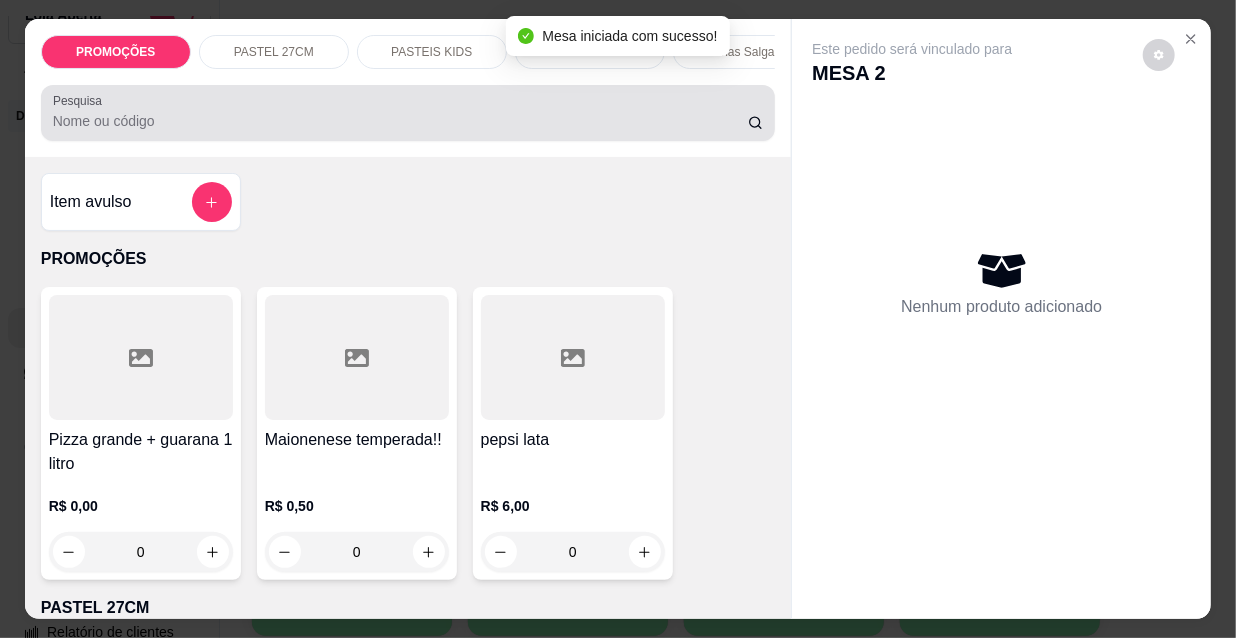 click on "Pesquisa" at bounding box center (400, 121) 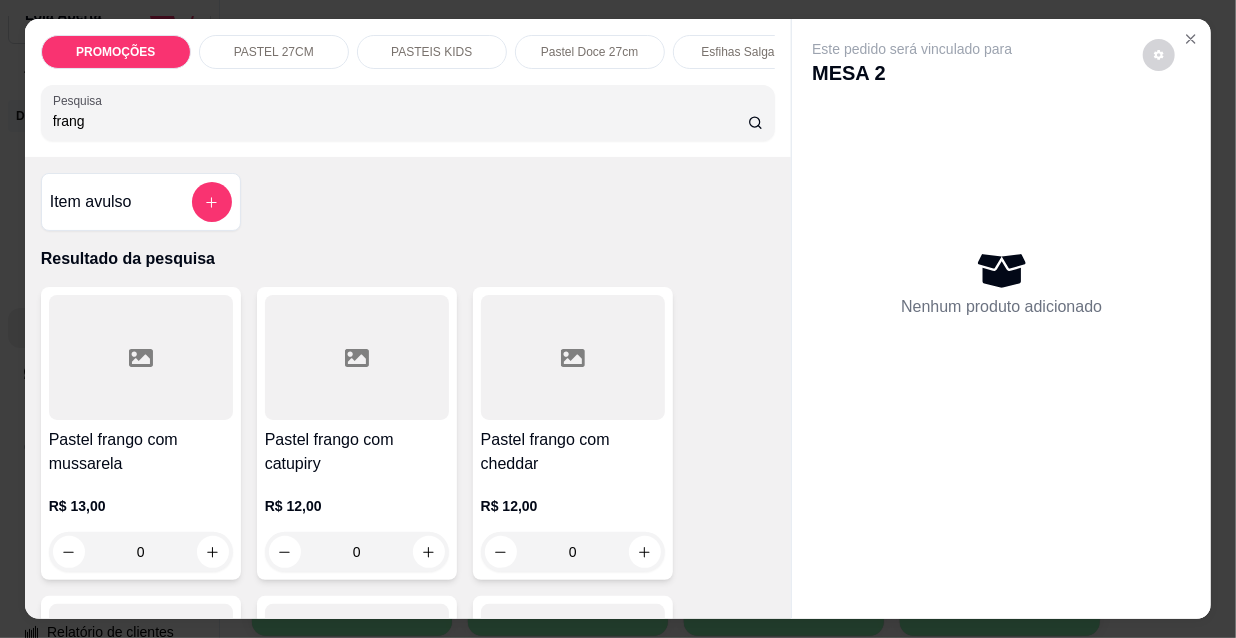 type on "frang" 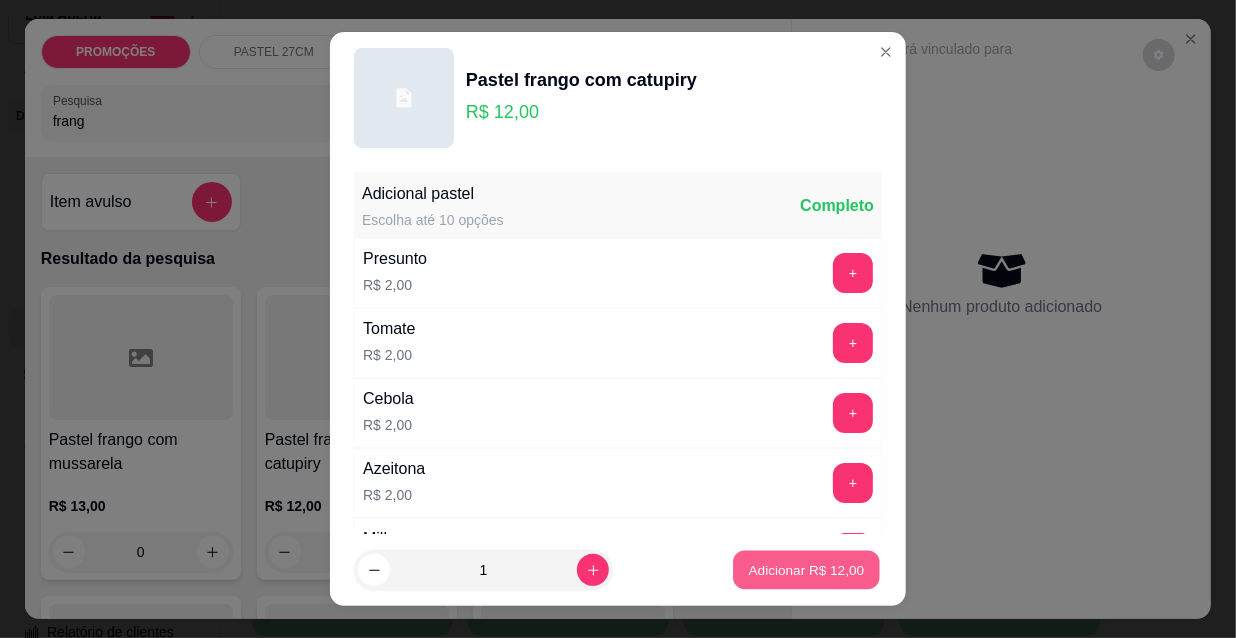 click on "Adicionar   R$ 12,00" at bounding box center [807, 569] 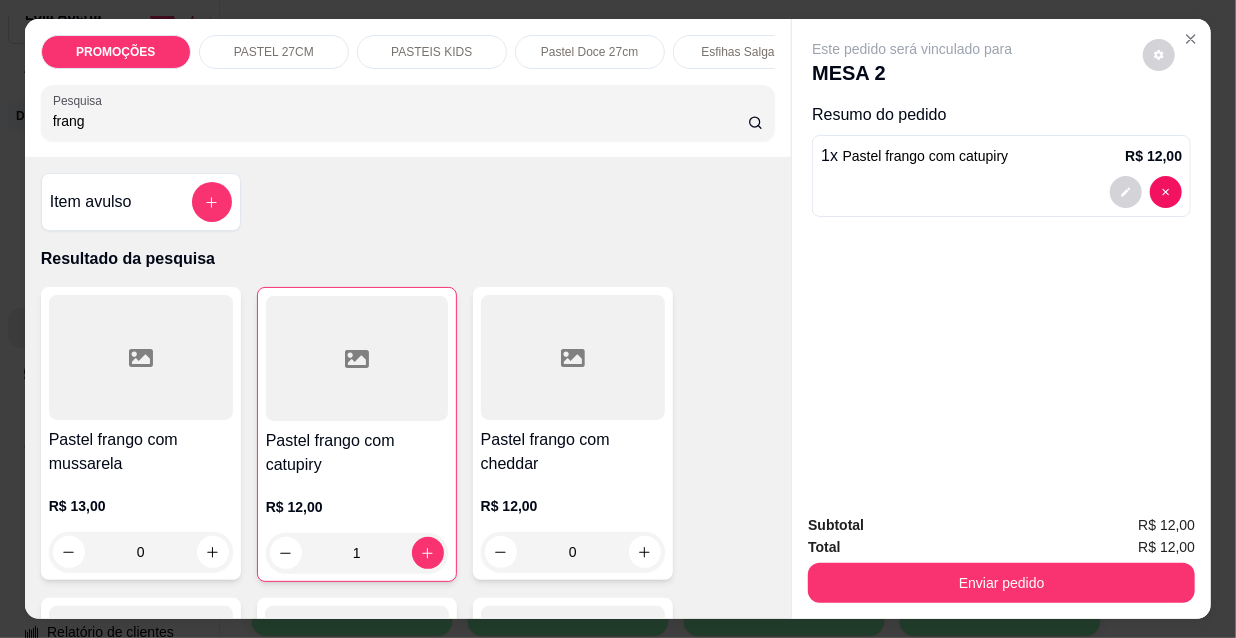 drag, startPoint x: 38, startPoint y: 121, endPoint x: 0, endPoint y: 120, distance: 38.013157 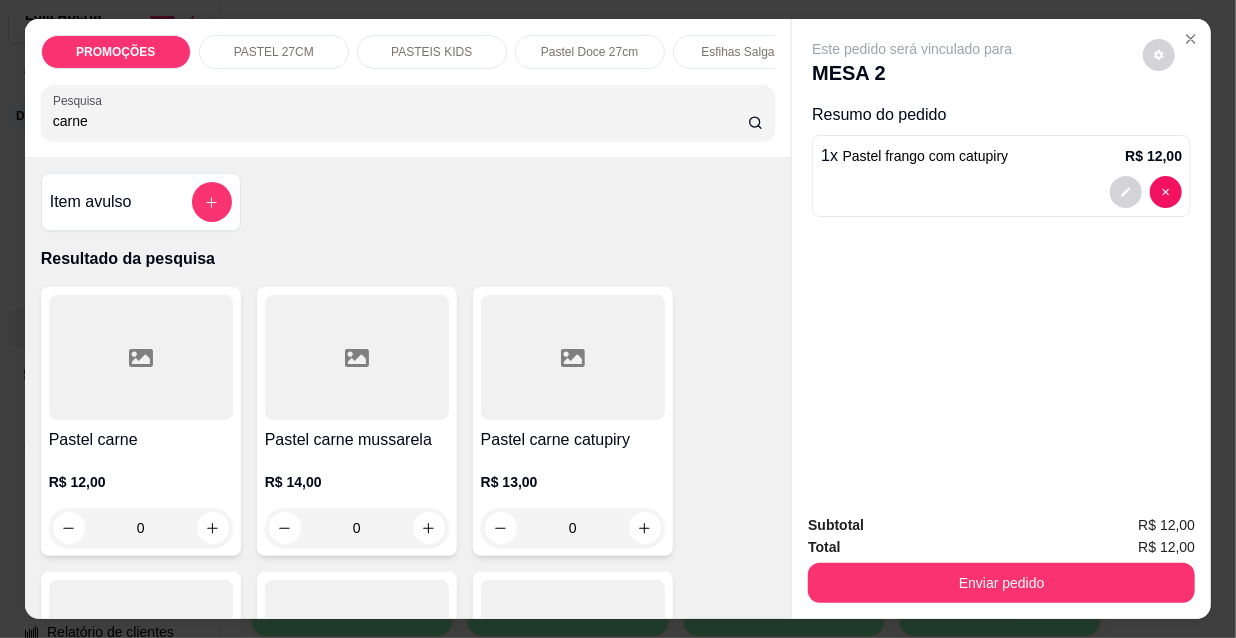 type on "carne" 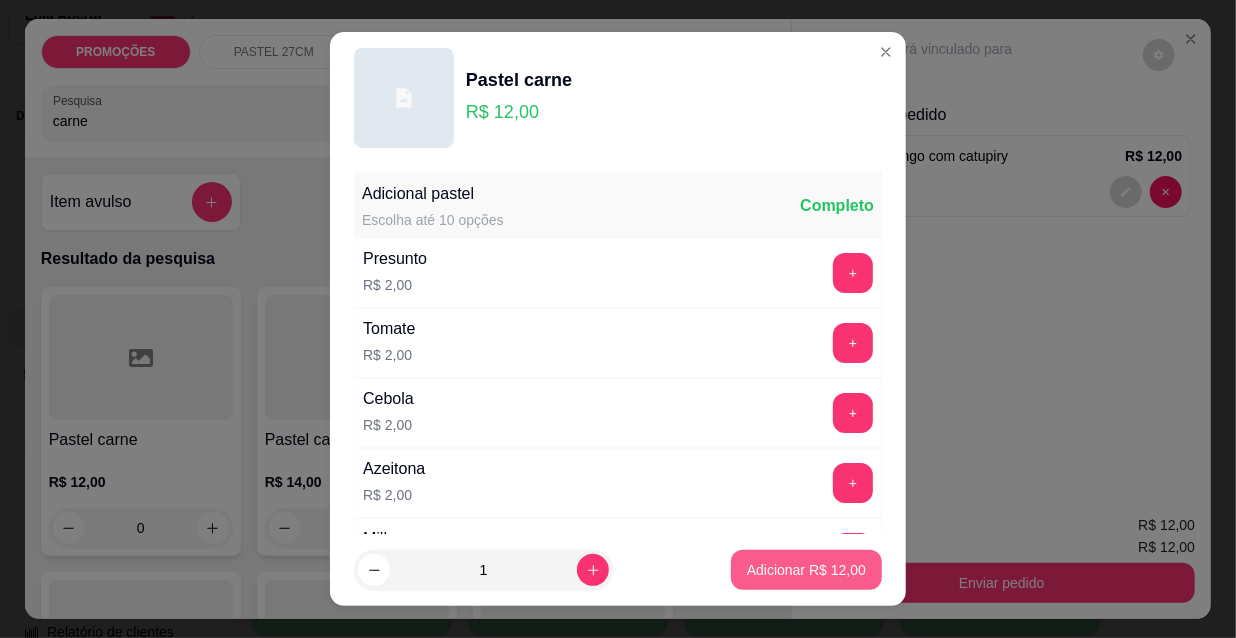 click on "Adicionar   R$ 12,00" at bounding box center (806, 570) 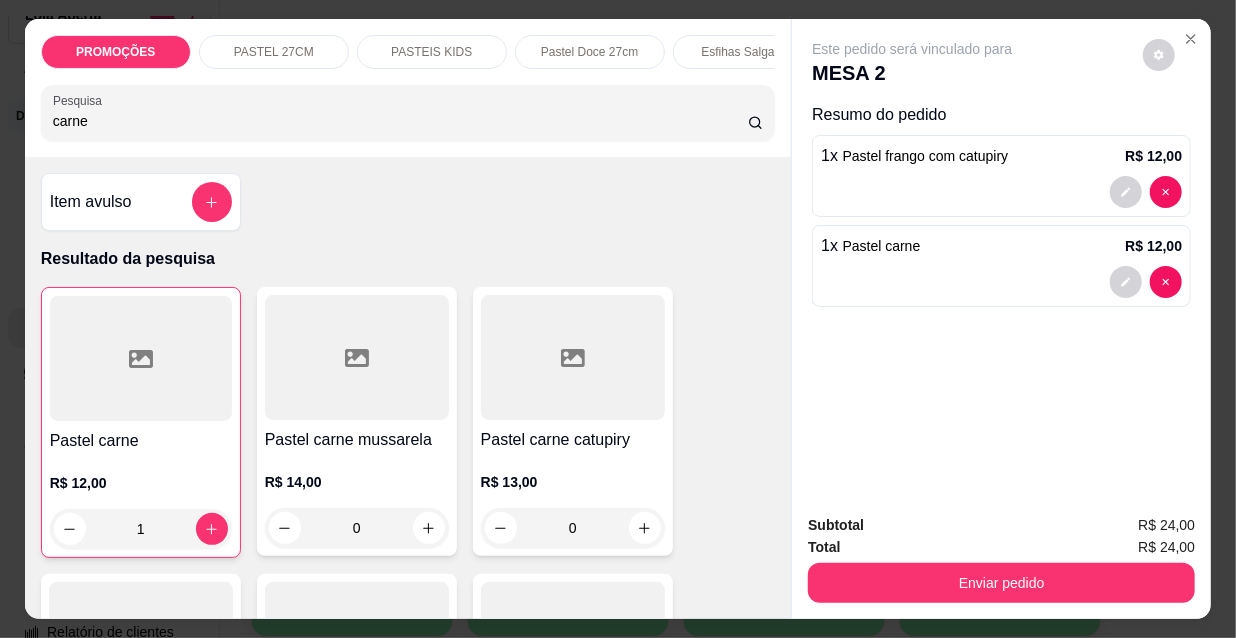 drag, startPoint x: 79, startPoint y: 127, endPoint x: 2, endPoint y: 133, distance: 77.23341 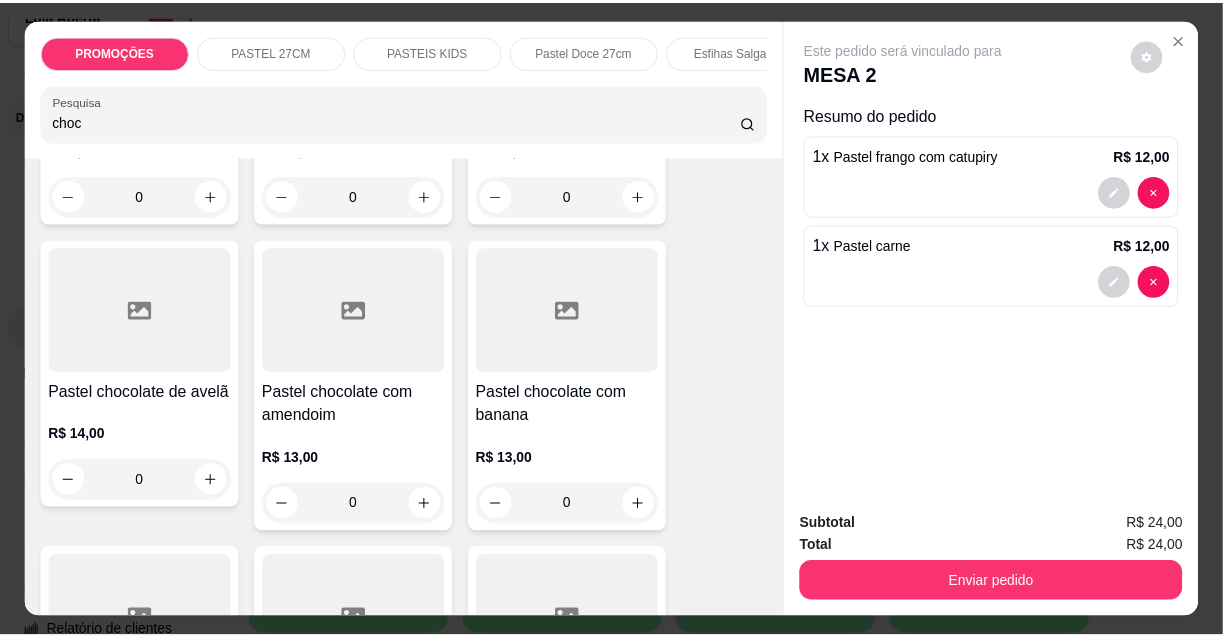 scroll, scrollTop: 727, scrollLeft: 0, axis: vertical 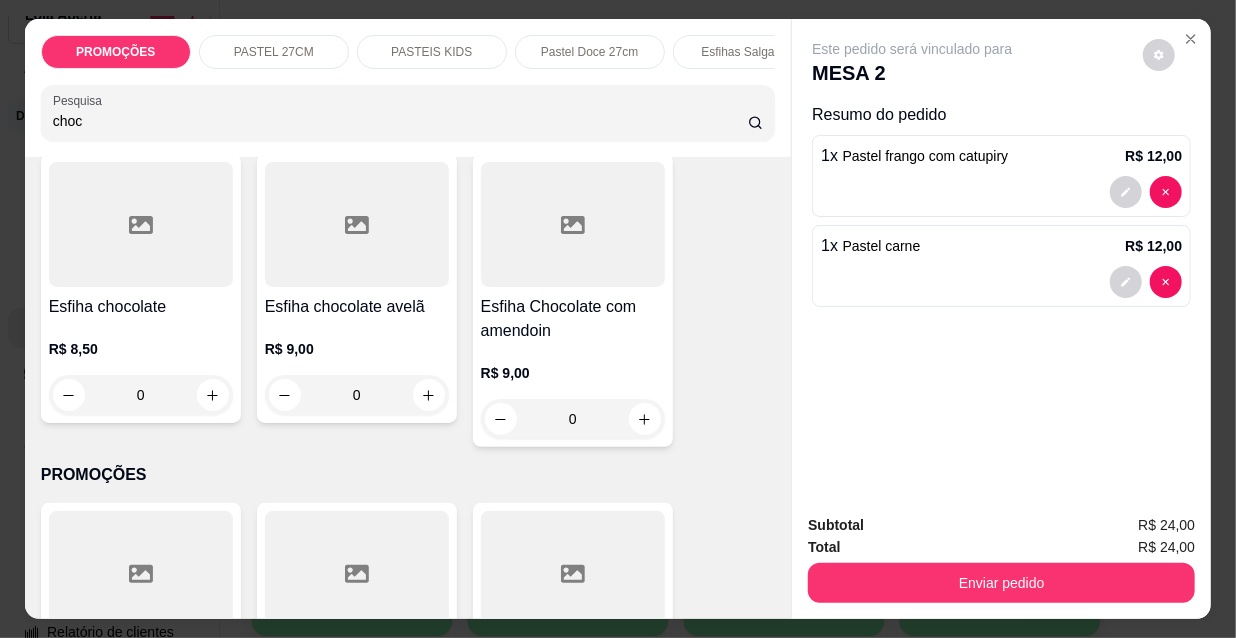 type on "choc" 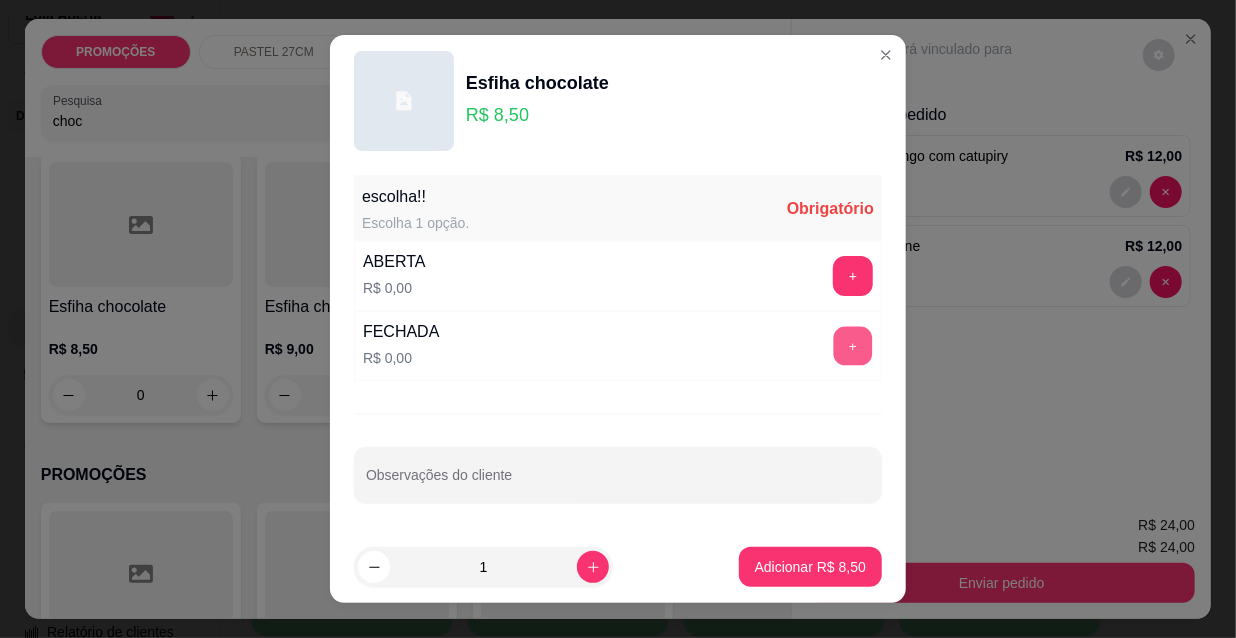 click on "+" at bounding box center (853, 346) 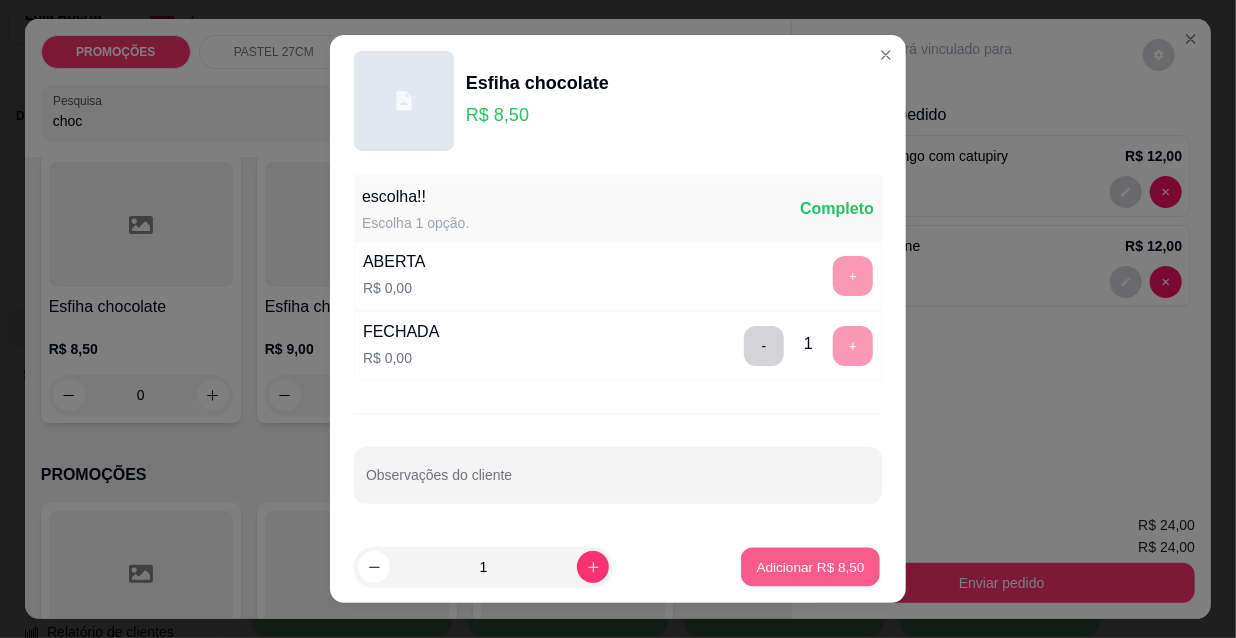click on "Adicionar   R$ 8,50" at bounding box center (810, 566) 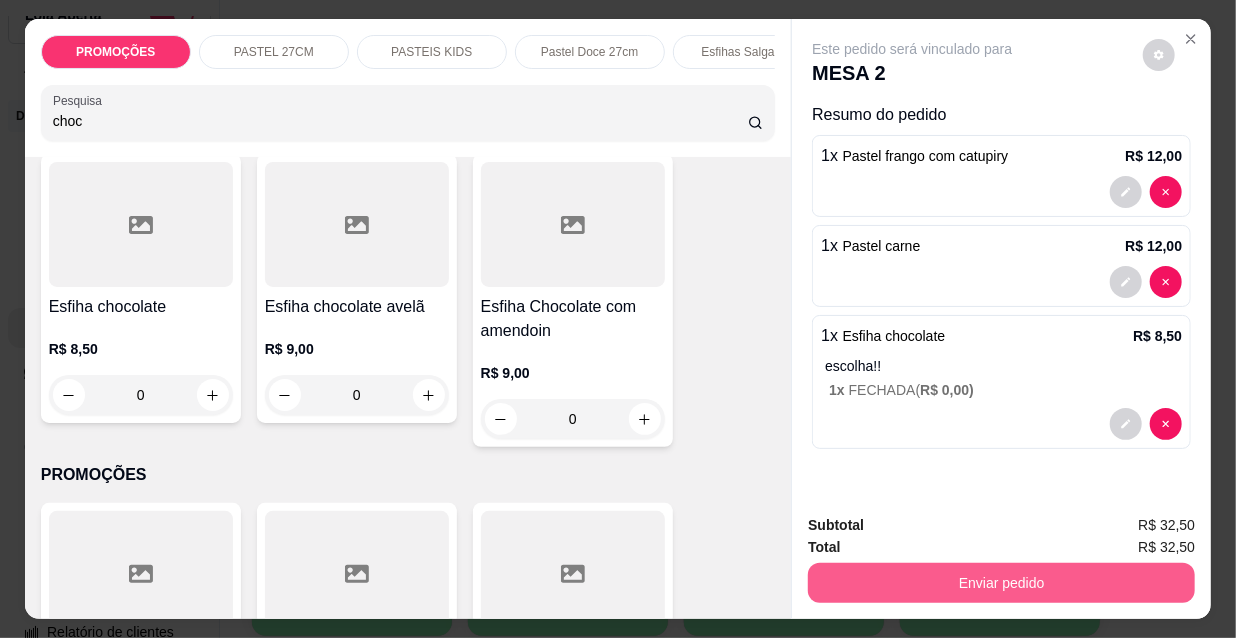 click on "Enviar pedido" at bounding box center [1001, 583] 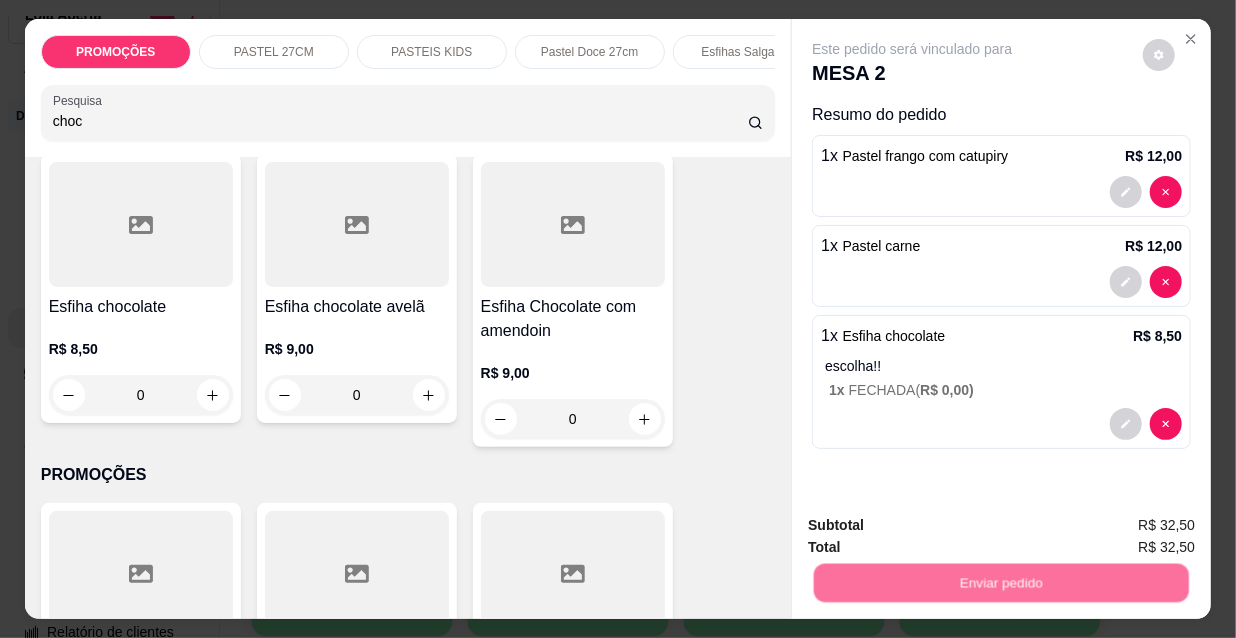click on "Não registrar e enviar pedido" at bounding box center [937, 527] 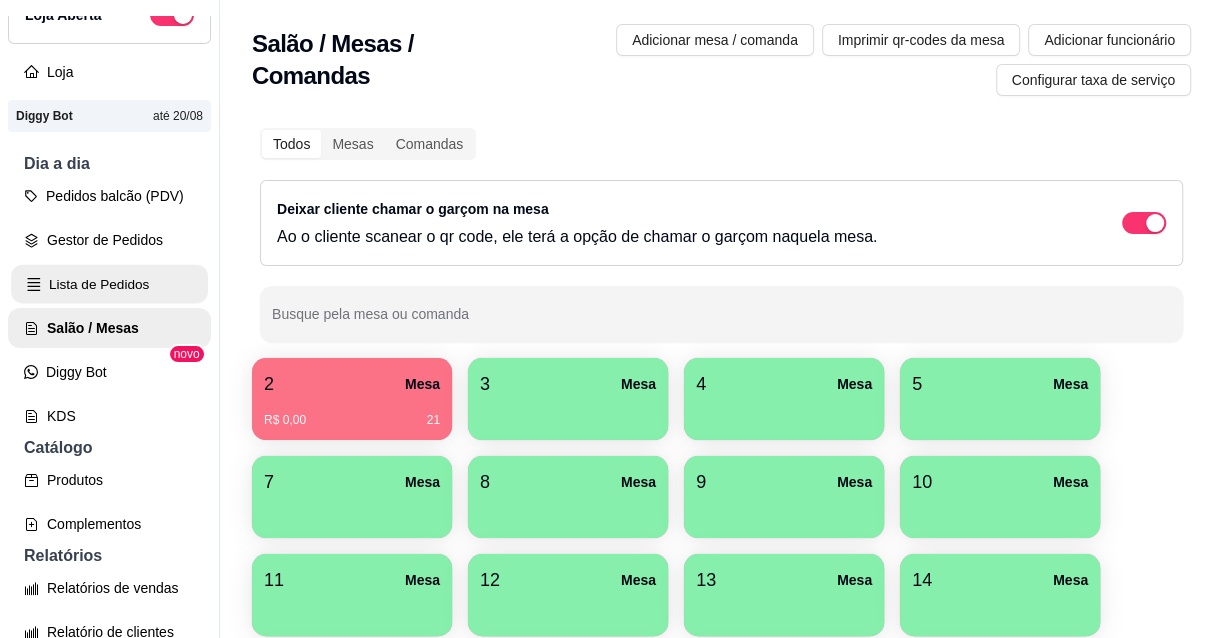 click on "Lista de Pedidos" at bounding box center (109, 284) 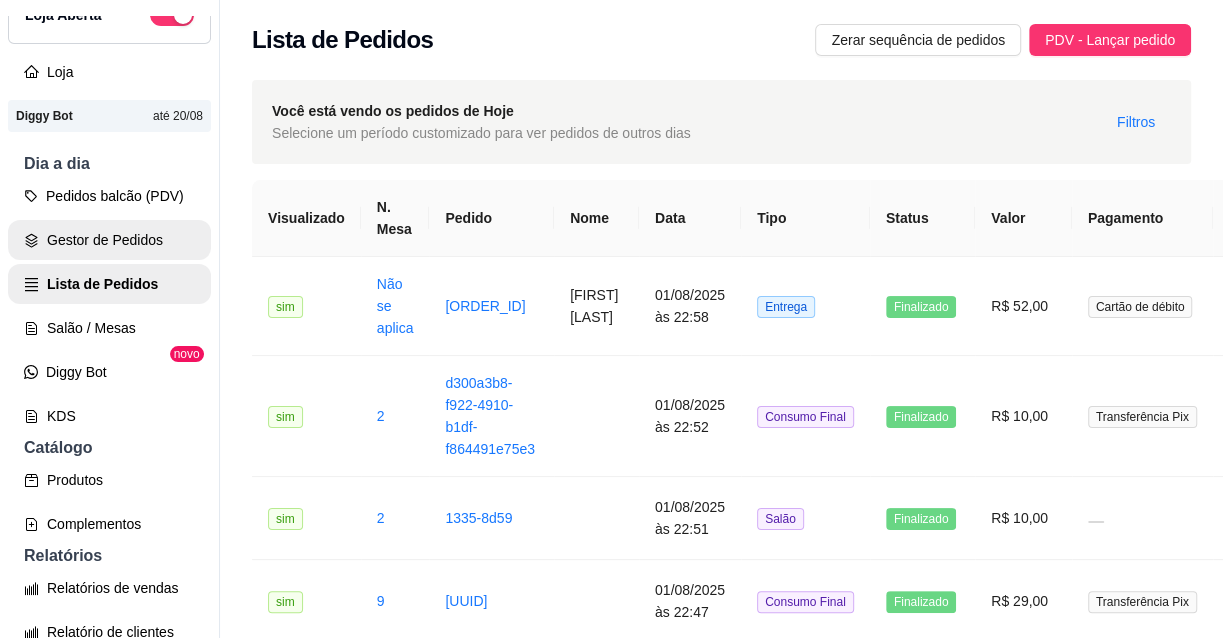 click on "Gestor de Pedidos" at bounding box center (109, 240) 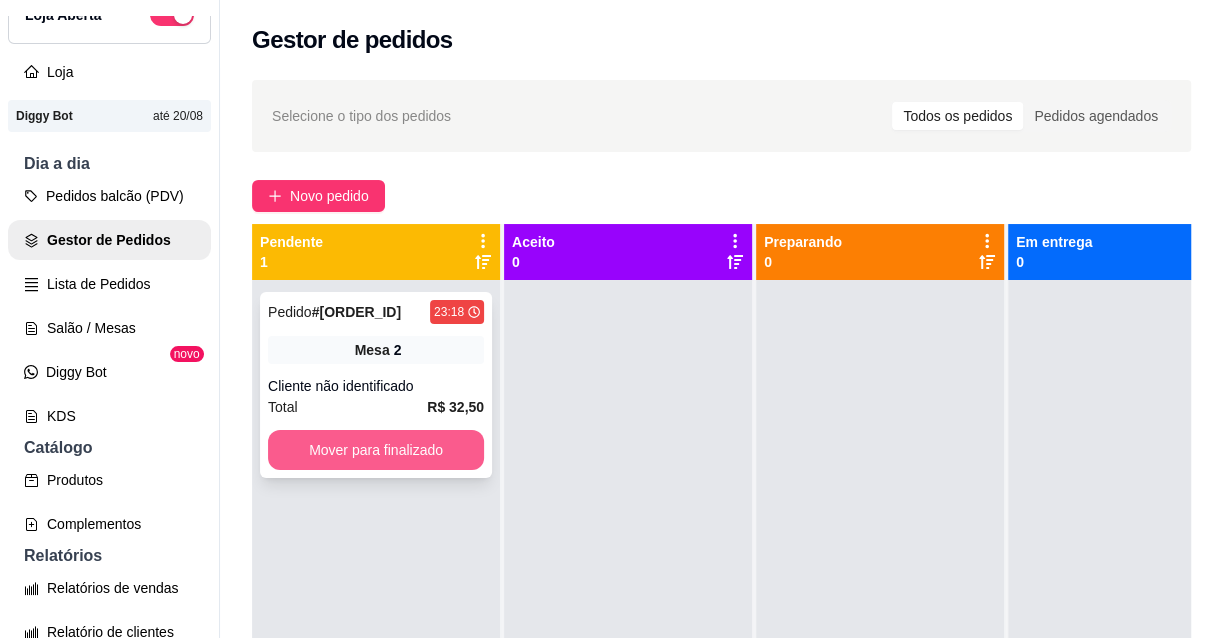 click on "Mover para finalizado" at bounding box center [376, 450] 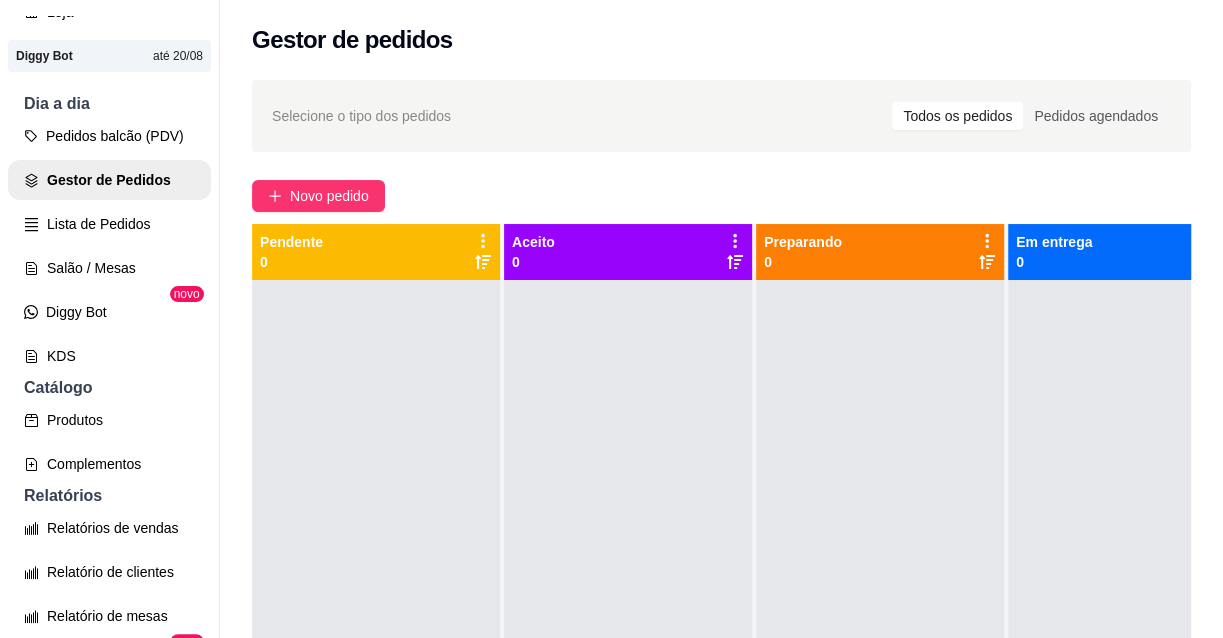 scroll, scrollTop: 181, scrollLeft: 0, axis: vertical 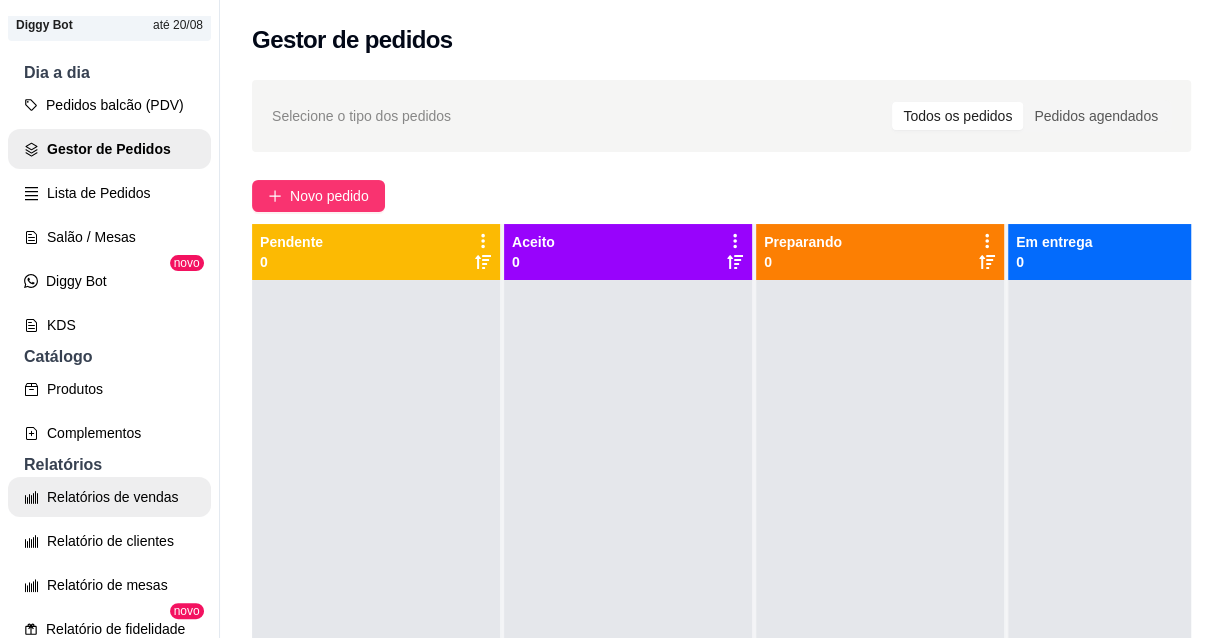 click on "Relatórios de vendas" at bounding box center [109, 497] 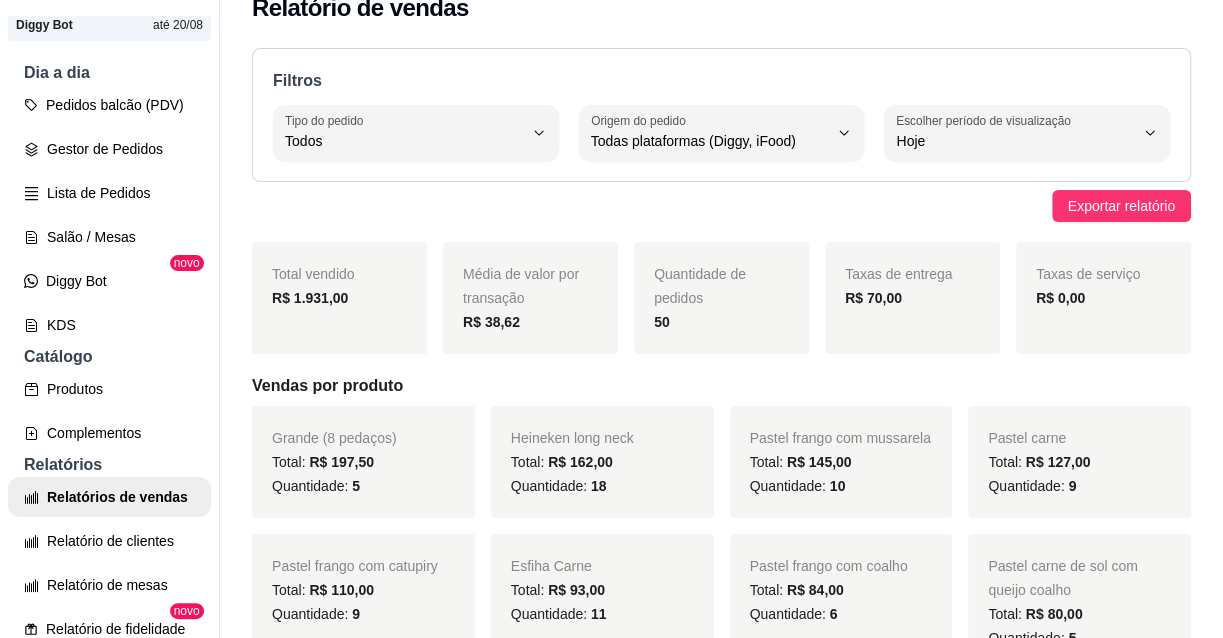 scroll, scrollTop: 0, scrollLeft: 0, axis: both 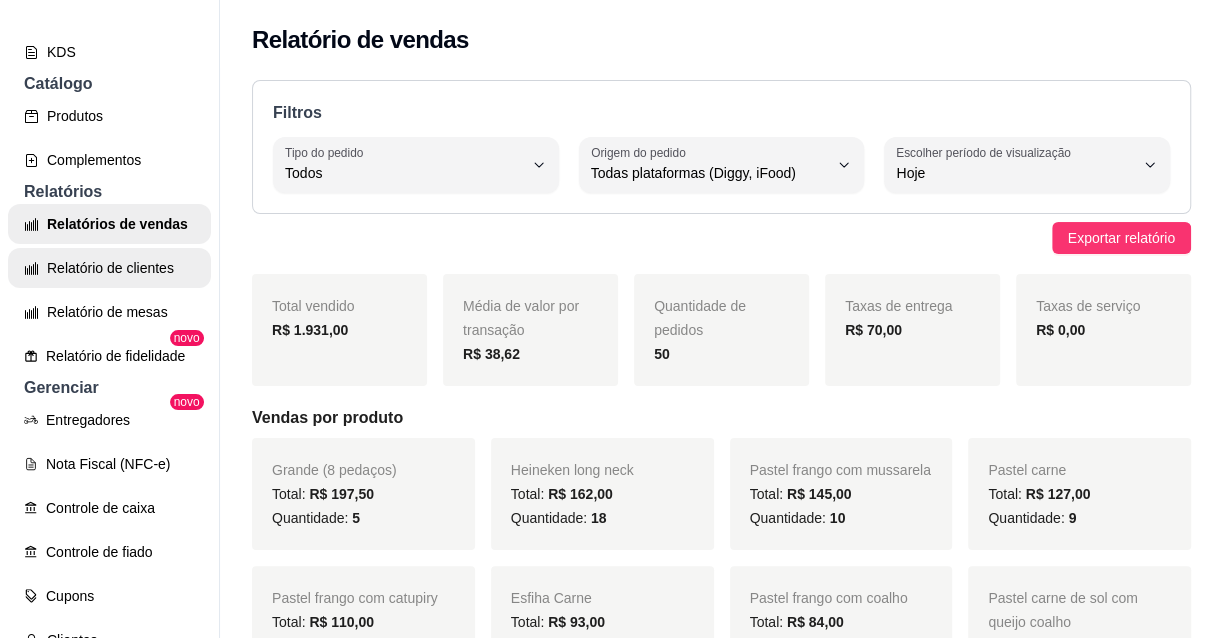click on "Relatório de clientes" at bounding box center (109, 268) 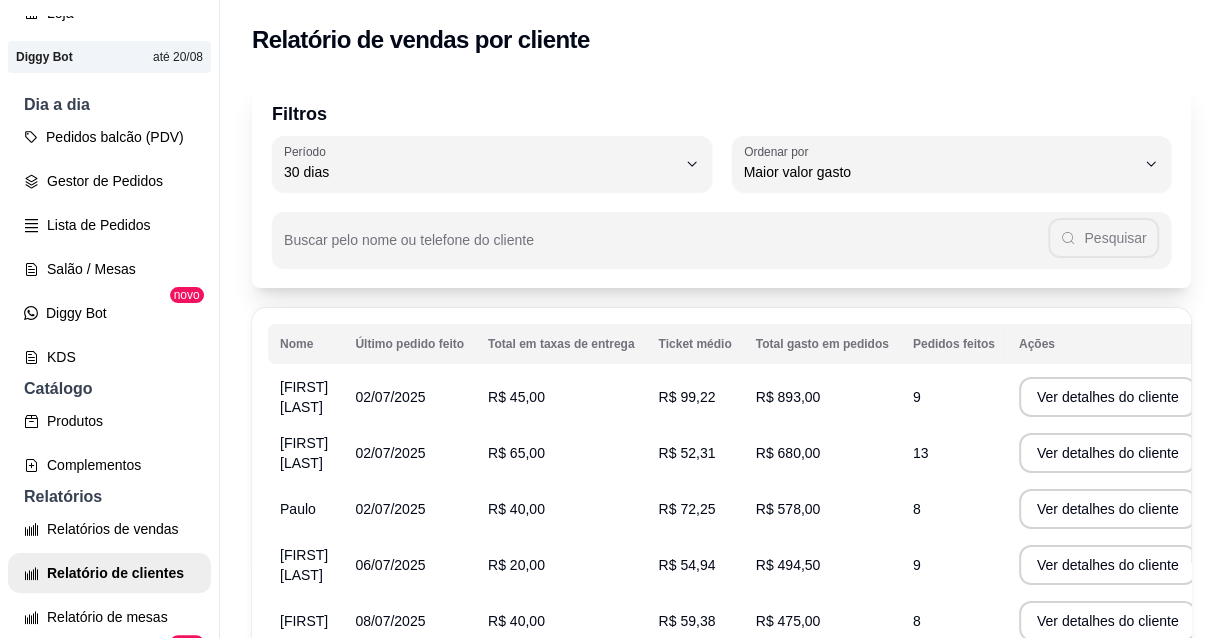 scroll, scrollTop: 181, scrollLeft: 0, axis: vertical 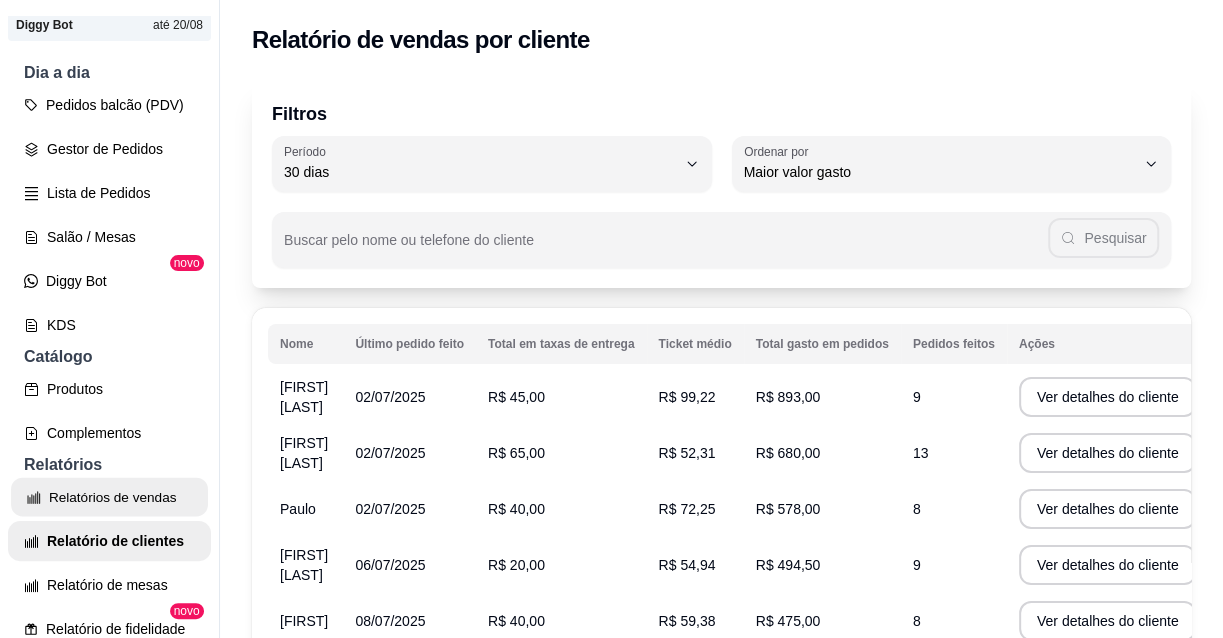 click on "Relatórios de vendas" at bounding box center (109, 497) 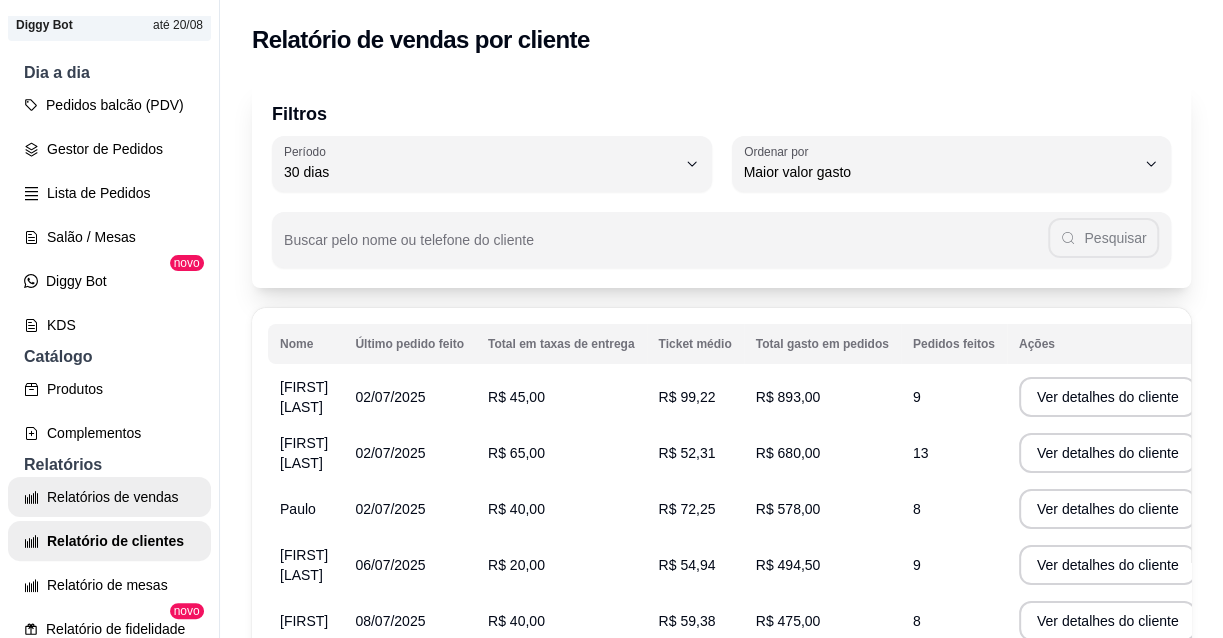 select on "ALL" 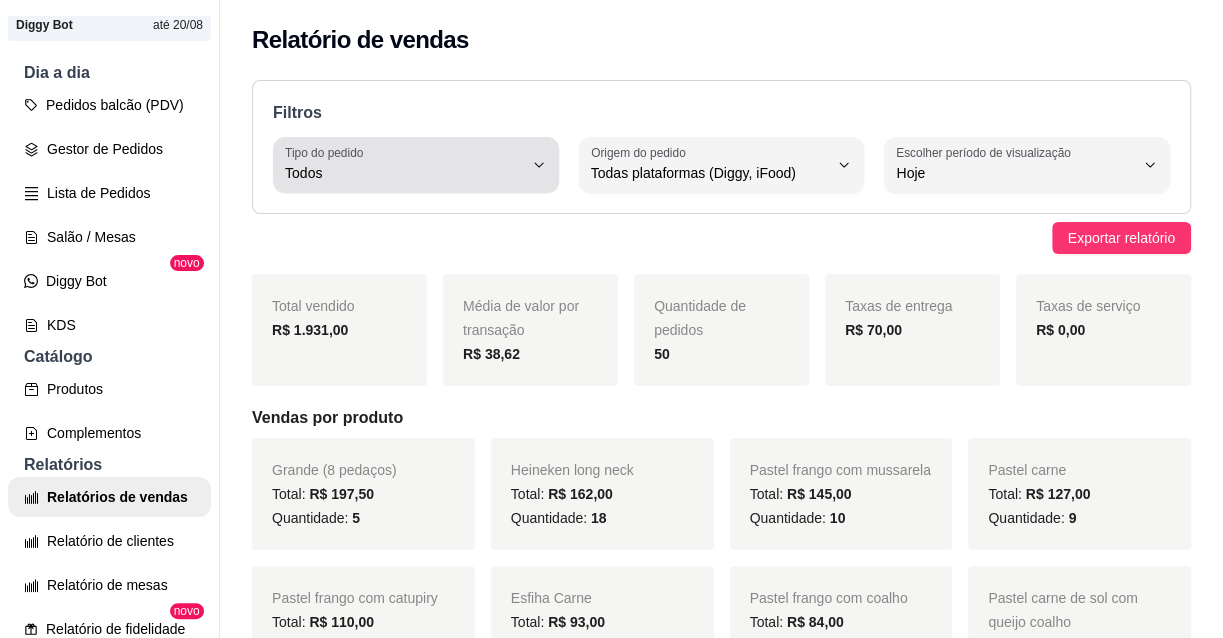 click 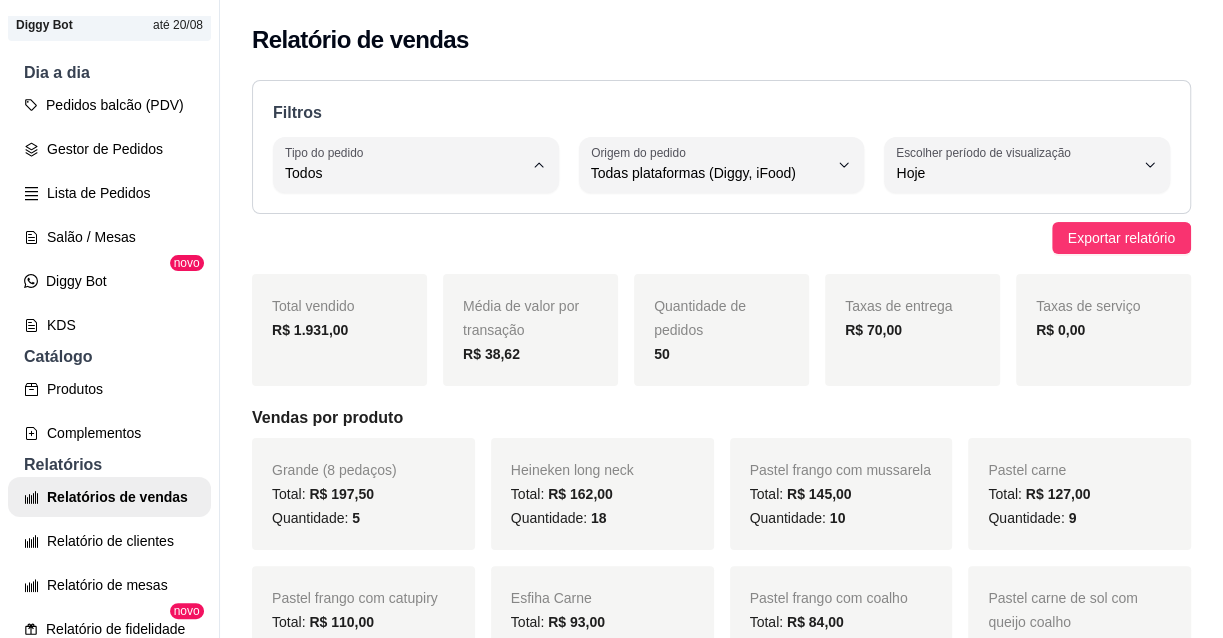 click on "Entrega" at bounding box center (404, 252) 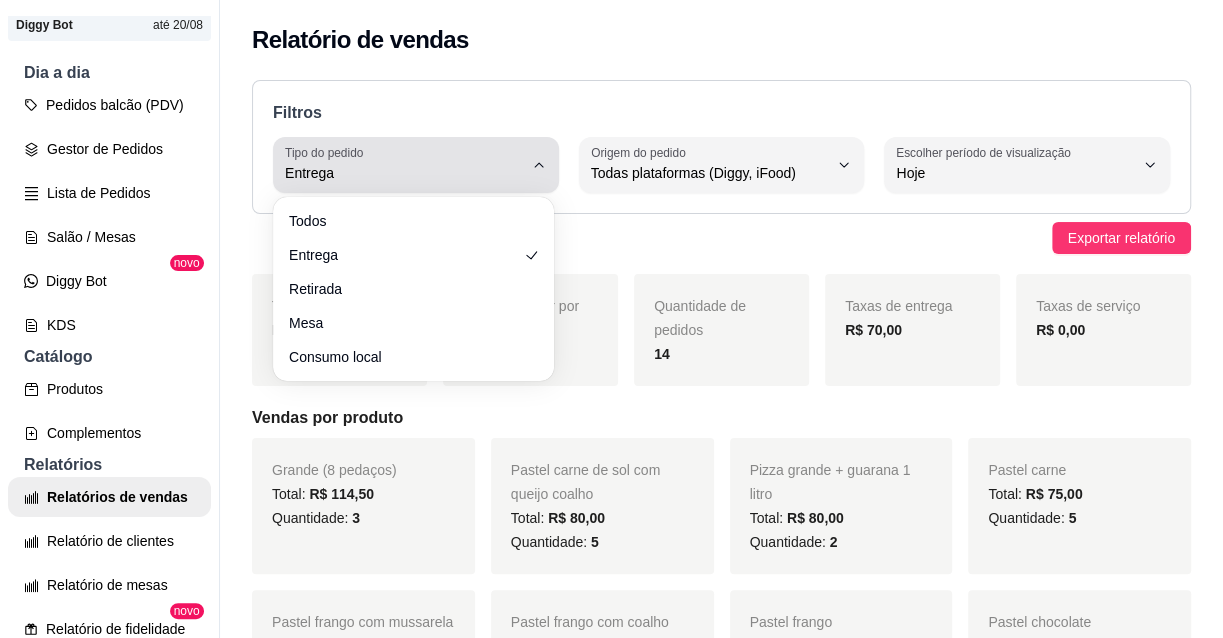 click on "Entrega" at bounding box center (404, 173) 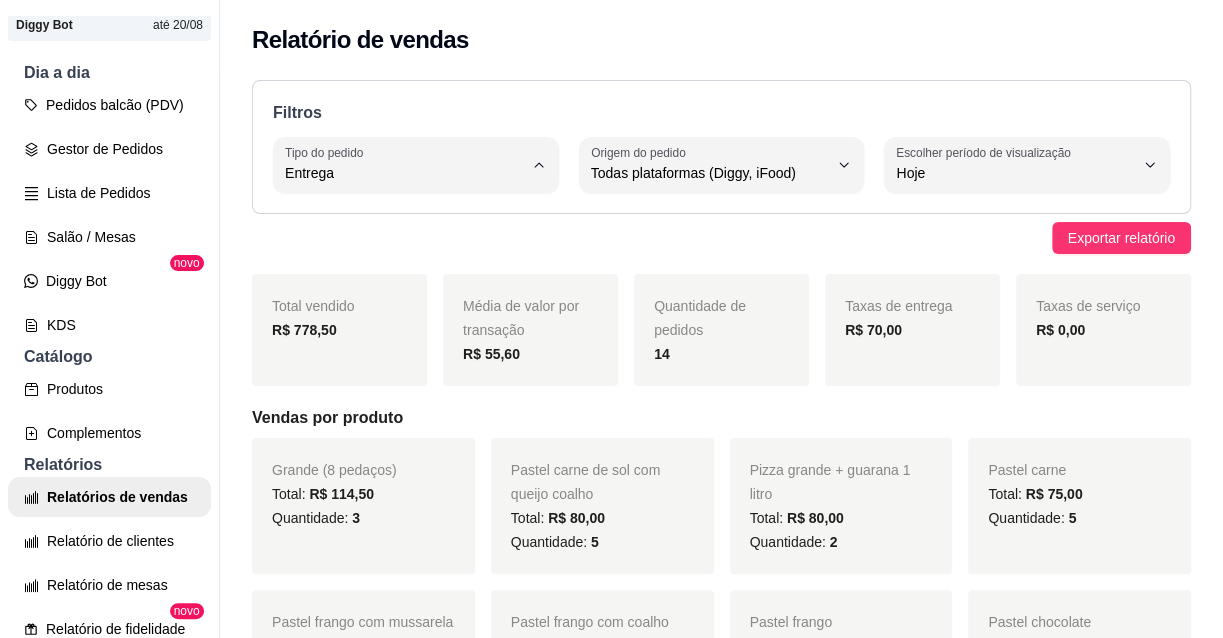 click on "Todos" at bounding box center (404, 219) 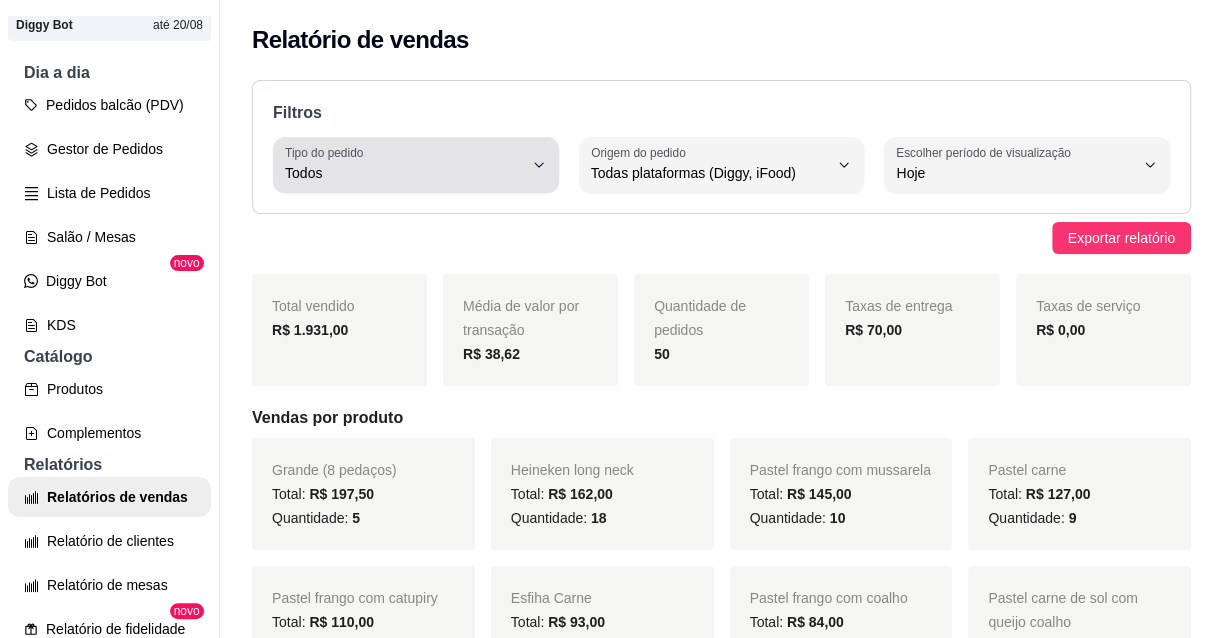 click 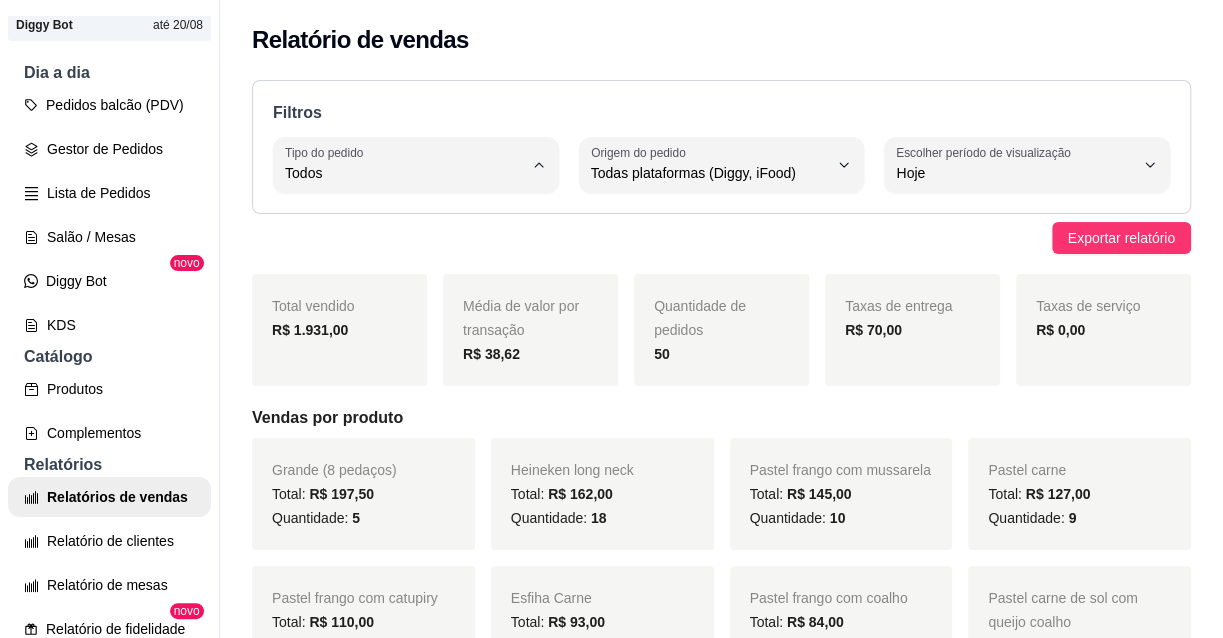 click on "Entrega" at bounding box center [404, 252] 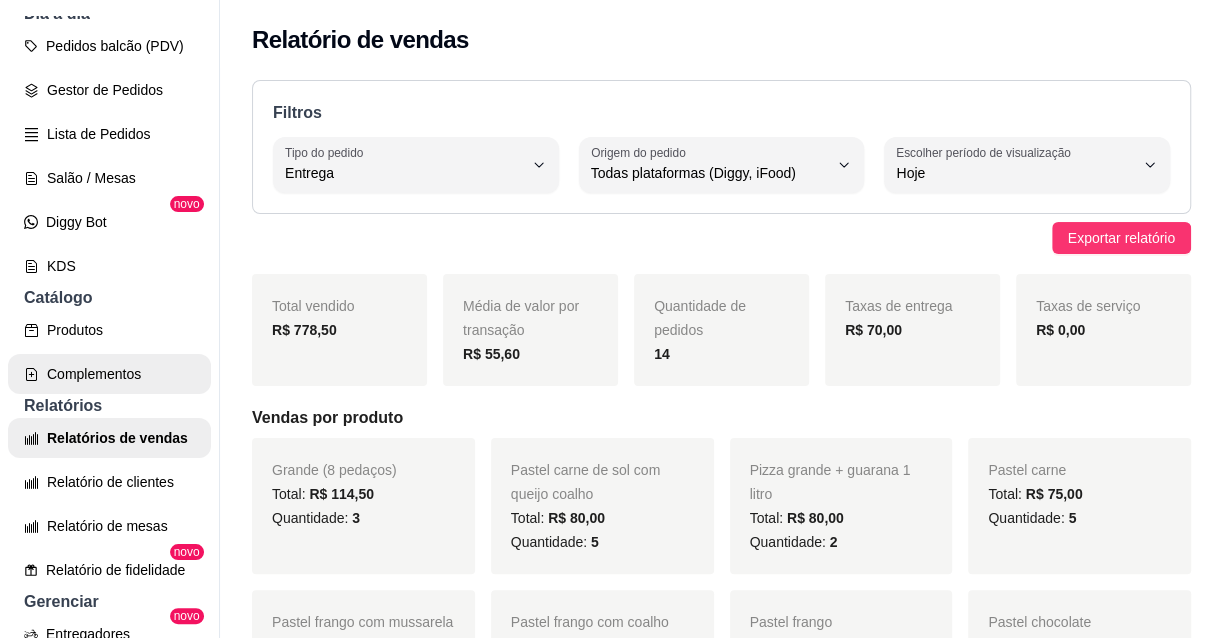 scroll, scrollTop: 272, scrollLeft: 0, axis: vertical 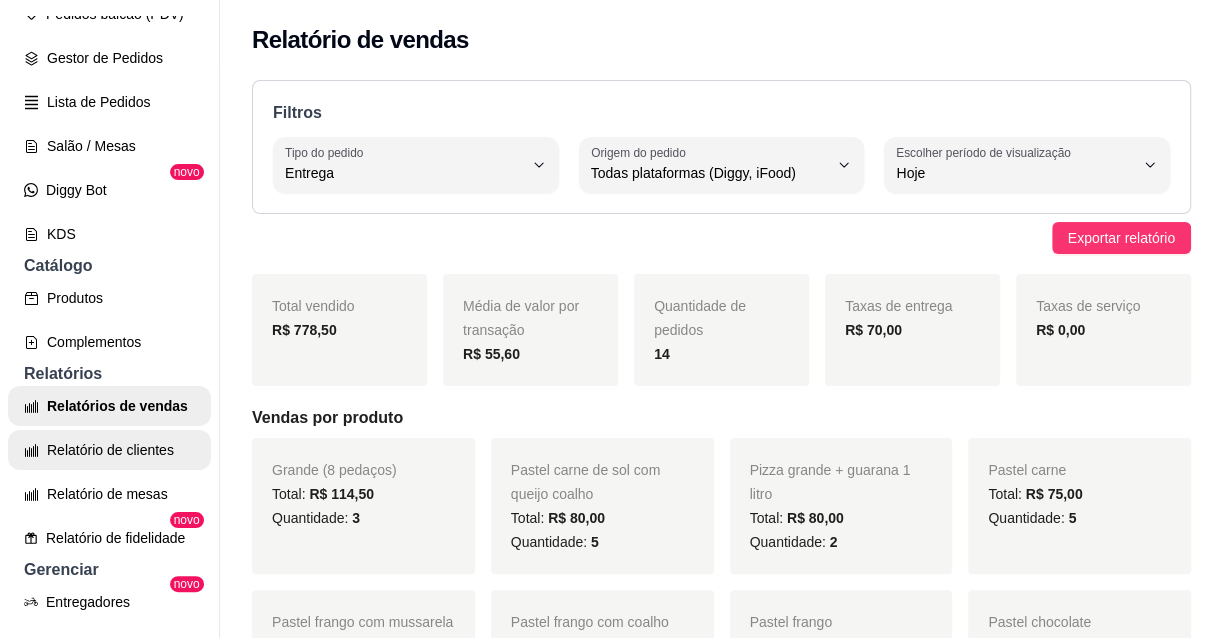 click on "Relatório de clientes" at bounding box center [109, 450] 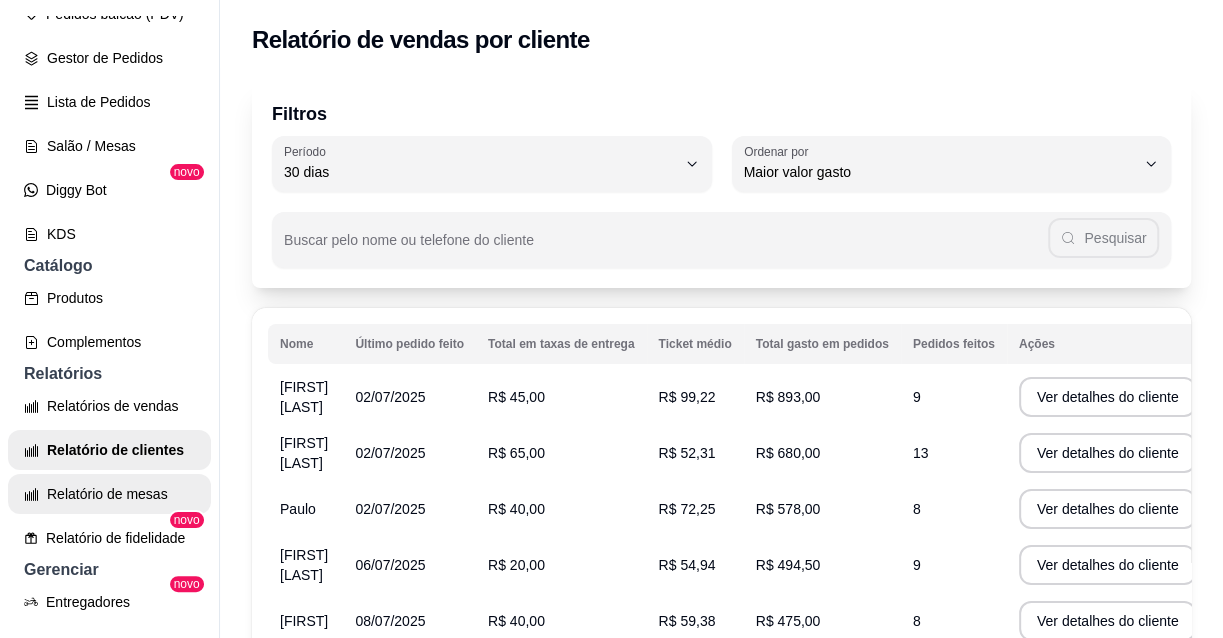 click on "Relatório de mesas" at bounding box center [109, 494] 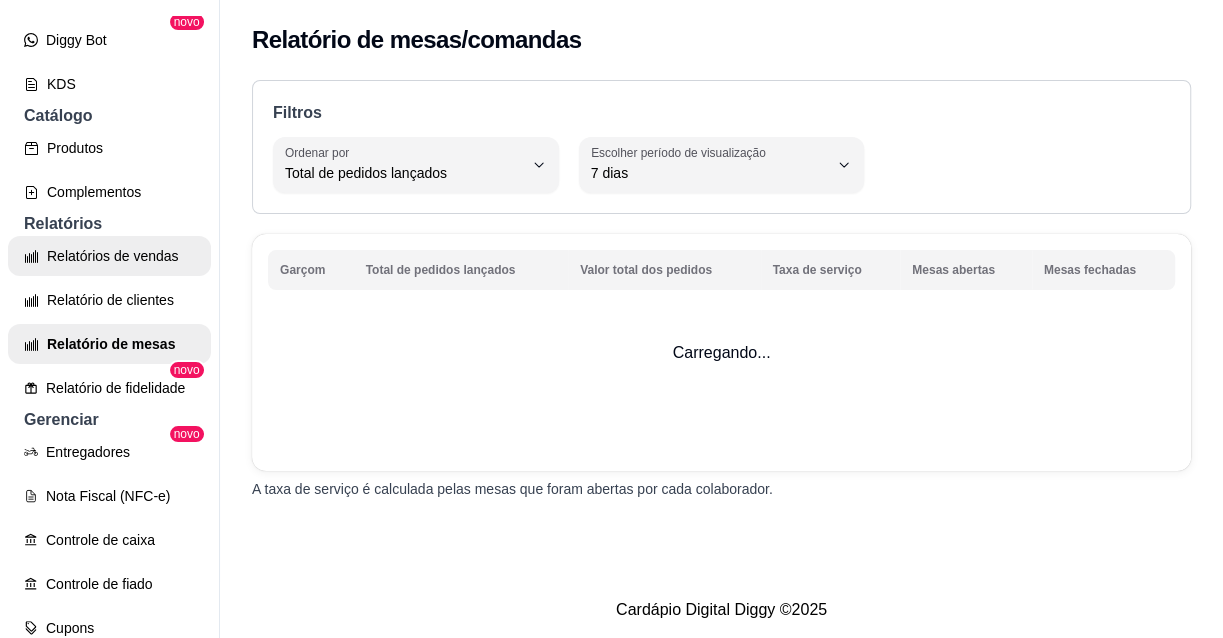 scroll, scrollTop: 454, scrollLeft: 0, axis: vertical 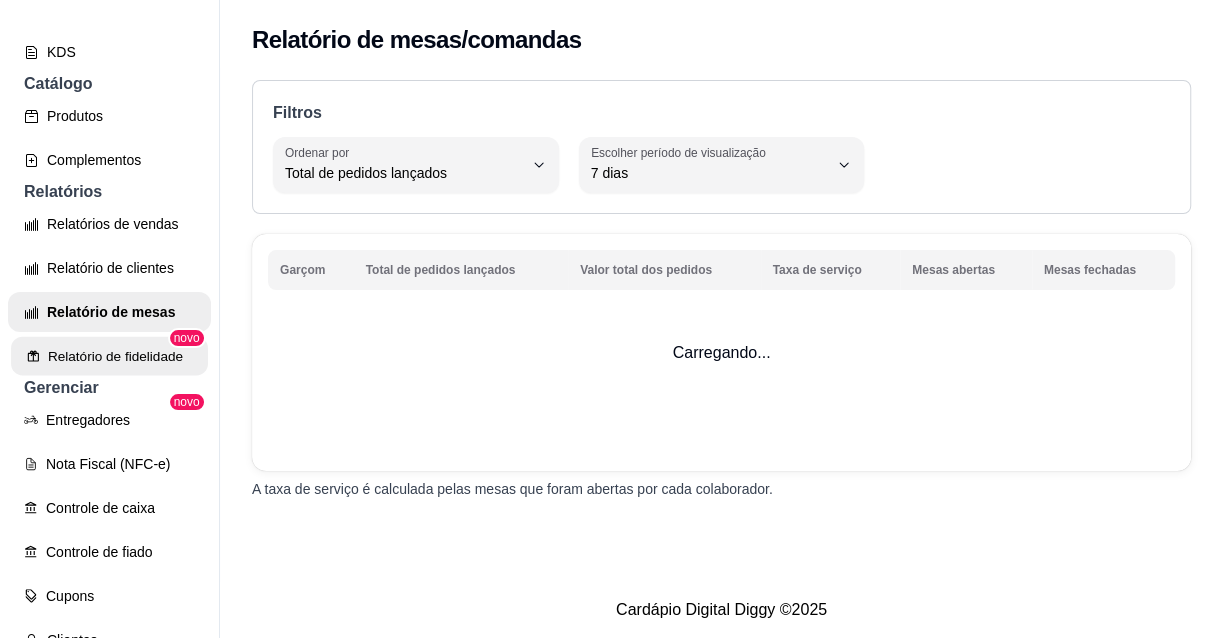 click on "Relatório de fidelidade" at bounding box center [109, 356] 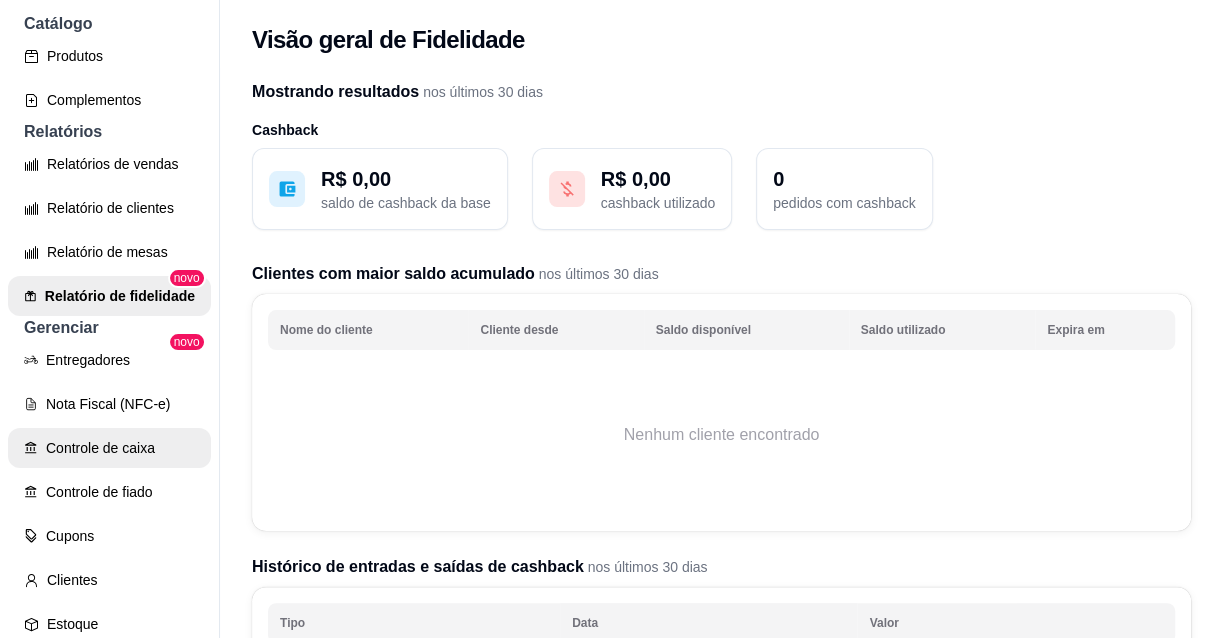 scroll, scrollTop: 502, scrollLeft: 0, axis: vertical 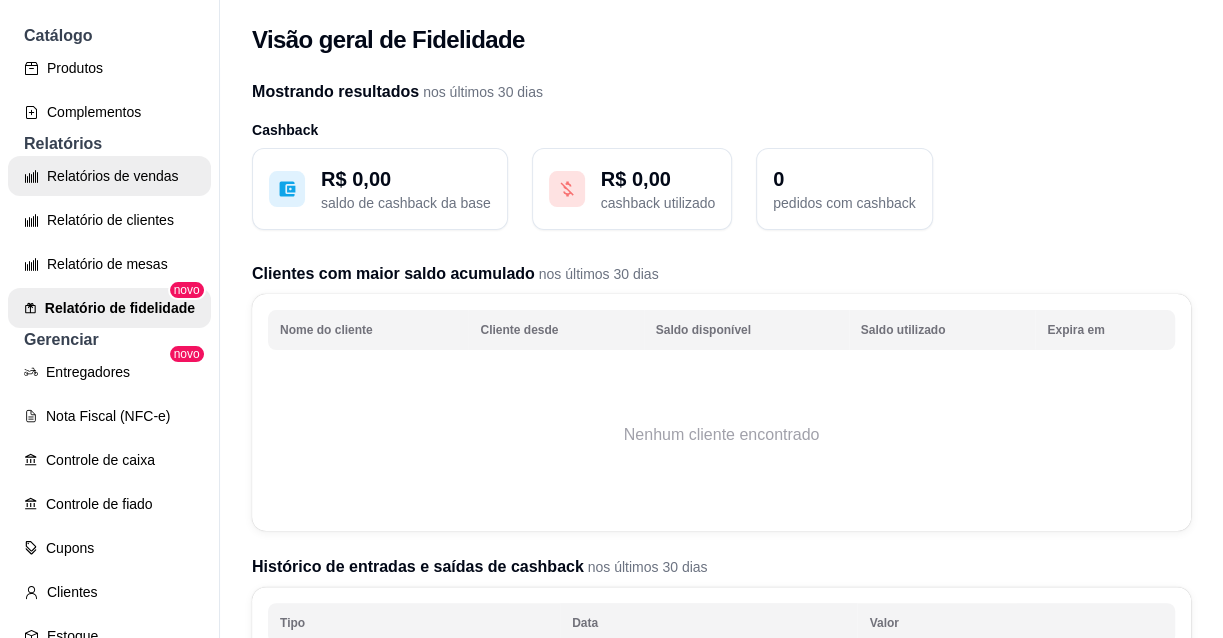 click on "Relatórios de vendas" at bounding box center [109, 176] 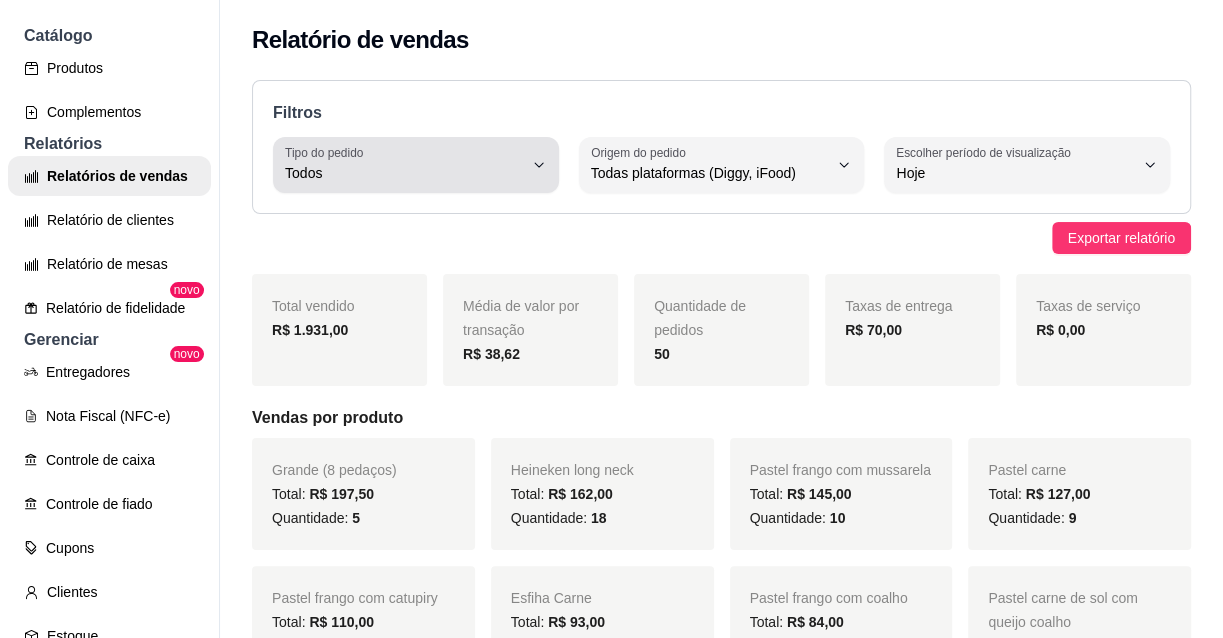 click on "Todos" at bounding box center (404, 173) 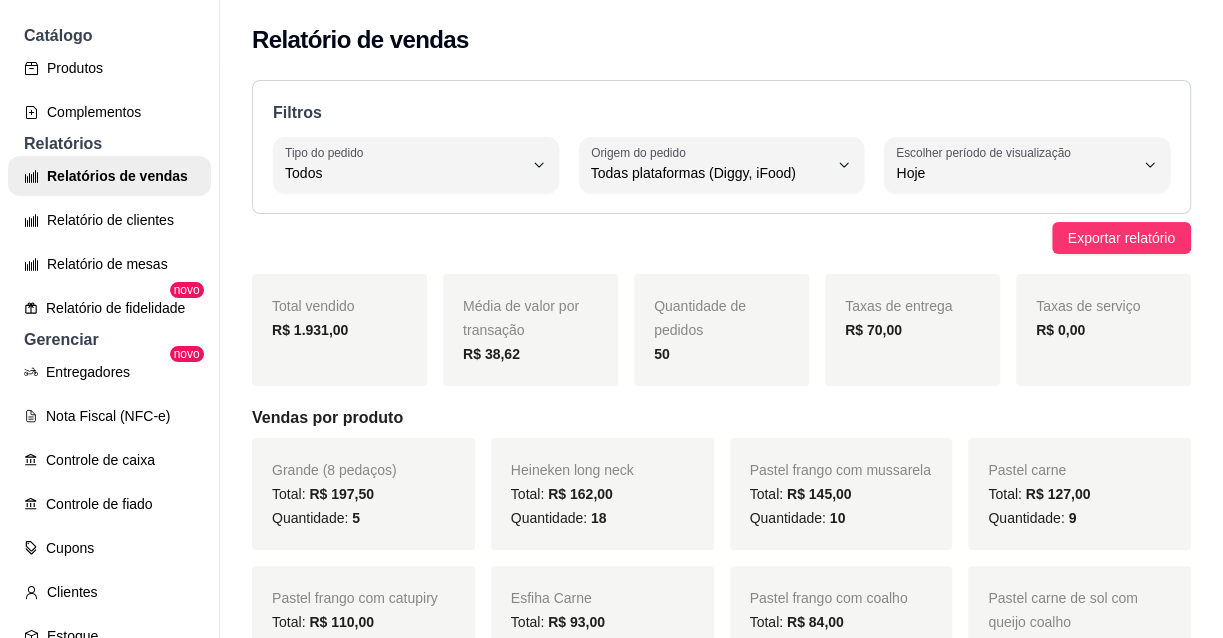 click on "Exportar relatório" at bounding box center [721, 238] 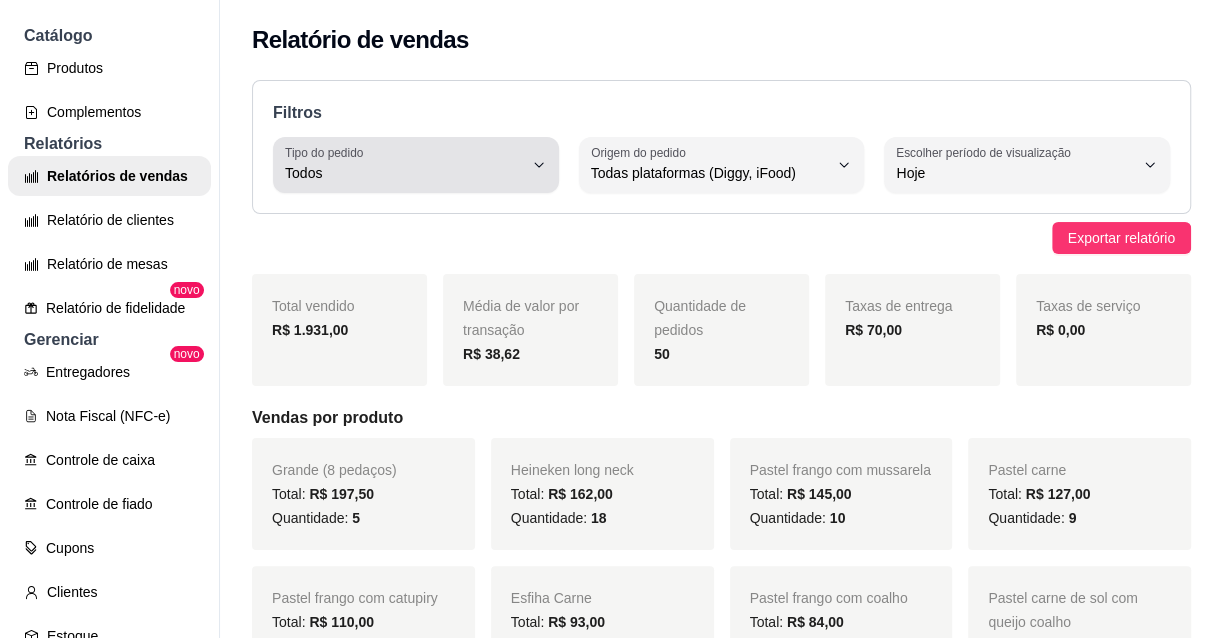 click 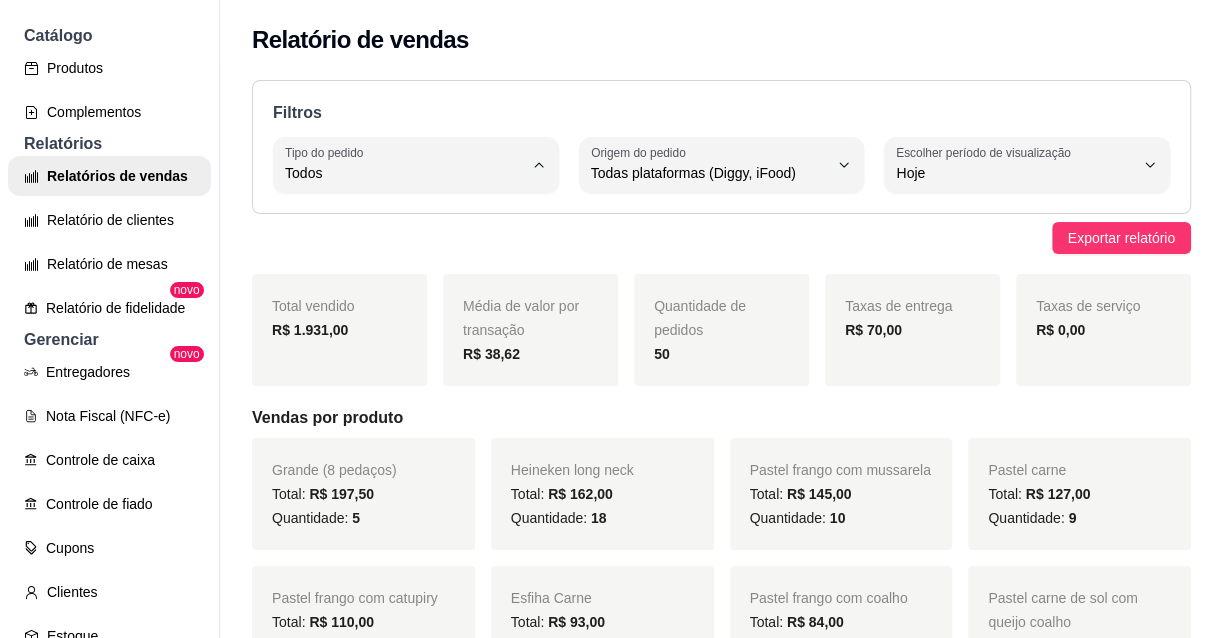 click on "Entrega" at bounding box center (404, 252) 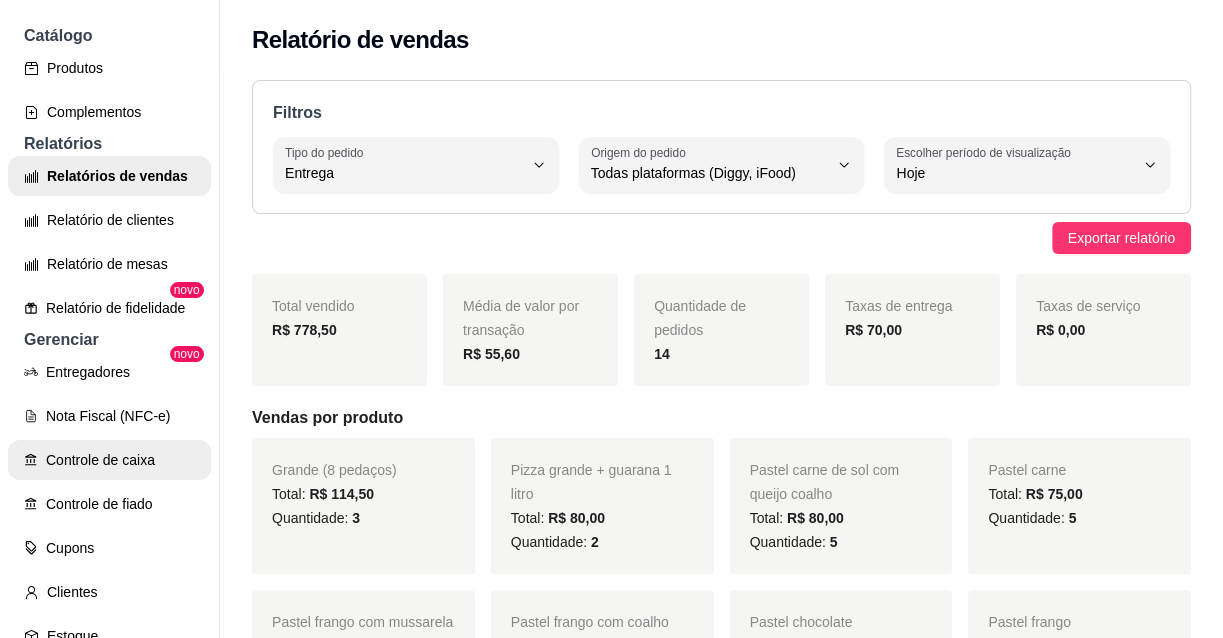 click on "Controle de caixa" at bounding box center (109, 460) 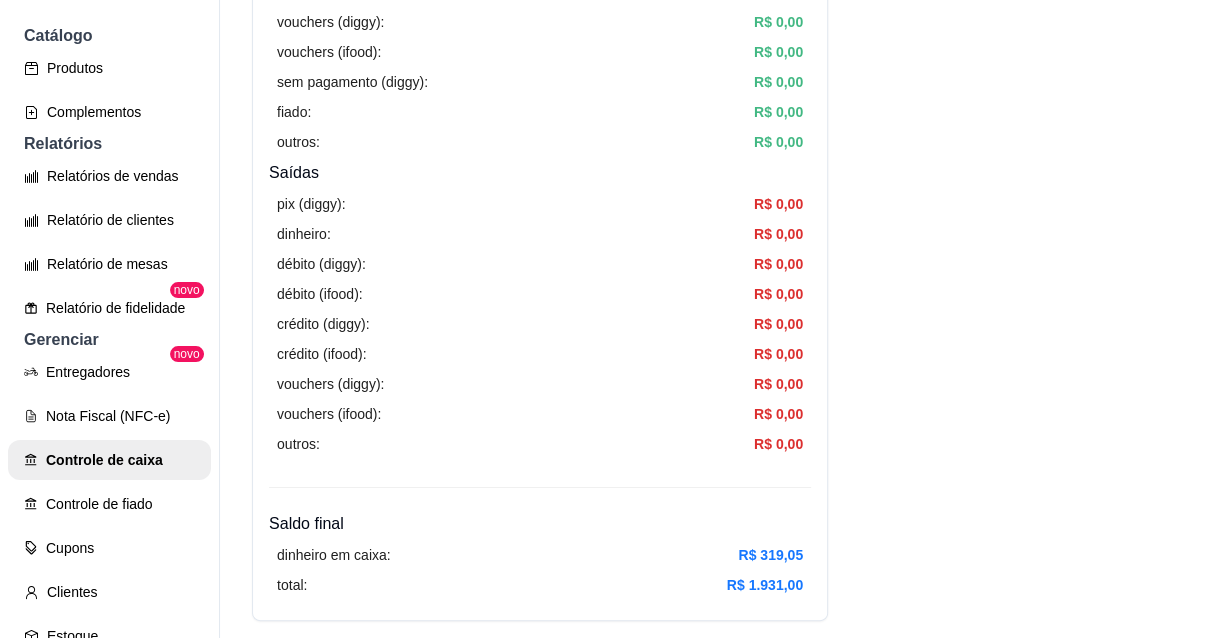 scroll, scrollTop: 636, scrollLeft: 0, axis: vertical 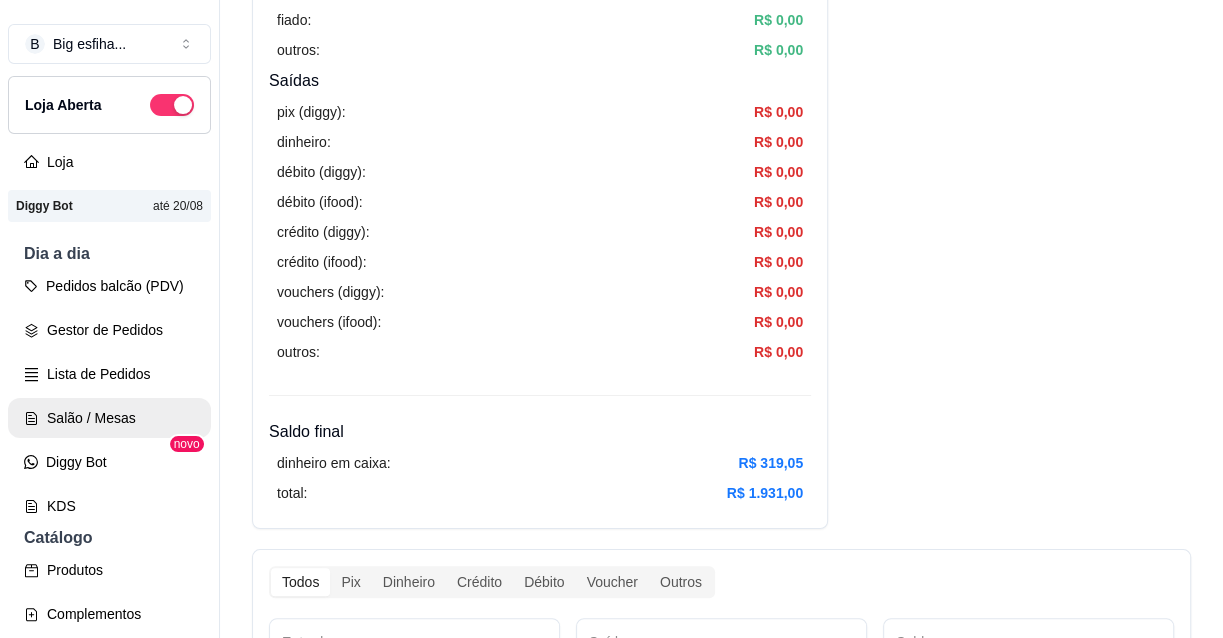 click on "Salão / Mesas" at bounding box center (109, 418) 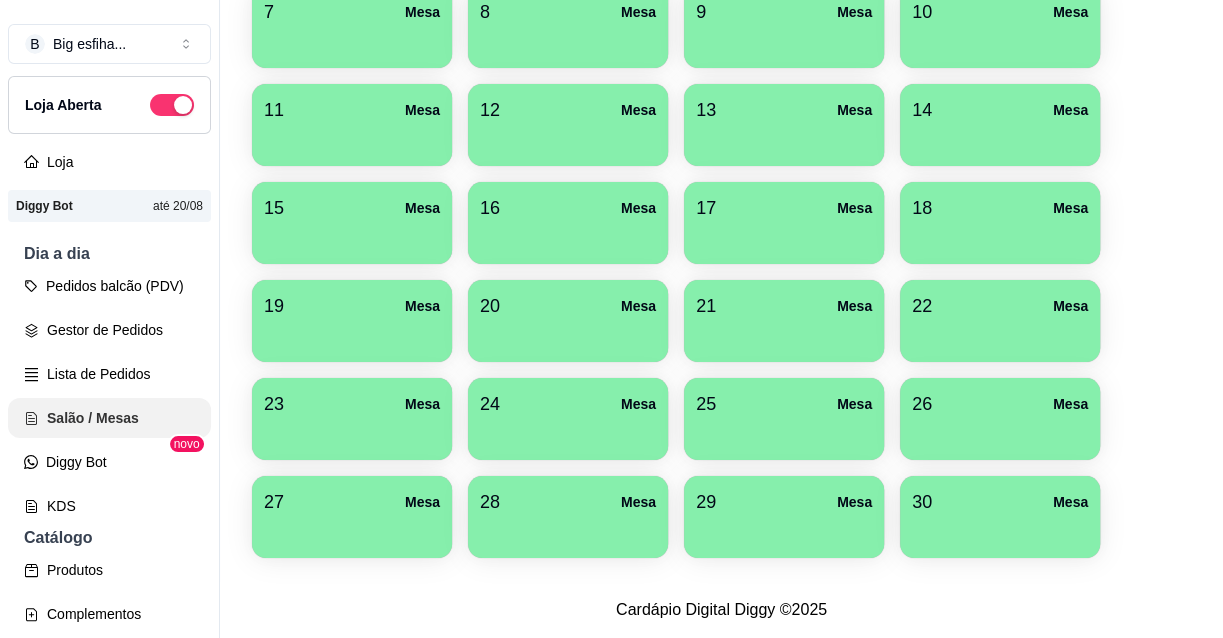 scroll, scrollTop: 0, scrollLeft: 0, axis: both 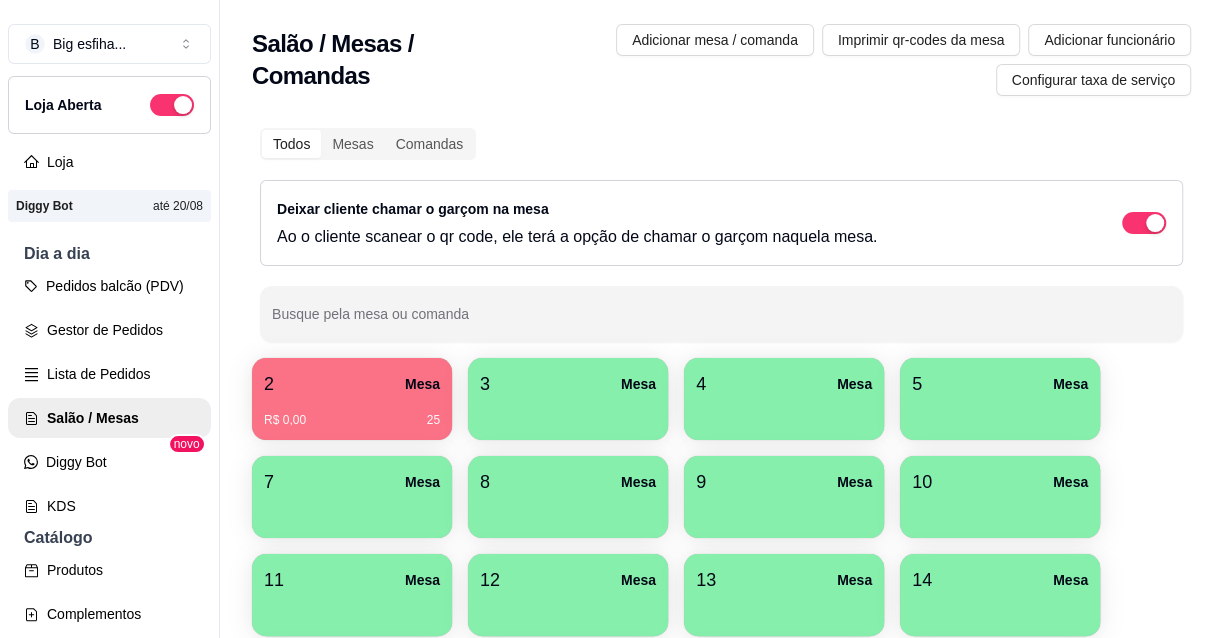 click on "2 Mesa" at bounding box center (352, 384) 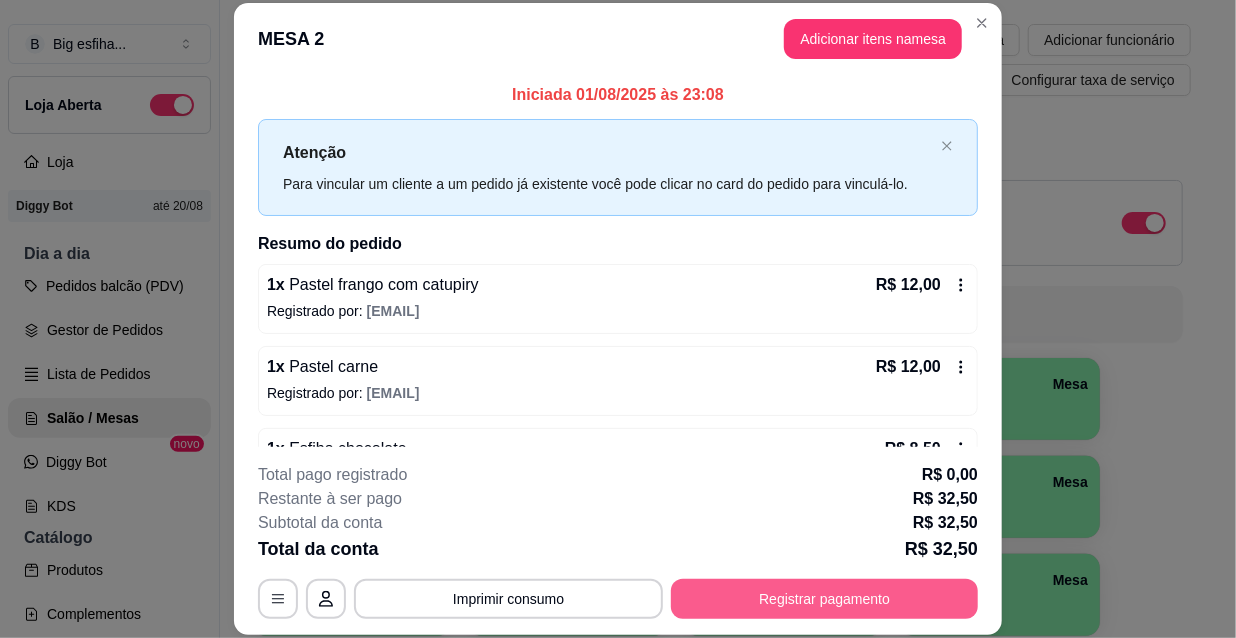click on "Registrar pagamento" at bounding box center (824, 599) 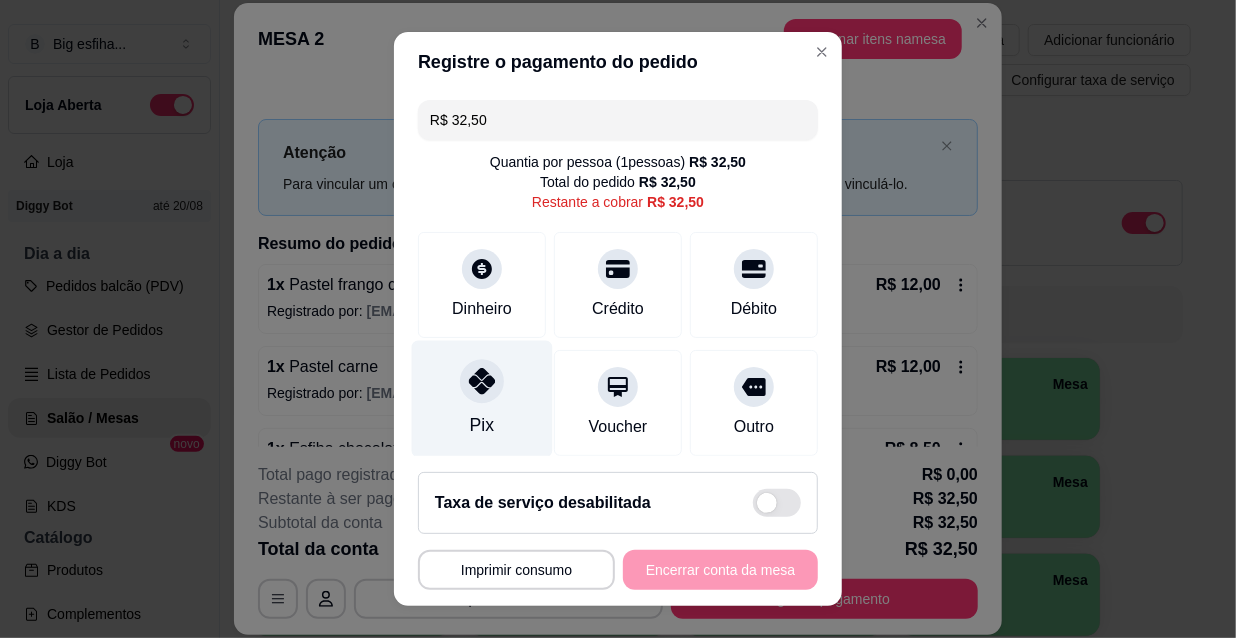 click on "Pix" at bounding box center [482, 399] 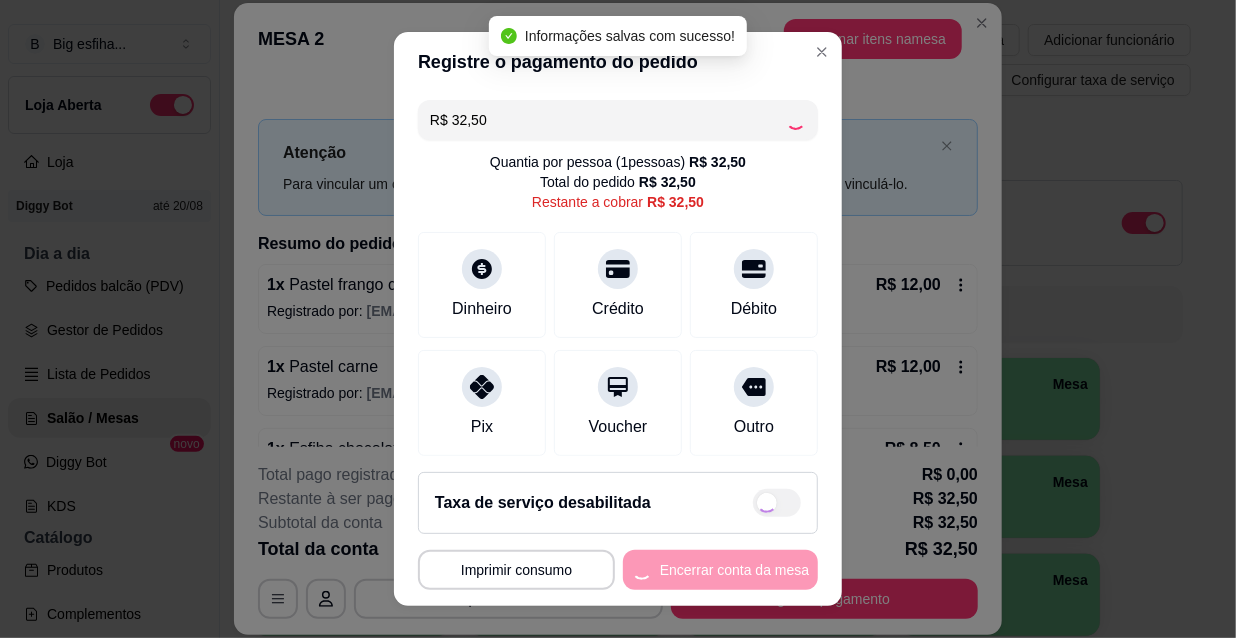 type on "R$ 0,00" 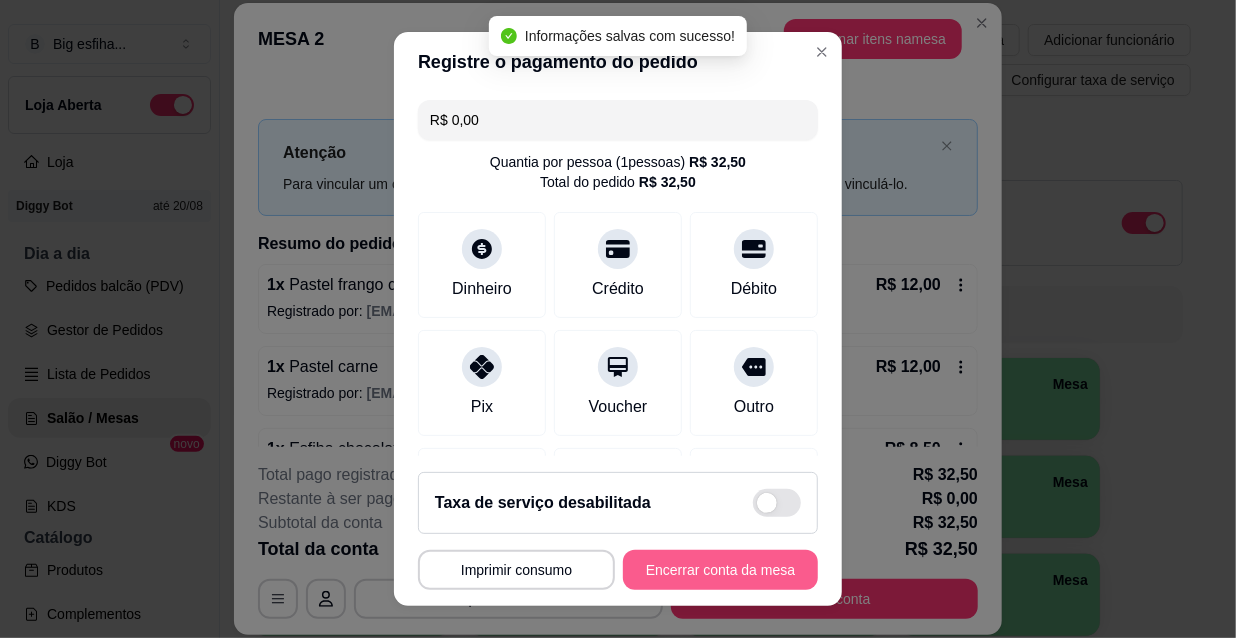 click on "Encerrar conta da mesa" at bounding box center (720, 570) 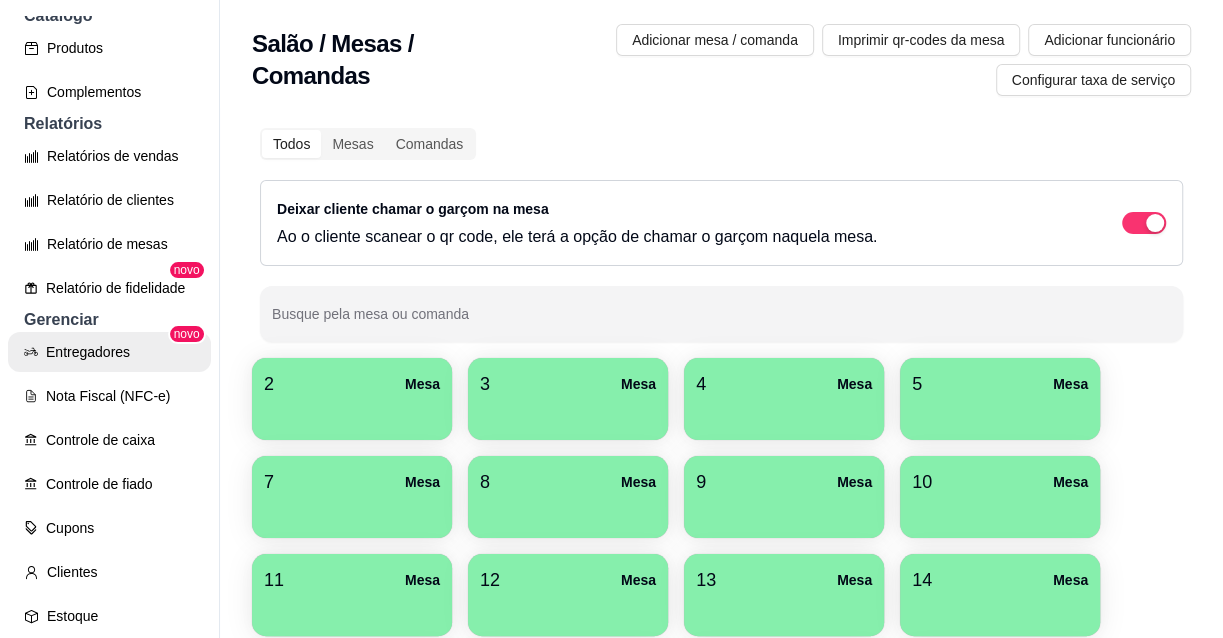 scroll, scrollTop: 545, scrollLeft: 0, axis: vertical 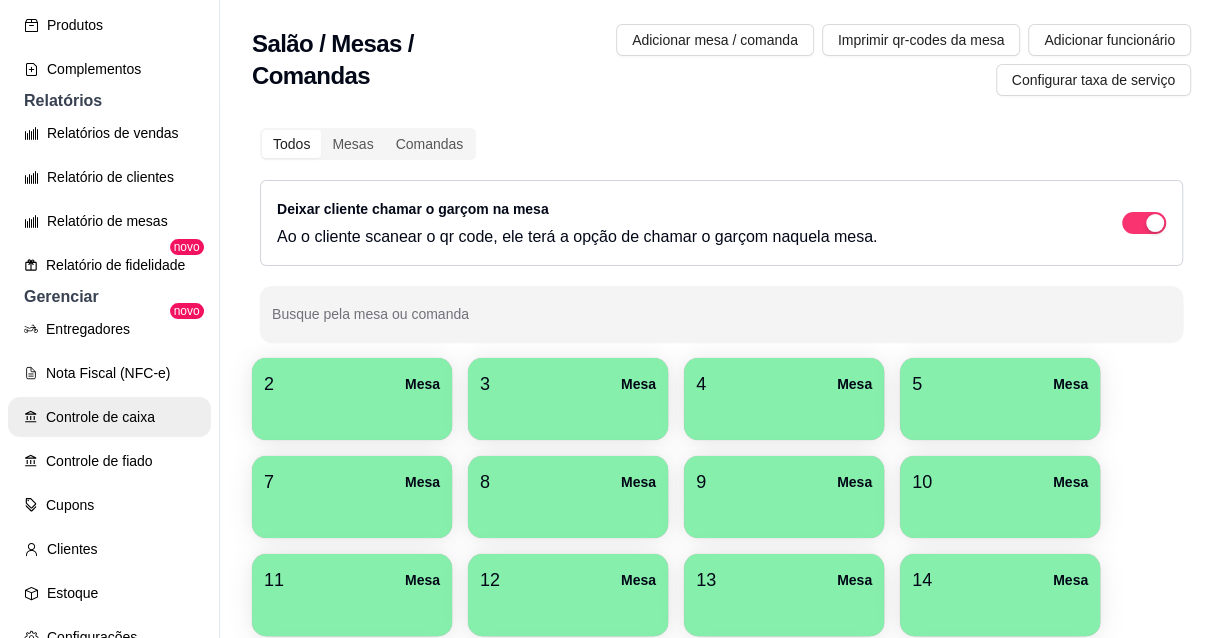 click on "Controle de caixa" at bounding box center [109, 417] 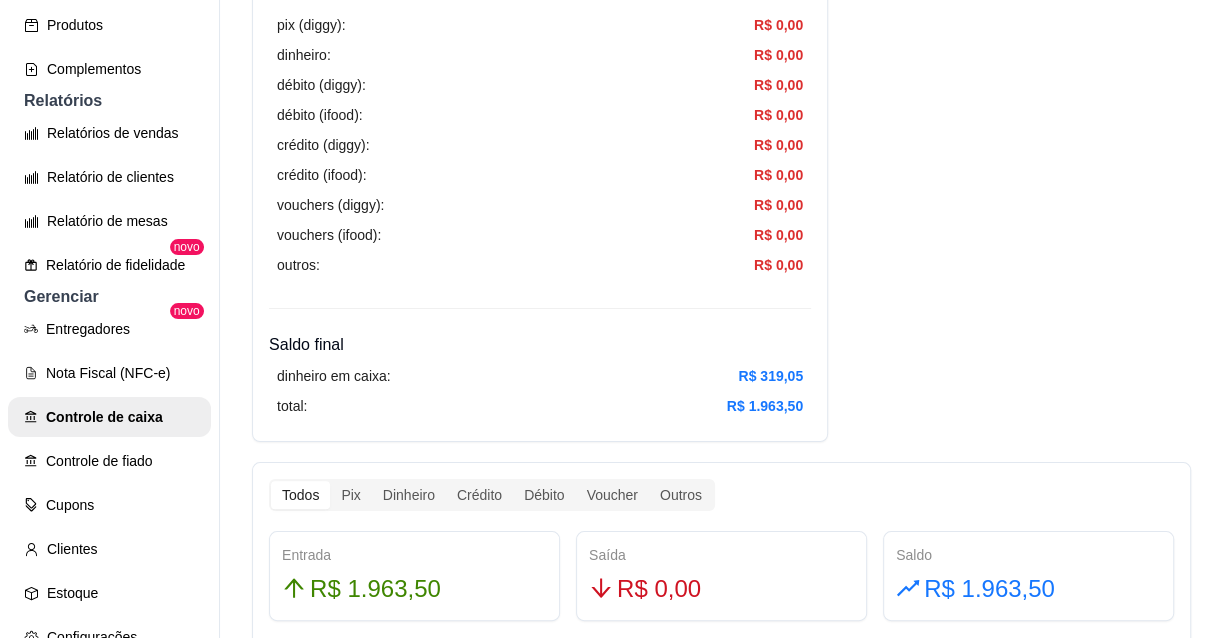 scroll, scrollTop: 909, scrollLeft: 0, axis: vertical 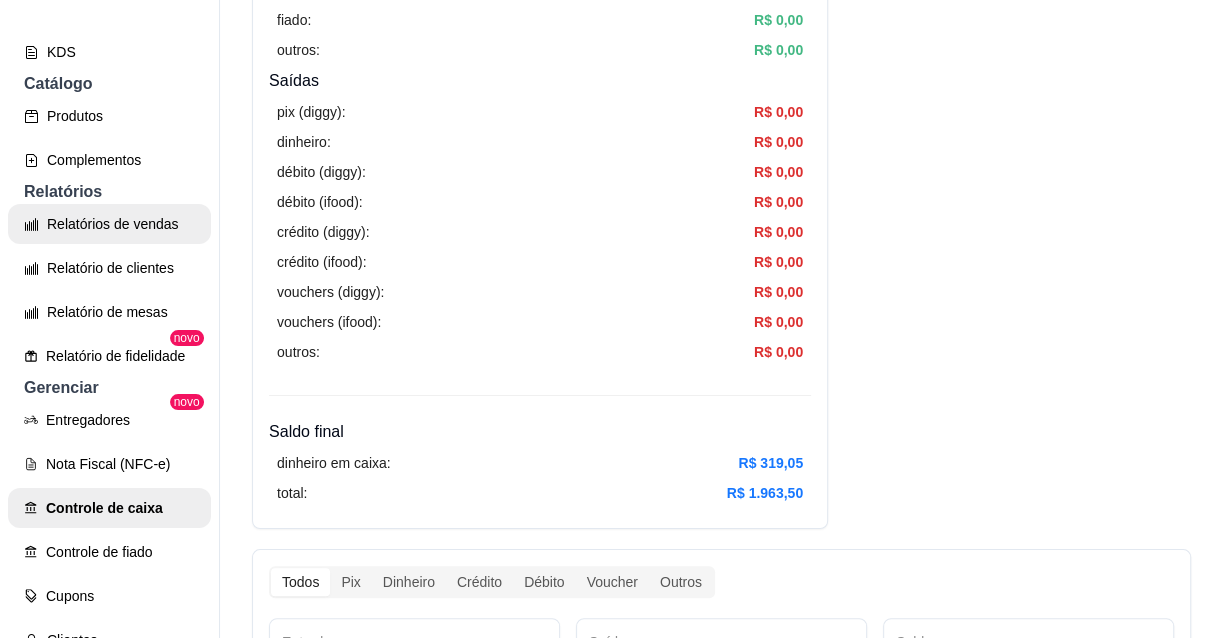 click on "Relatórios de vendas" at bounding box center [109, 224] 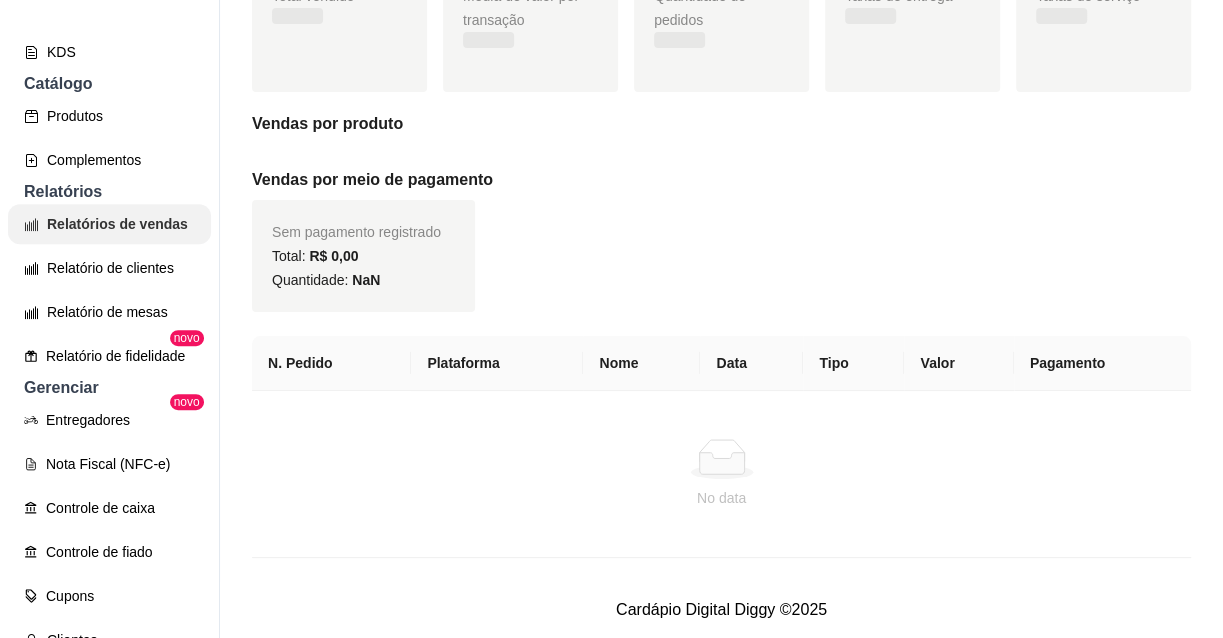 scroll, scrollTop: 0, scrollLeft: 0, axis: both 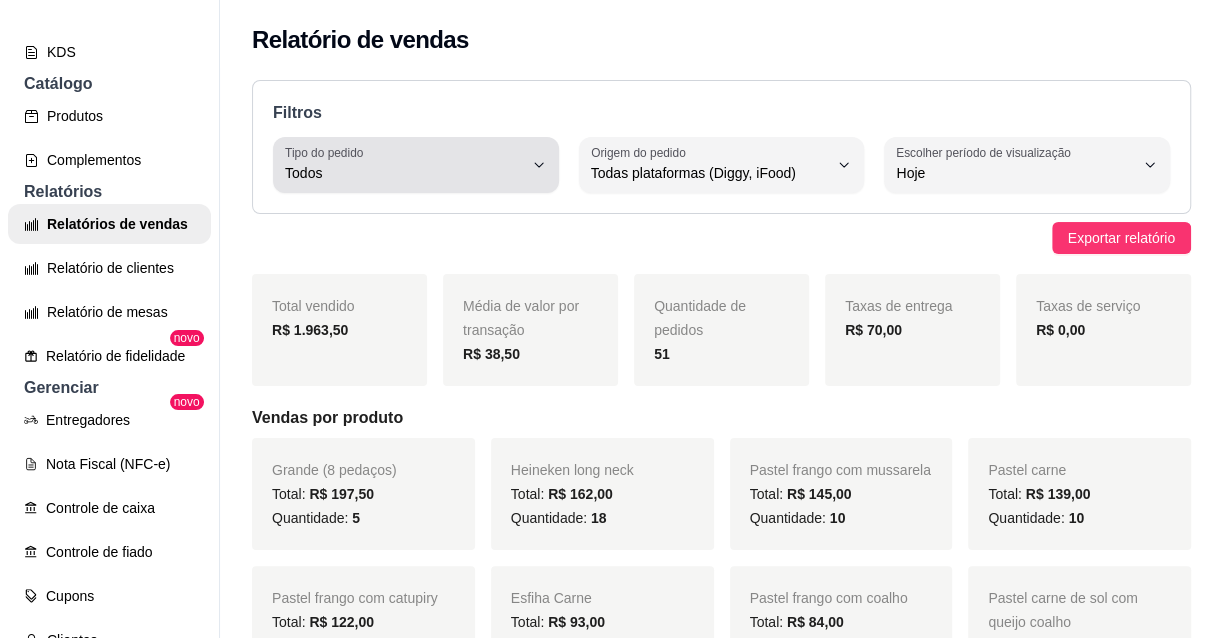 click on "Tipo do pedido" at bounding box center (327, 152) 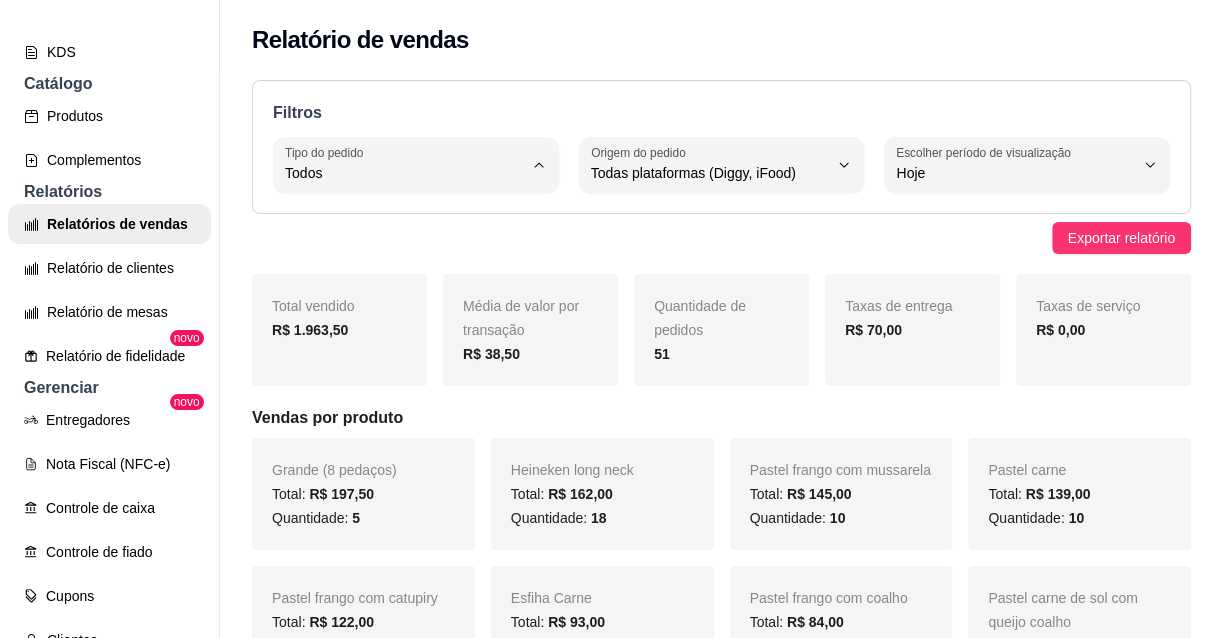 click on "Entrega" at bounding box center [404, 252] 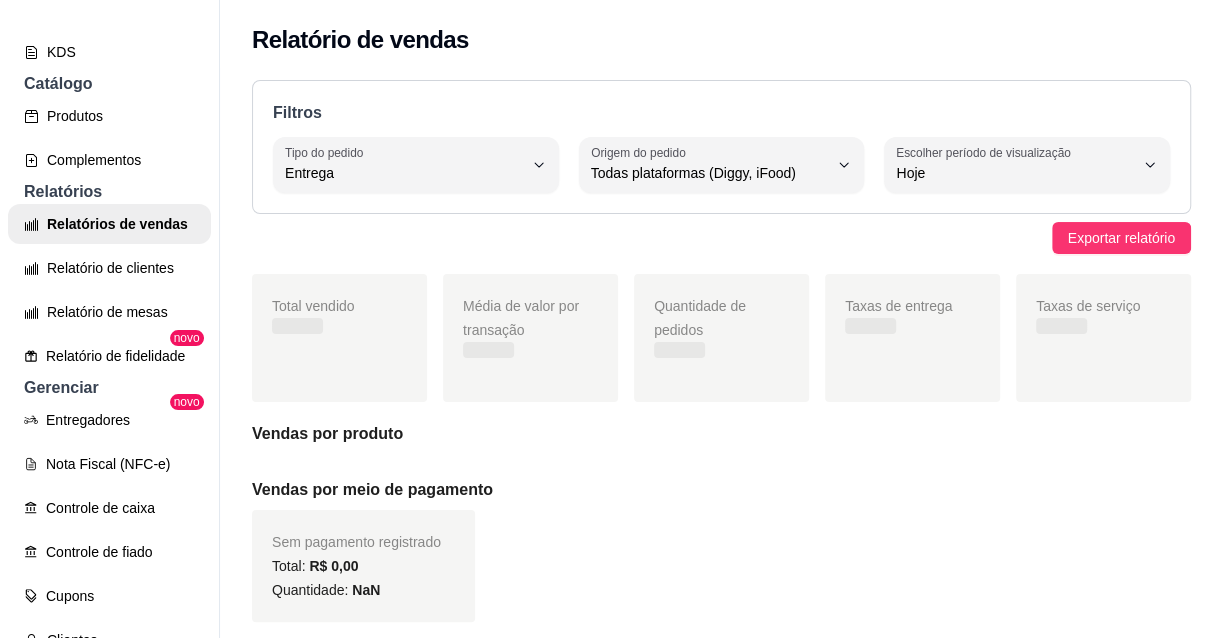 type on "DELIVERY" 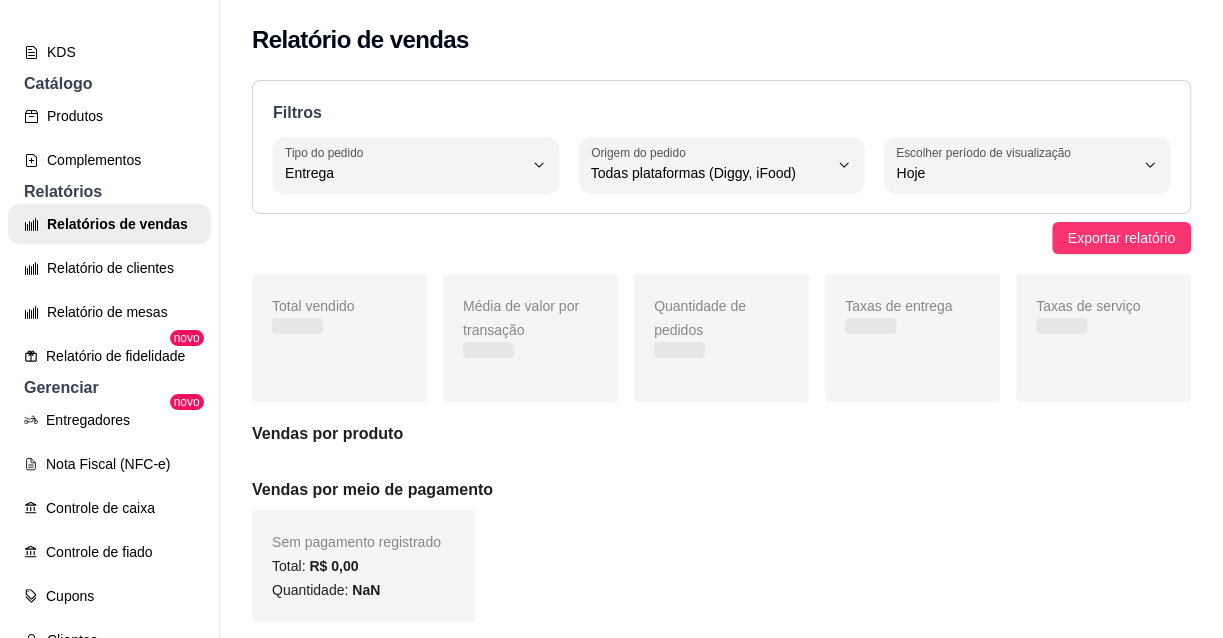 select on "DELIVERY" 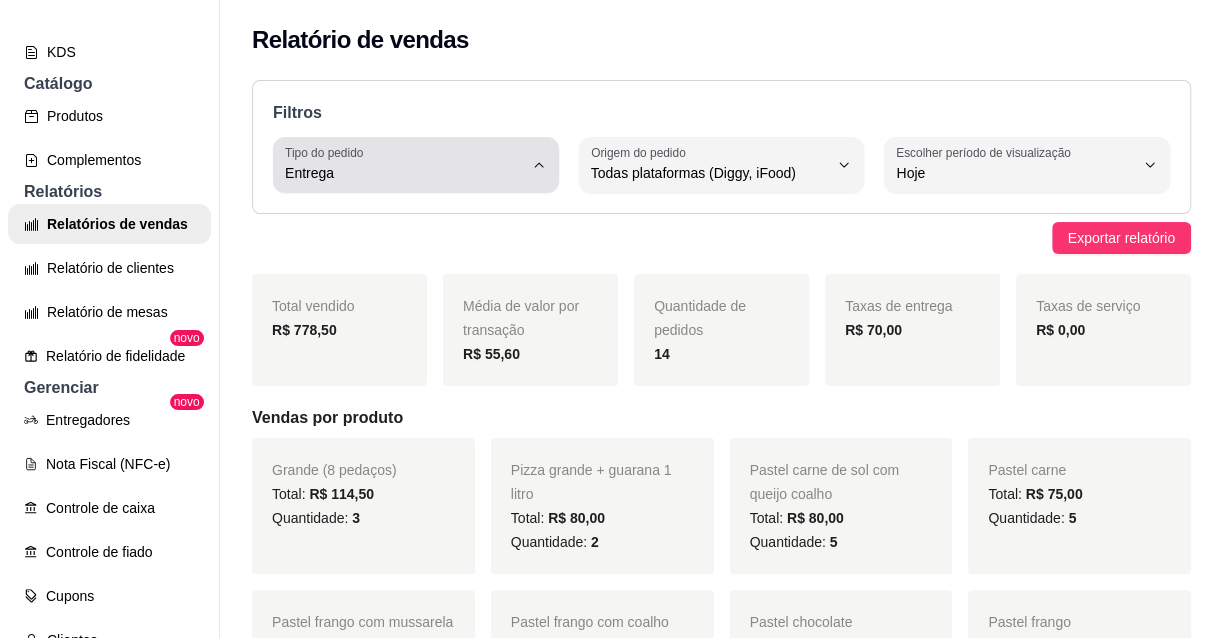 click on "Tipo do pedido Entrega" at bounding box center [416, 165] 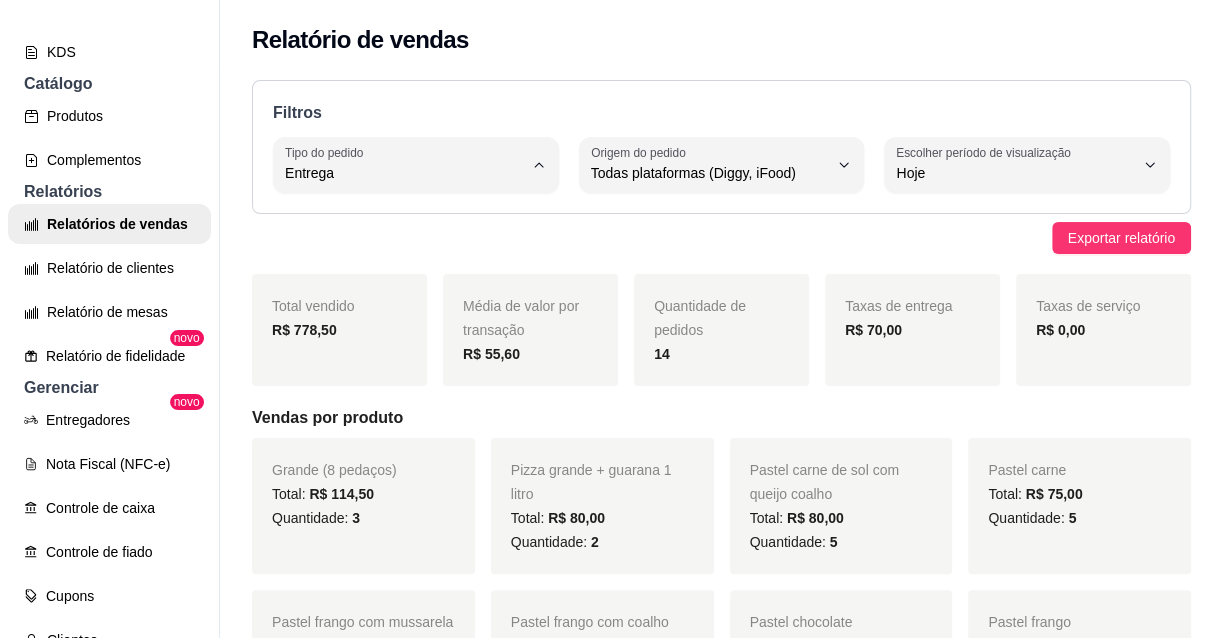 click on "Todos" at bounding box center (404, 219) 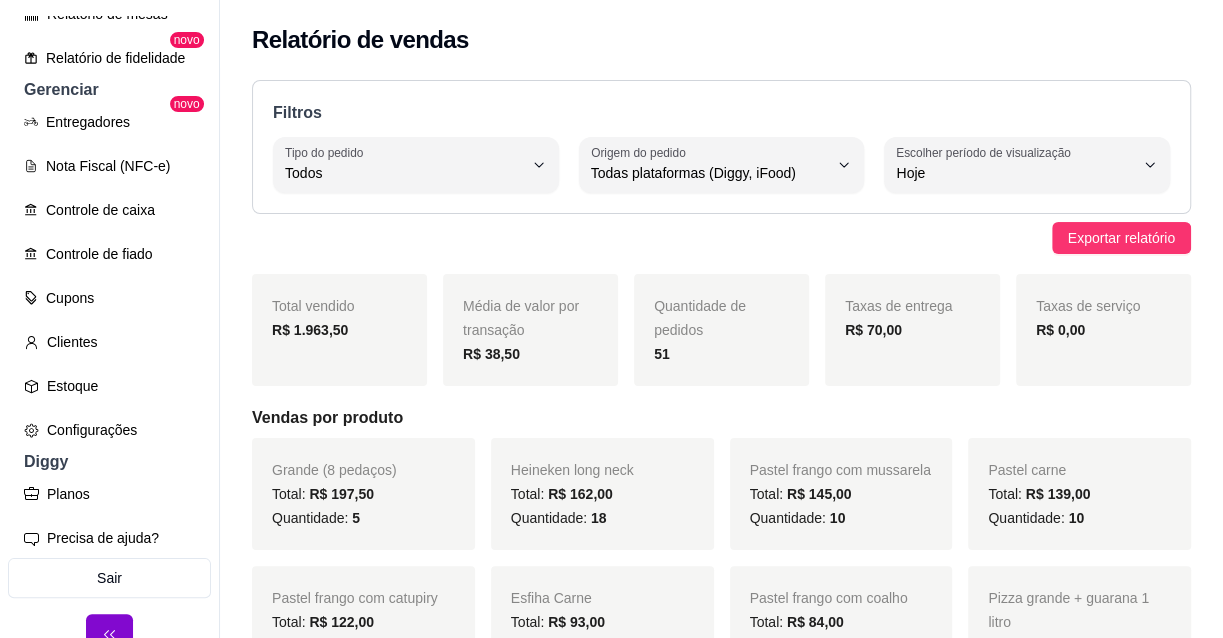 scroll, scrollTop: 775, scrollLeft: 0, axis: vertical 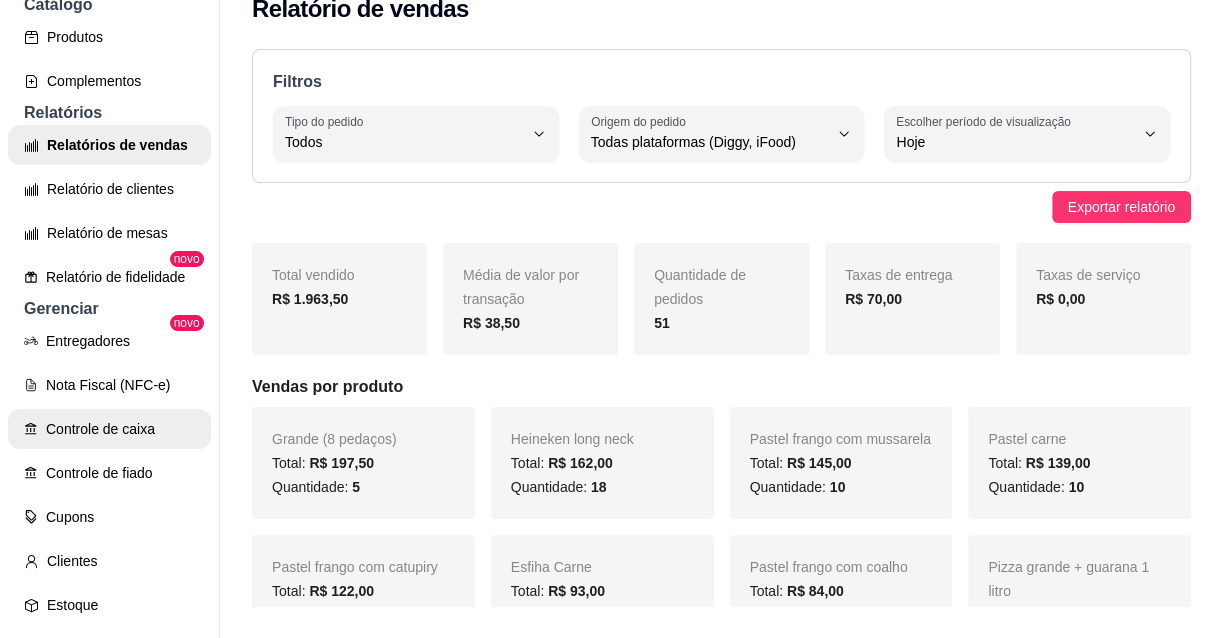 click on "Controle de caixa" at bounding box center [109, 429] 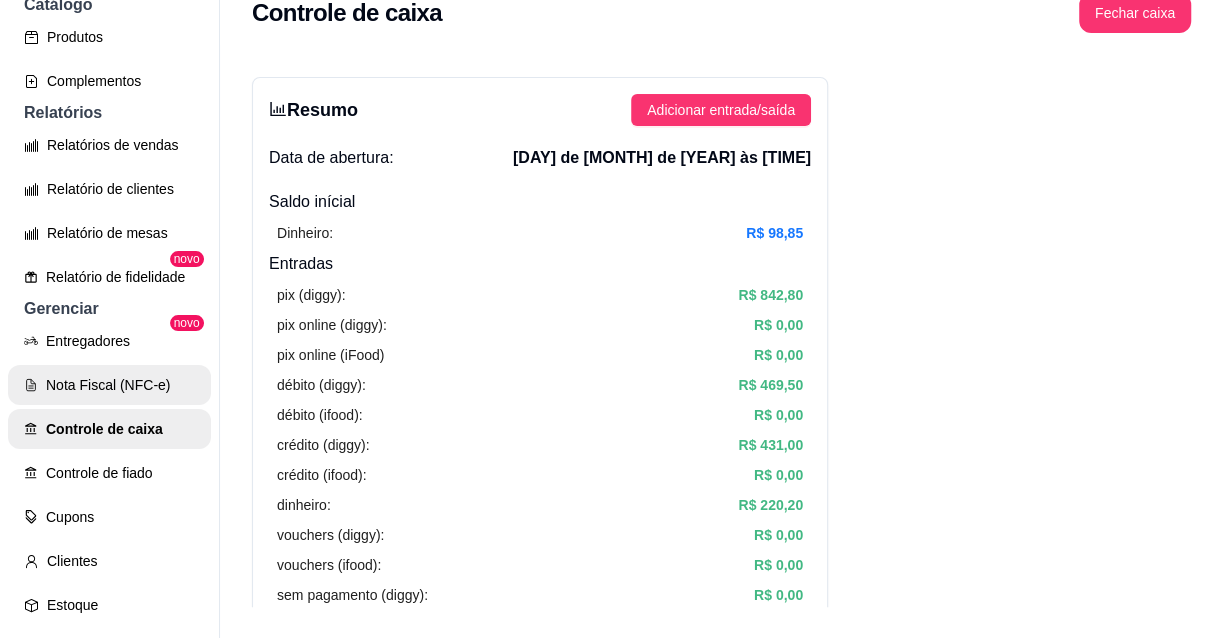 scroll, scrollTop: 0, scrollLeft: 0, axis: both 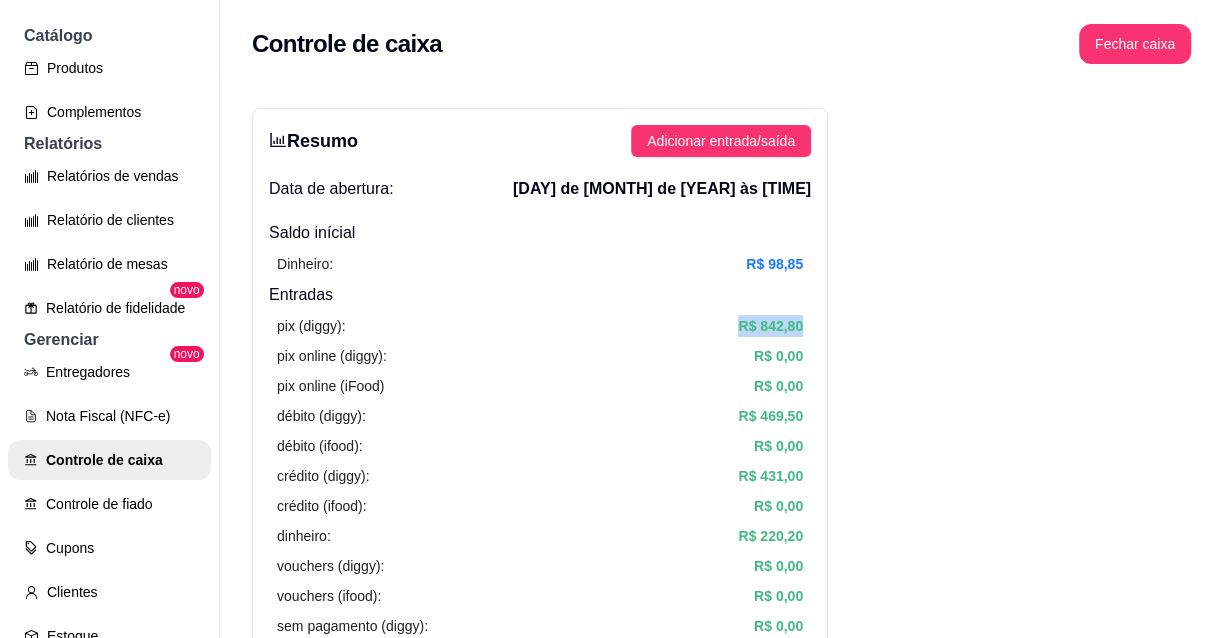 drag, startPoint x: 740, startPoint y: 327, endPoint x: 816, endPoint y: 323, distance: 76.105194 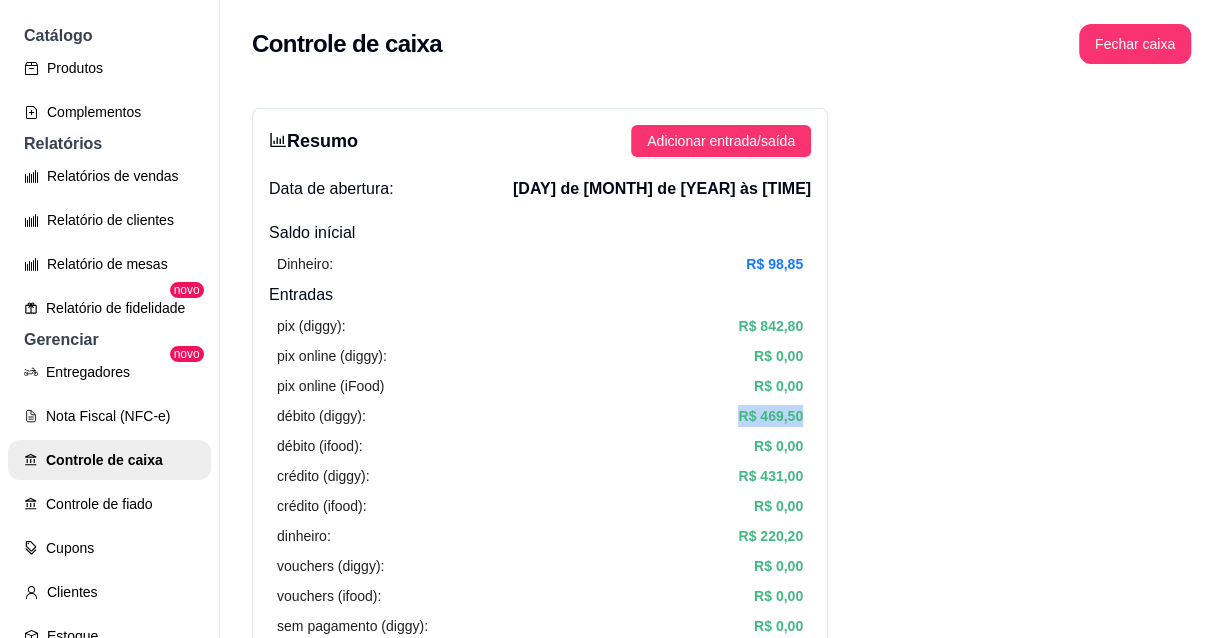 drag, startPoint x: 717, startPoint y: 421, endPoint x: 826, endPoint y: 423, distance: 109.01835 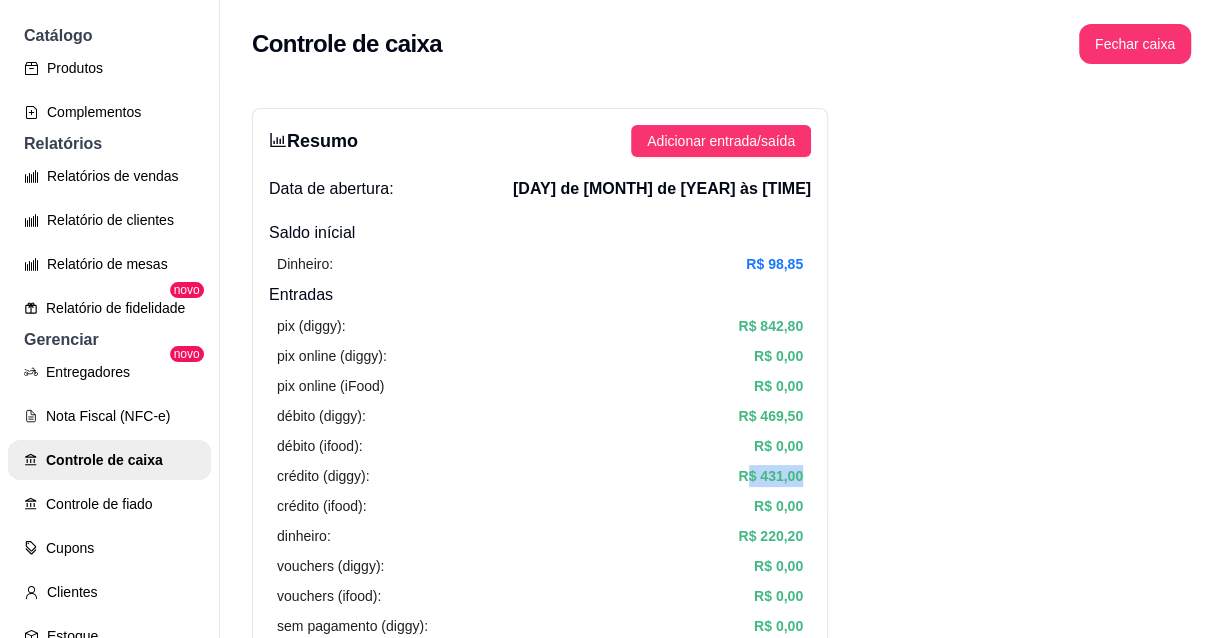 drag, startPoint x: 783, startPoint y: 476, endPoint x: 799, endPoint y: 476, distance: 16 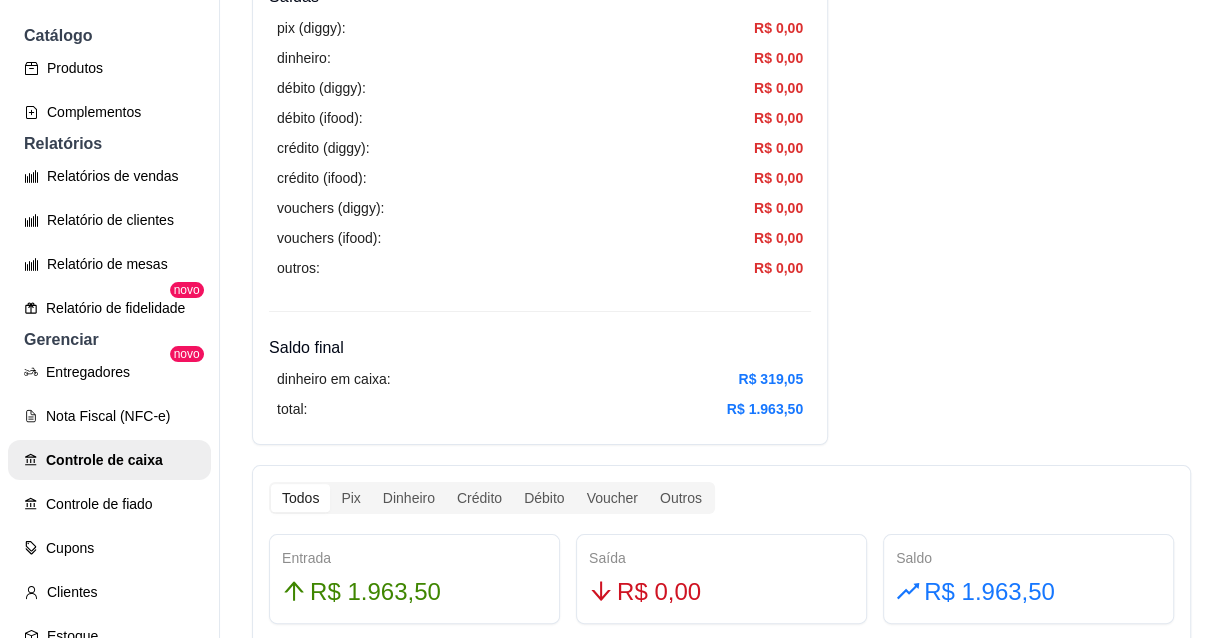 scroll, scrollTop: 727, scrollLeft: 0, axis: vertical 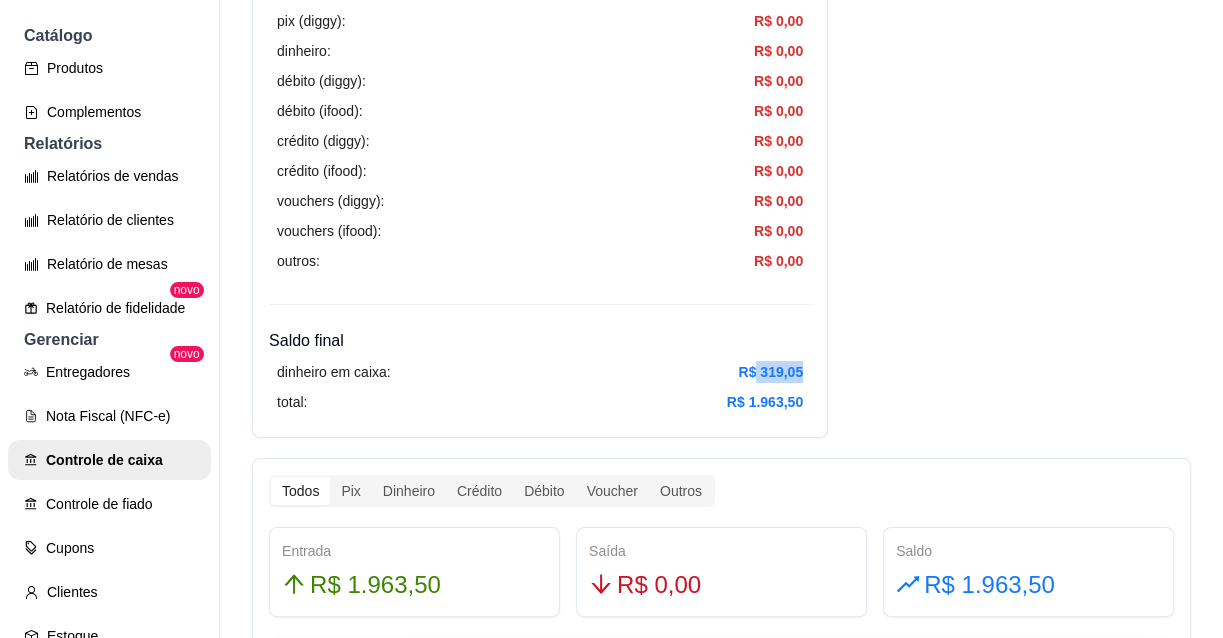 drag, startPoint x: 756, startPoint y: 365, endPoint x: 853, endPoint y: 364, distance: 97.00516 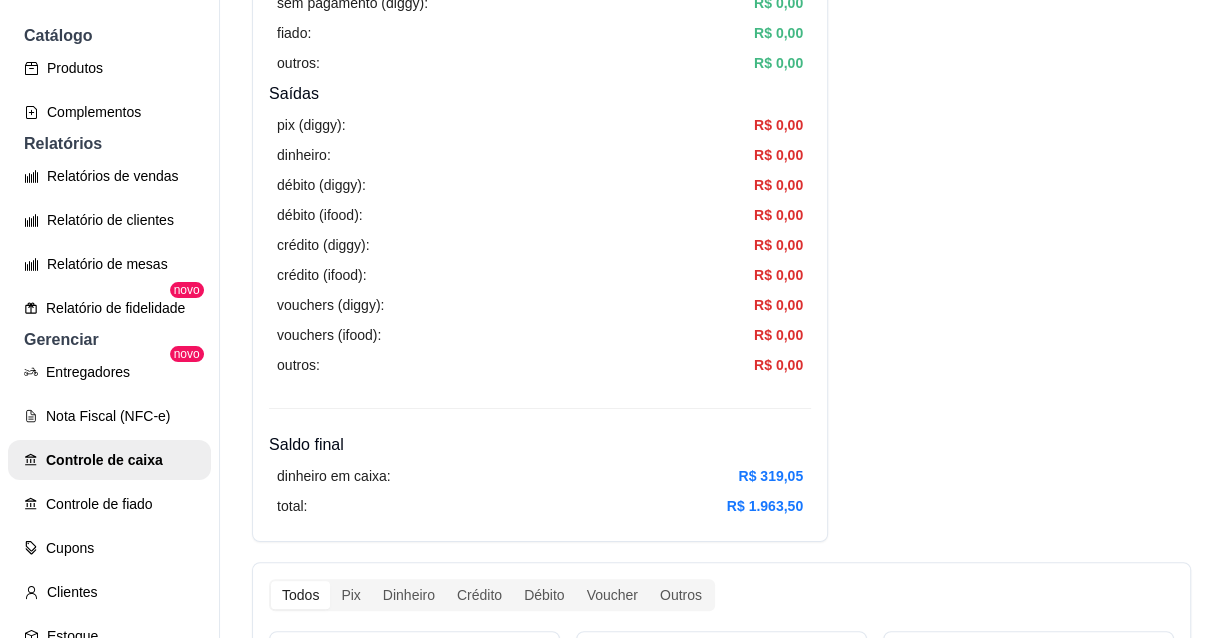 scroll, scrollTop: 0, scrollLeft: 0, axis: both 